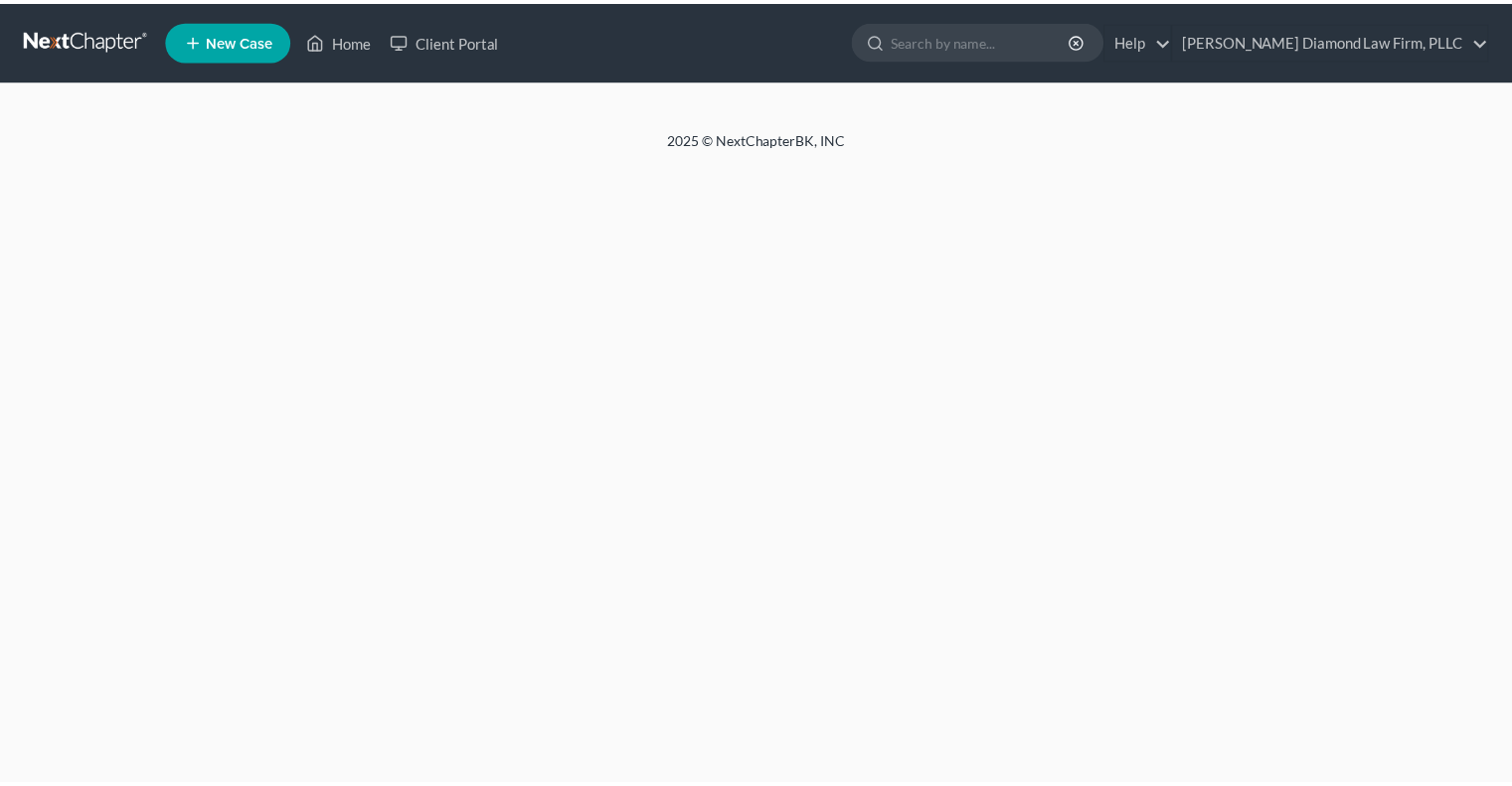 scroll, scrollTop: 0, scrollLeft: 0, axis: both 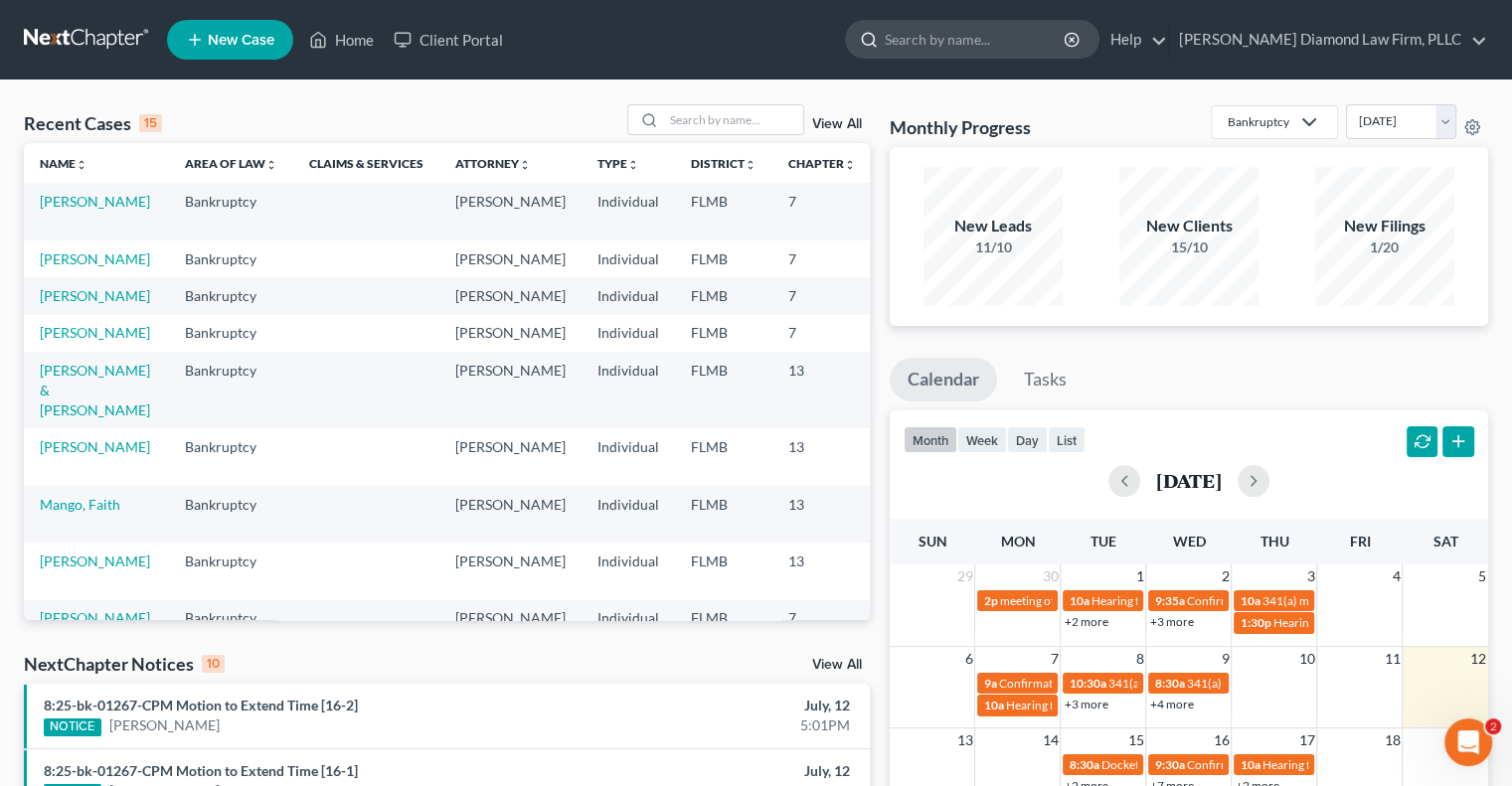 click at bounding box center (975, 39) 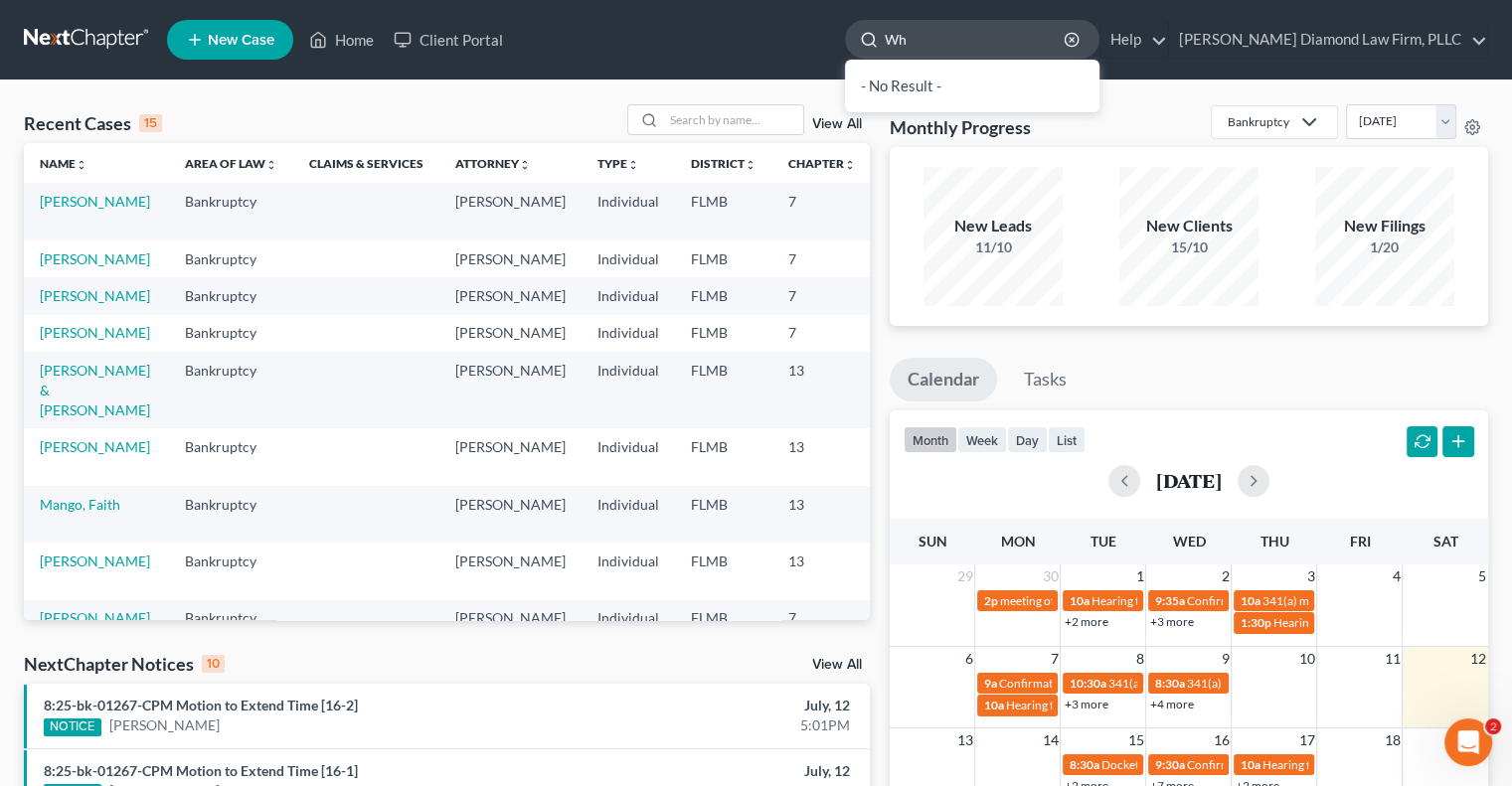 type on "W" 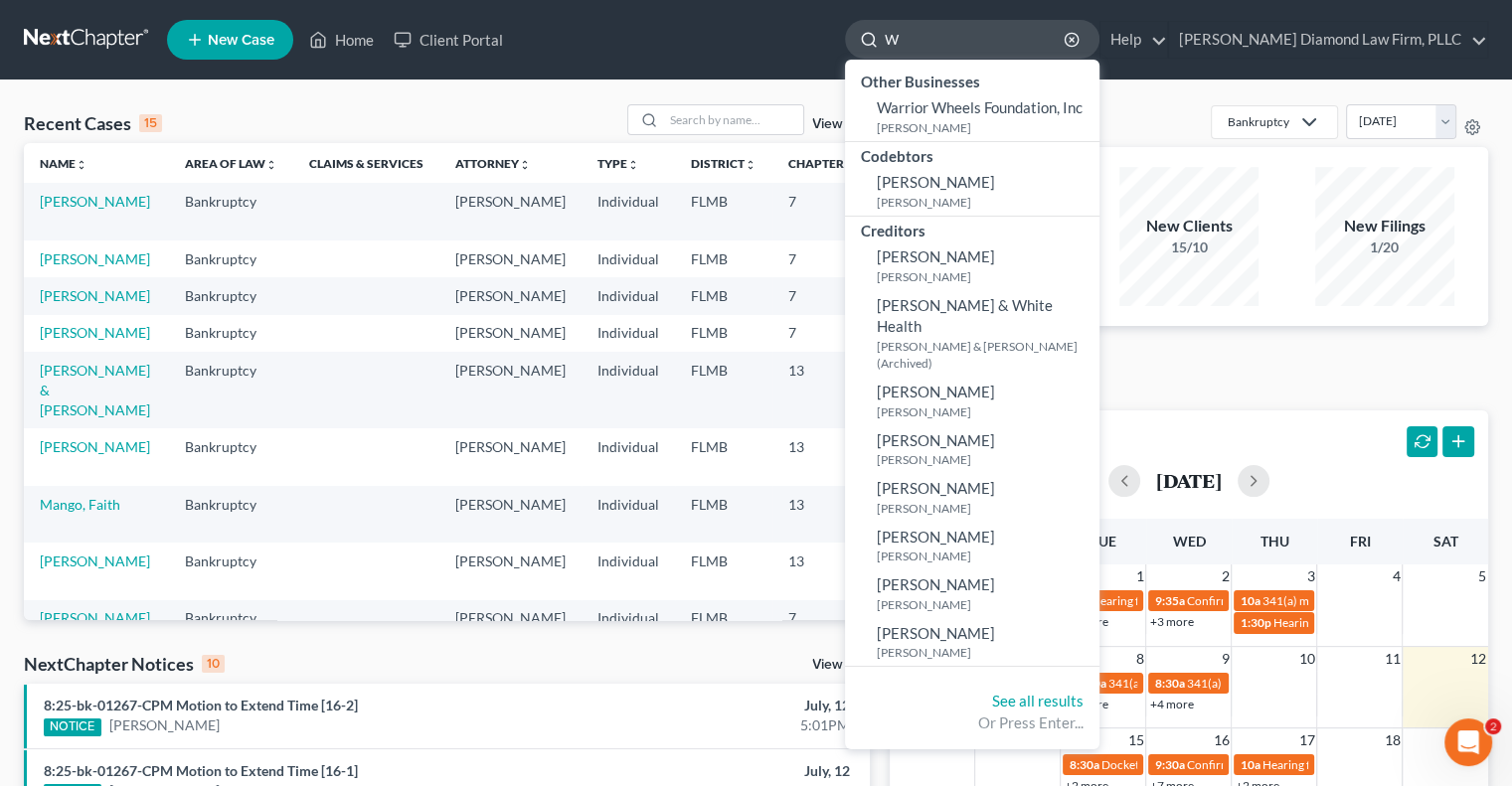 type 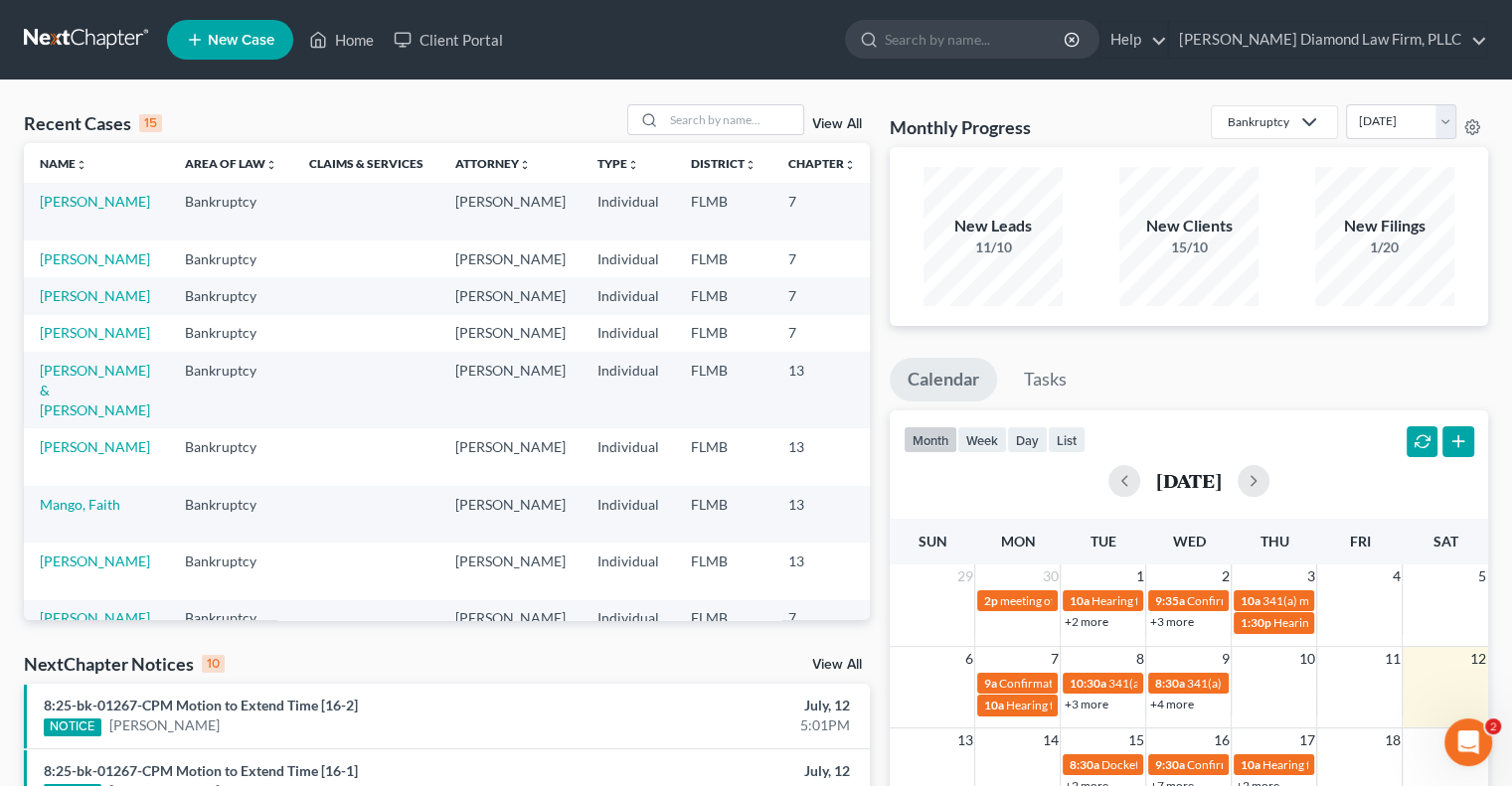 click on "New Case" at bounding box center [241, 40] 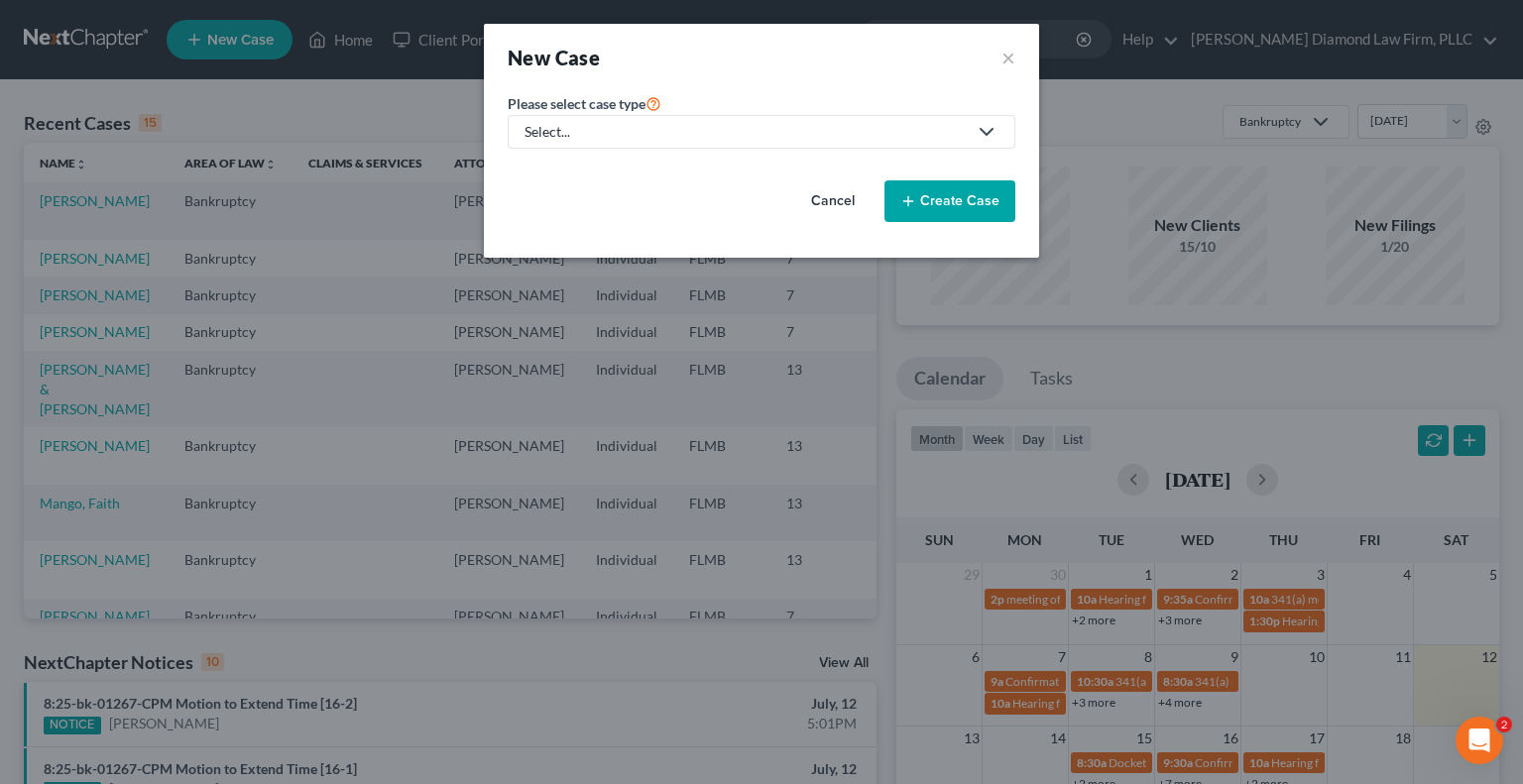 click on "Select..." at bounding box center (746, 132) 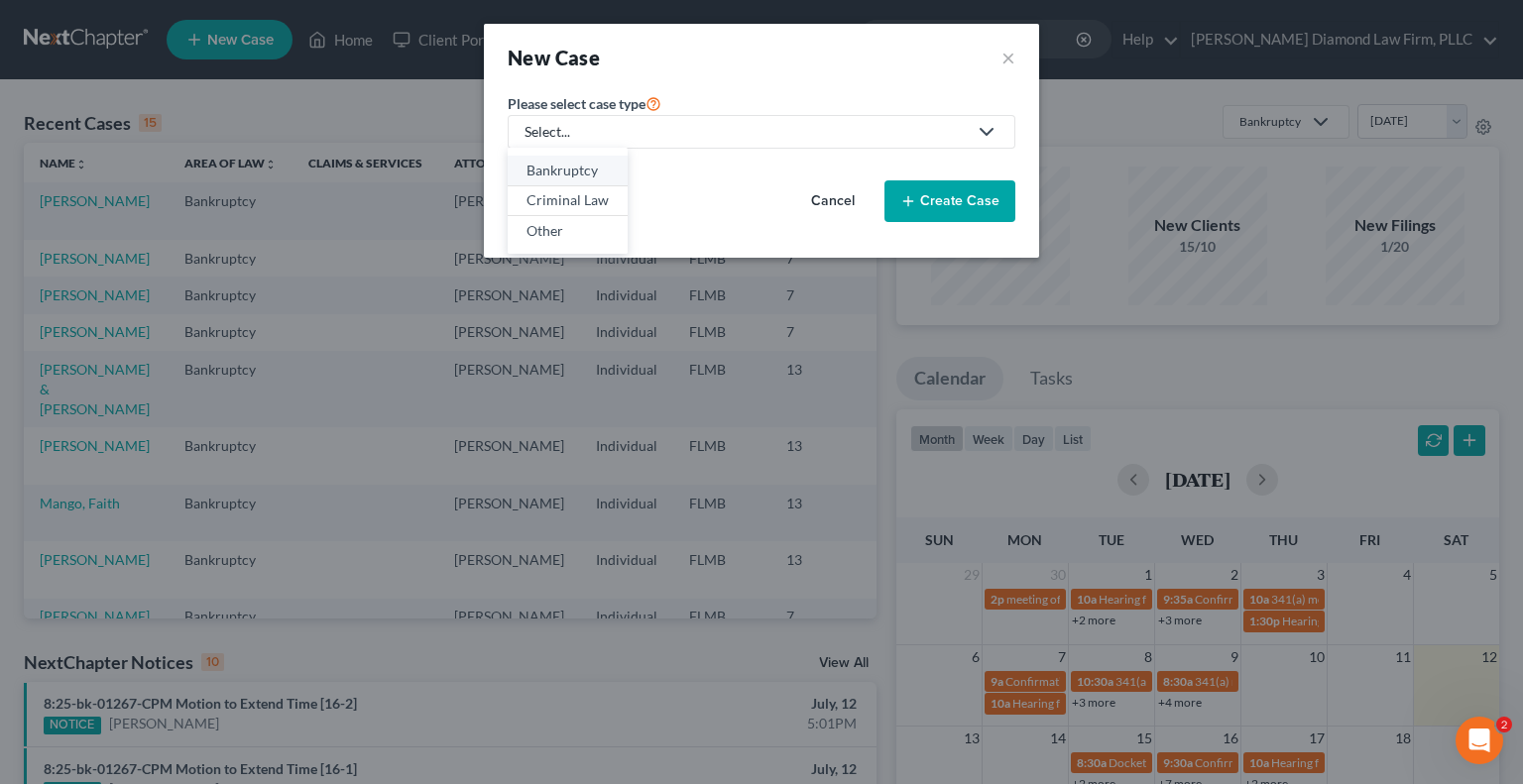 click on "Bankruptcy" at bounding box center [567, 170] 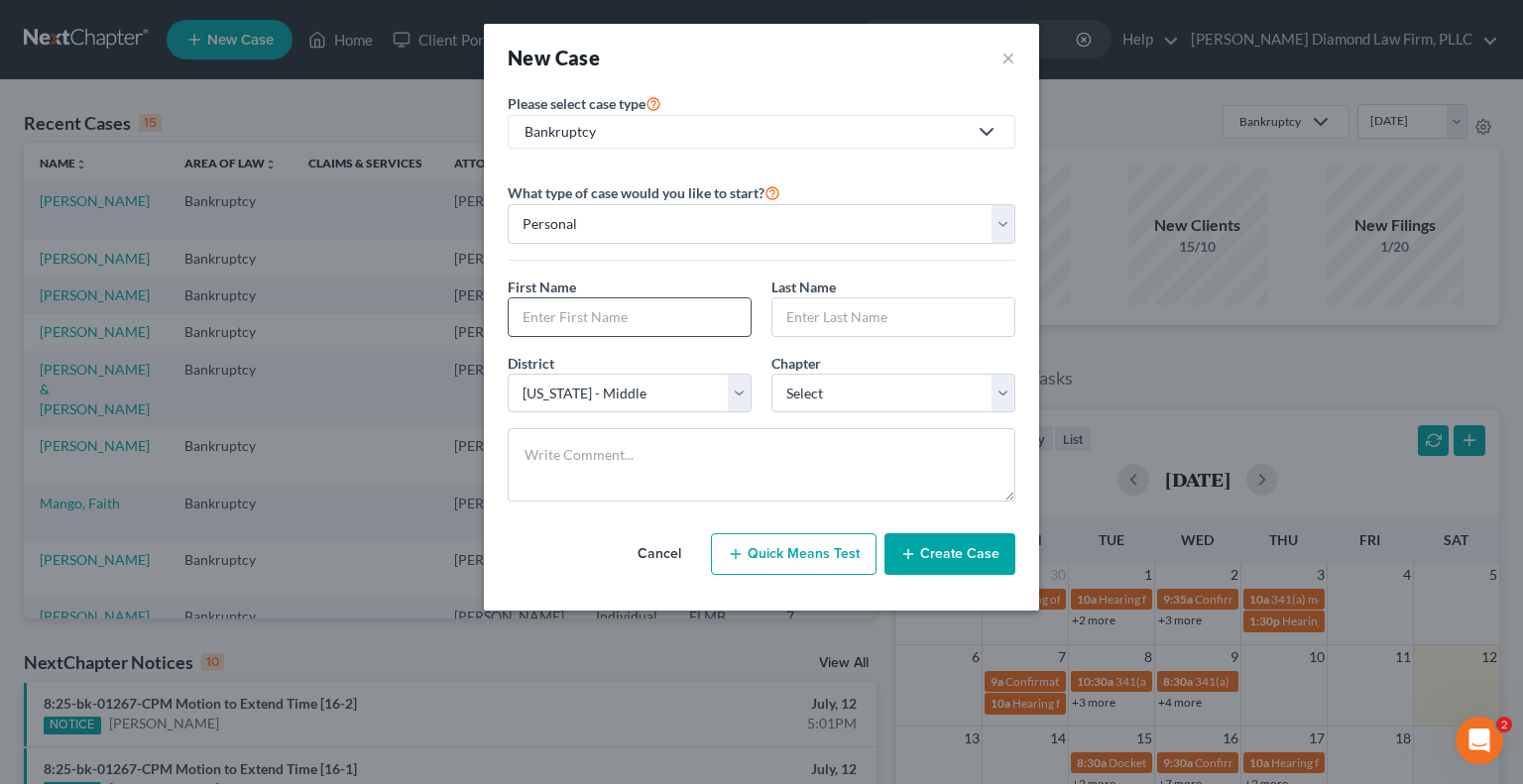 click at bounding box center [630, 317] 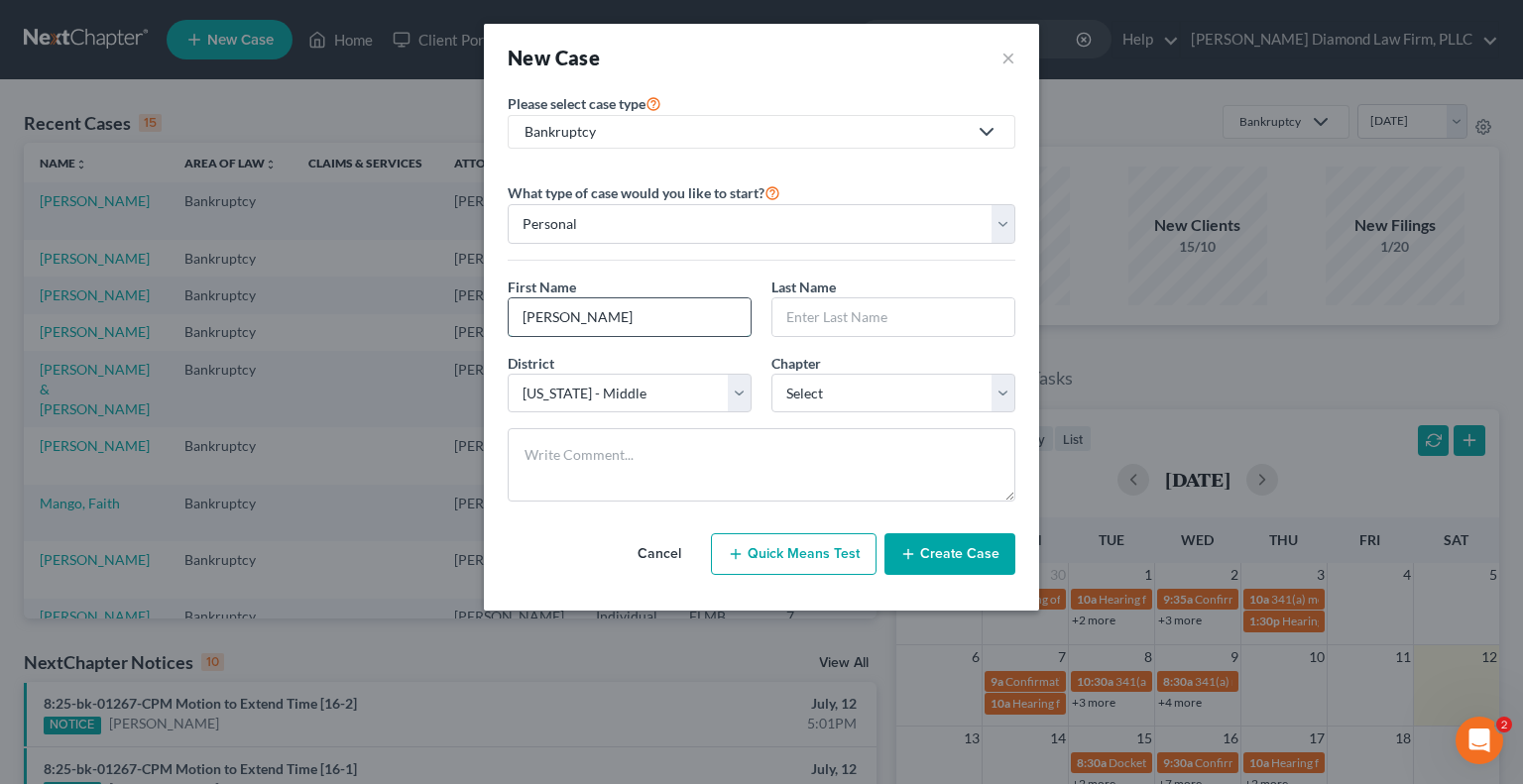 type on "[PERSON_NAME]" 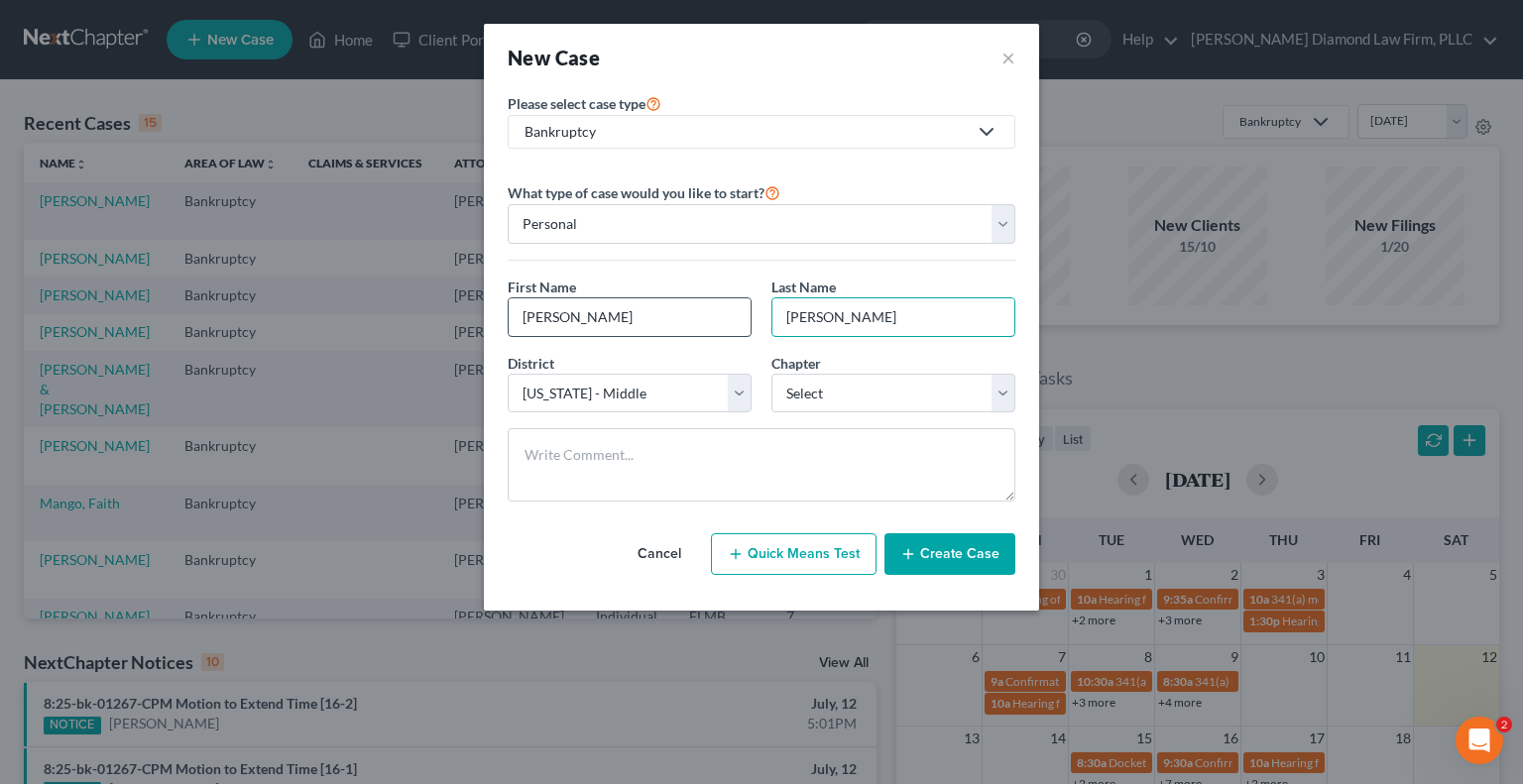 type on "[PERSON_NAME]" 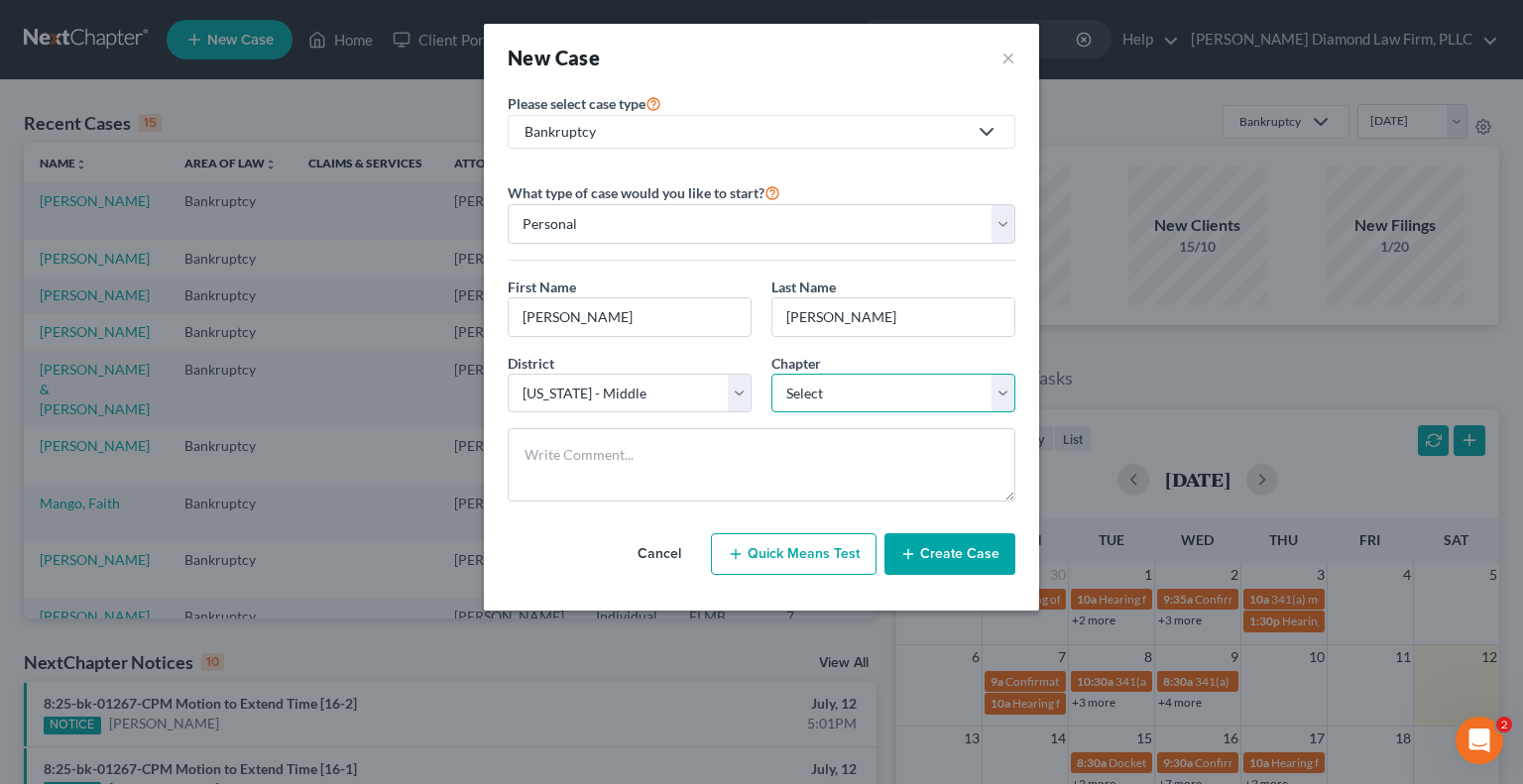 drag, startPoint x: 874, startPoint y: 399, endPoint x: 877, endPoint y: 367, distance: 32.14032 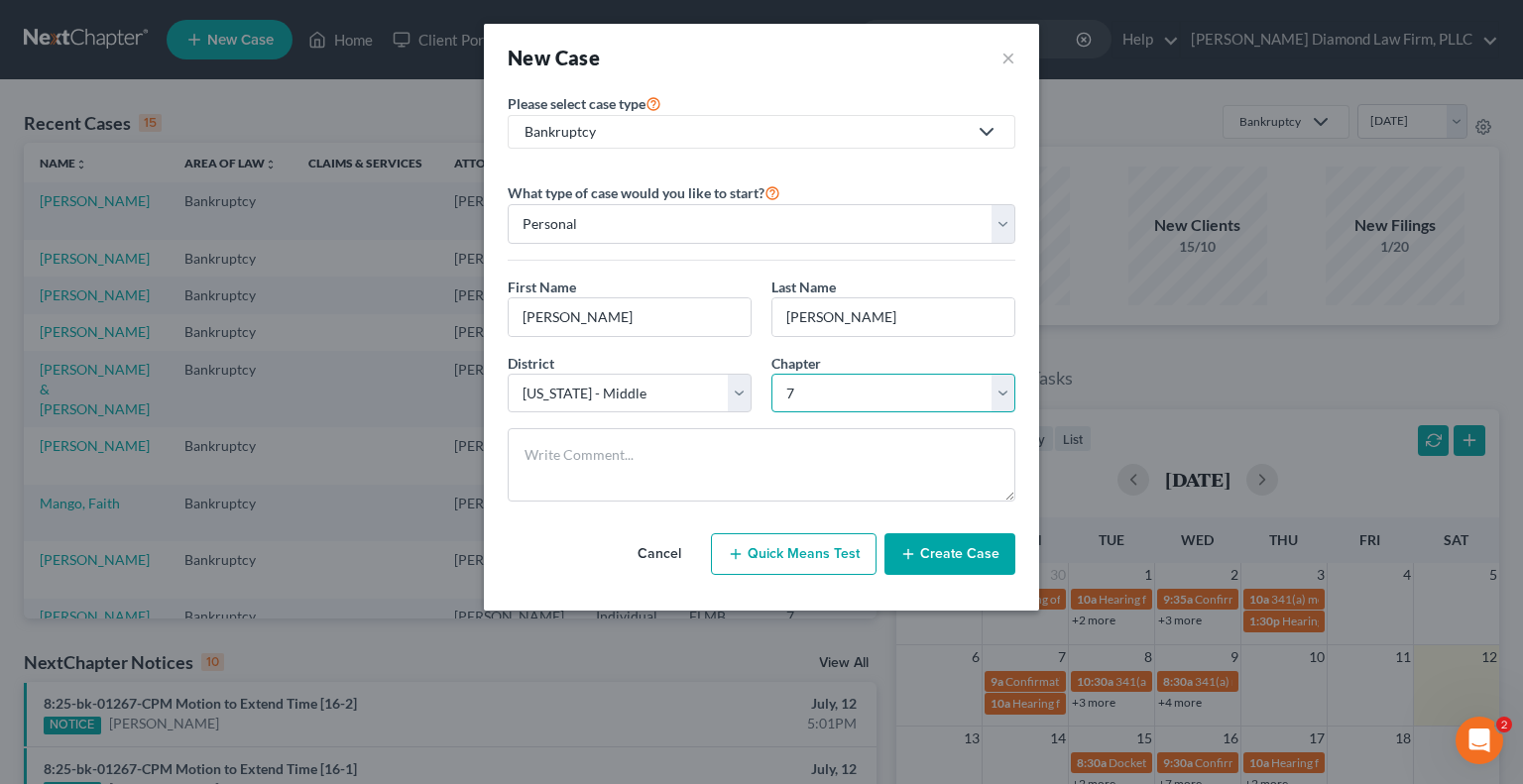click on "Select 7 11 12 13" at bounding box center [893, 393] 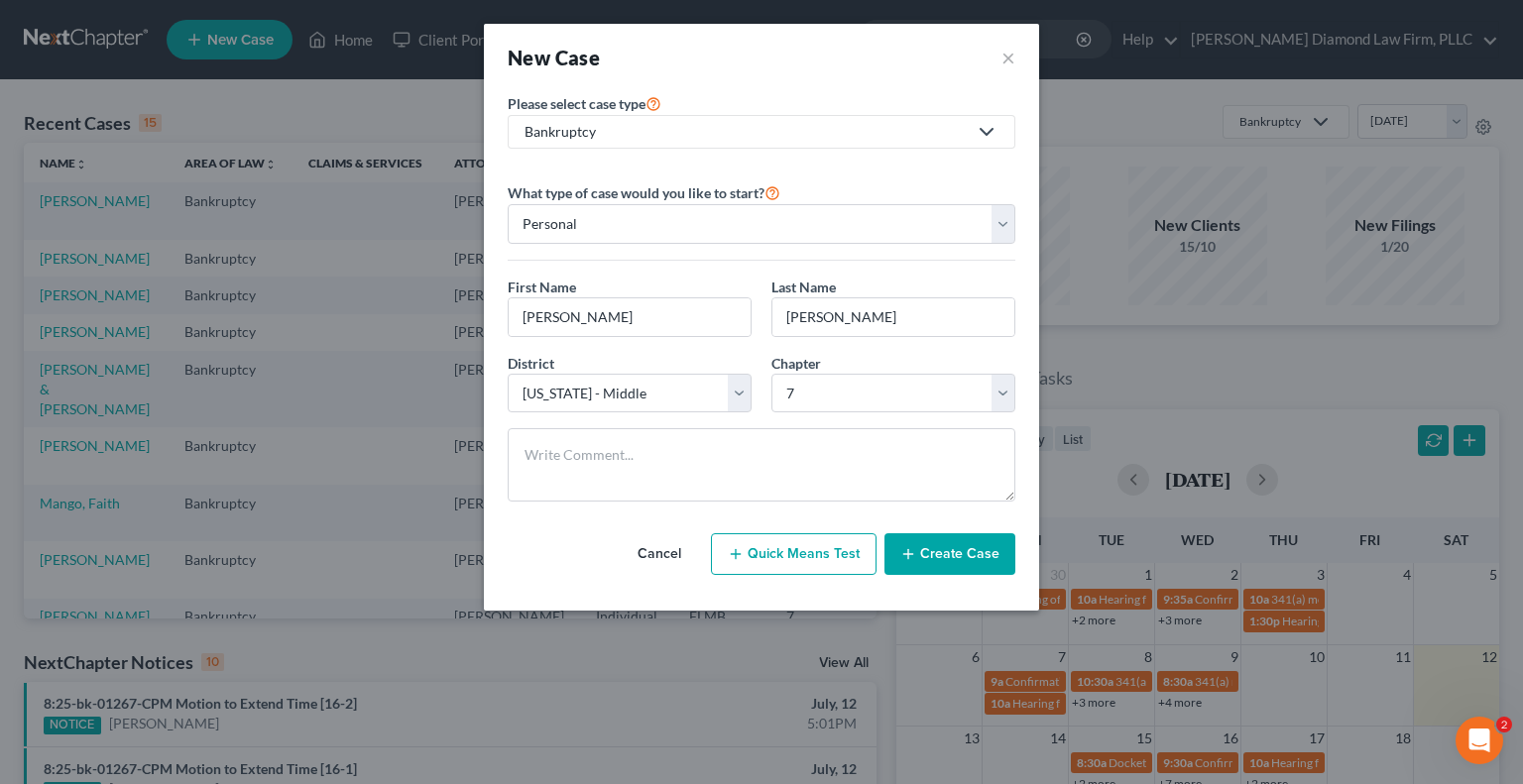 click on "Create Case" at bounding box center (950, 554) 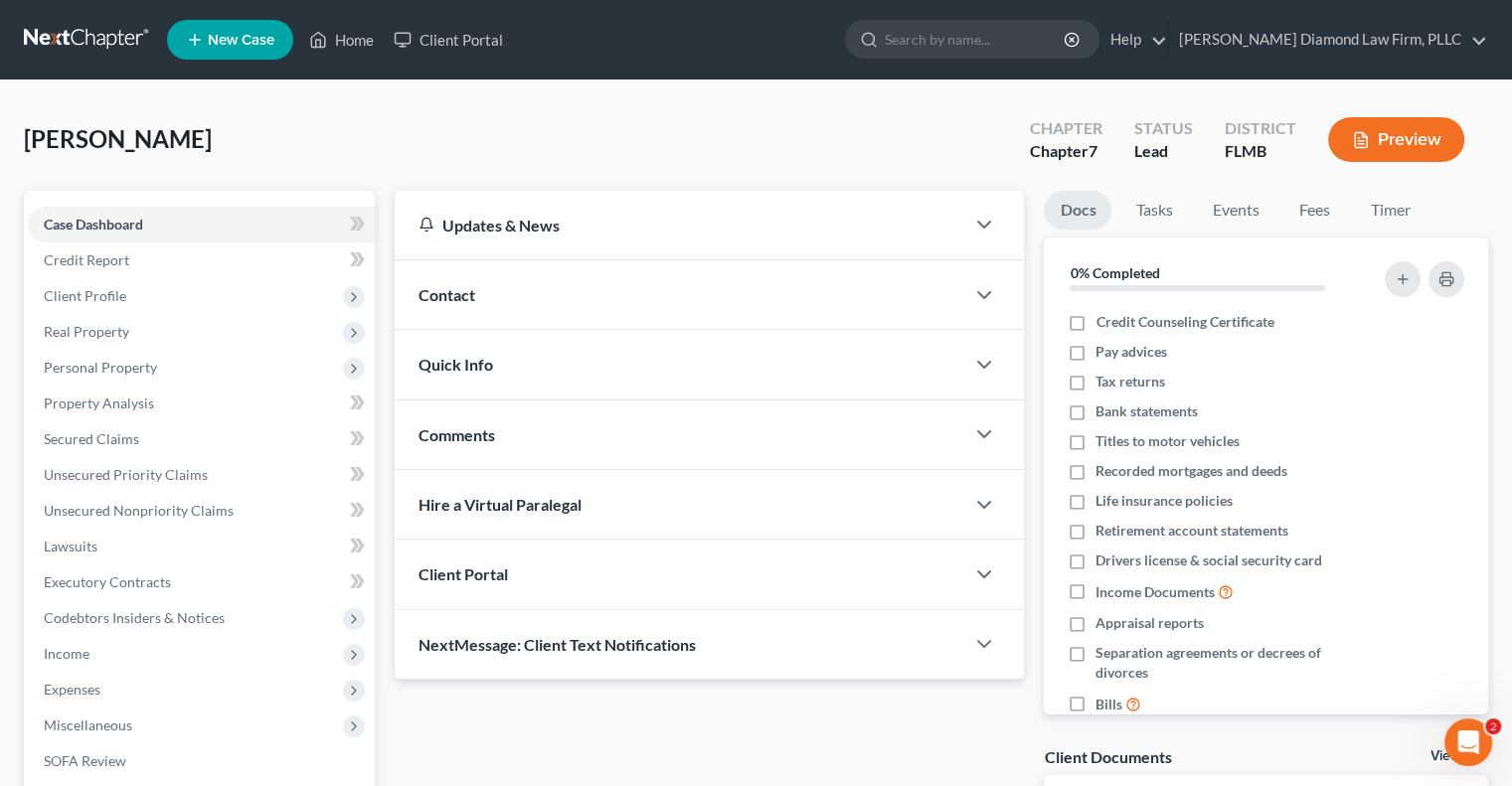drag, startPoint x: 104, startPoint y: 289, endPoint x: 188, endPoint y: 357, distance: 108.07405 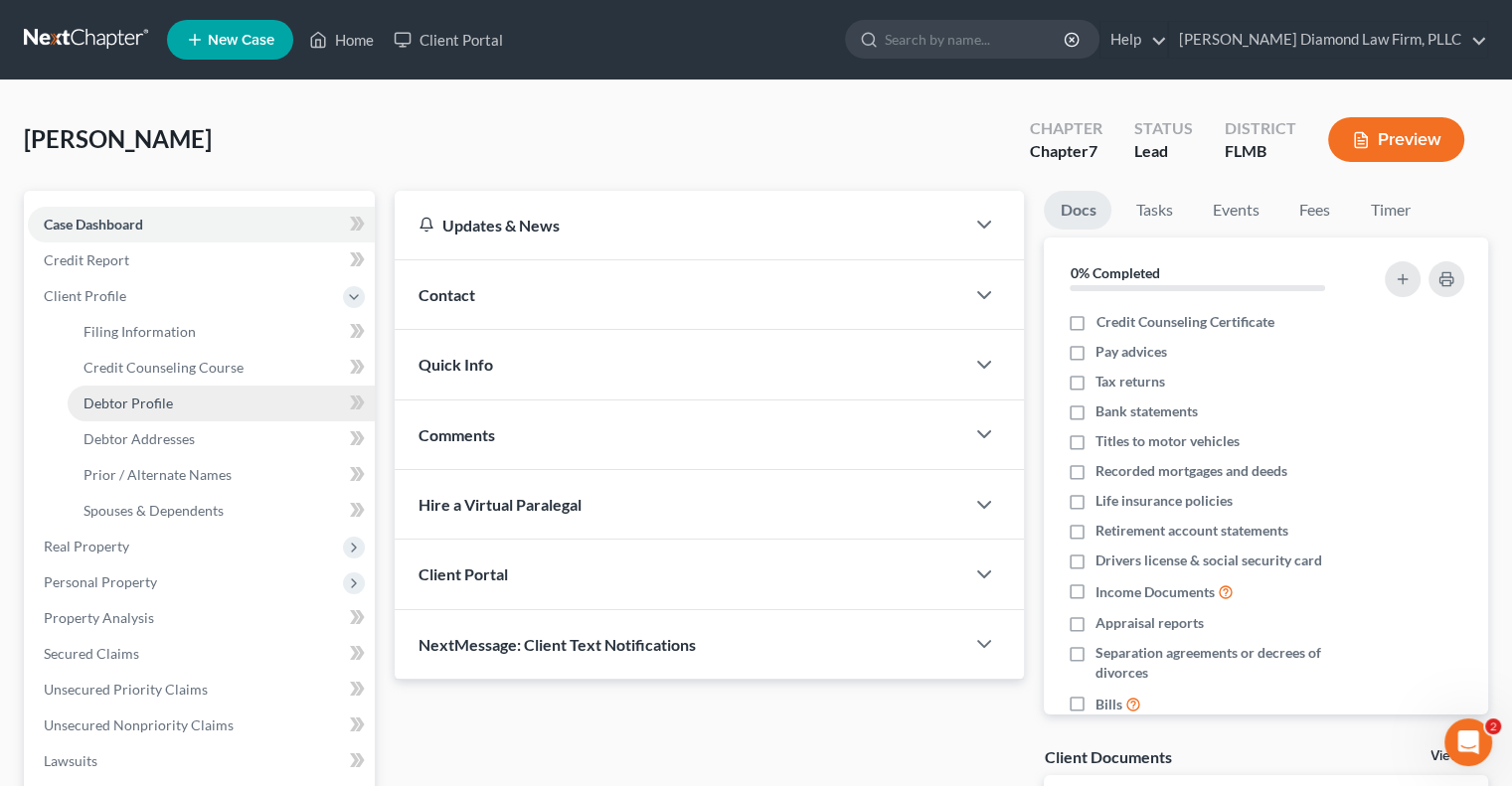 click on "Debtor Profile" at bounding box center (221, 403) 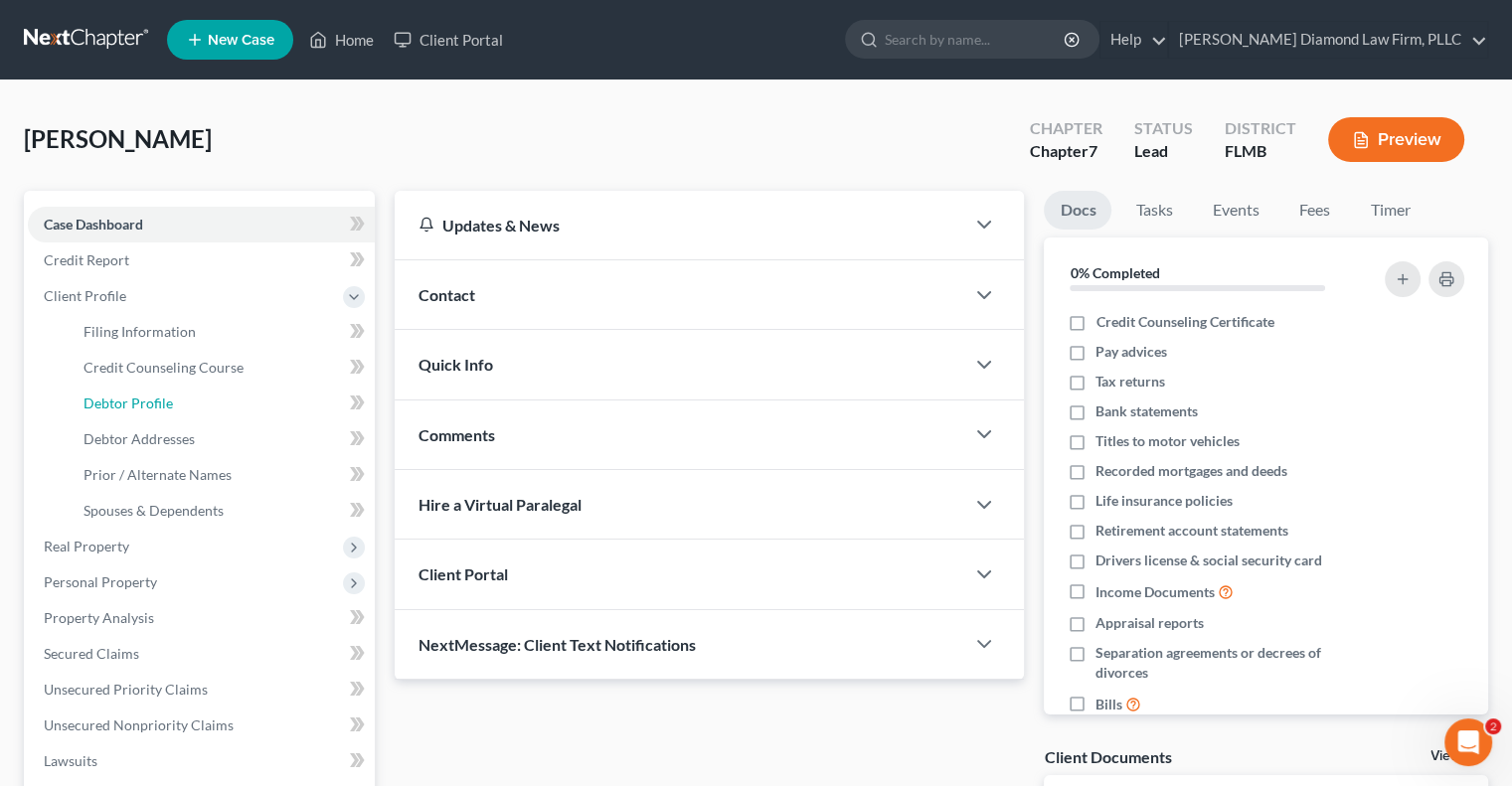 select on "0" 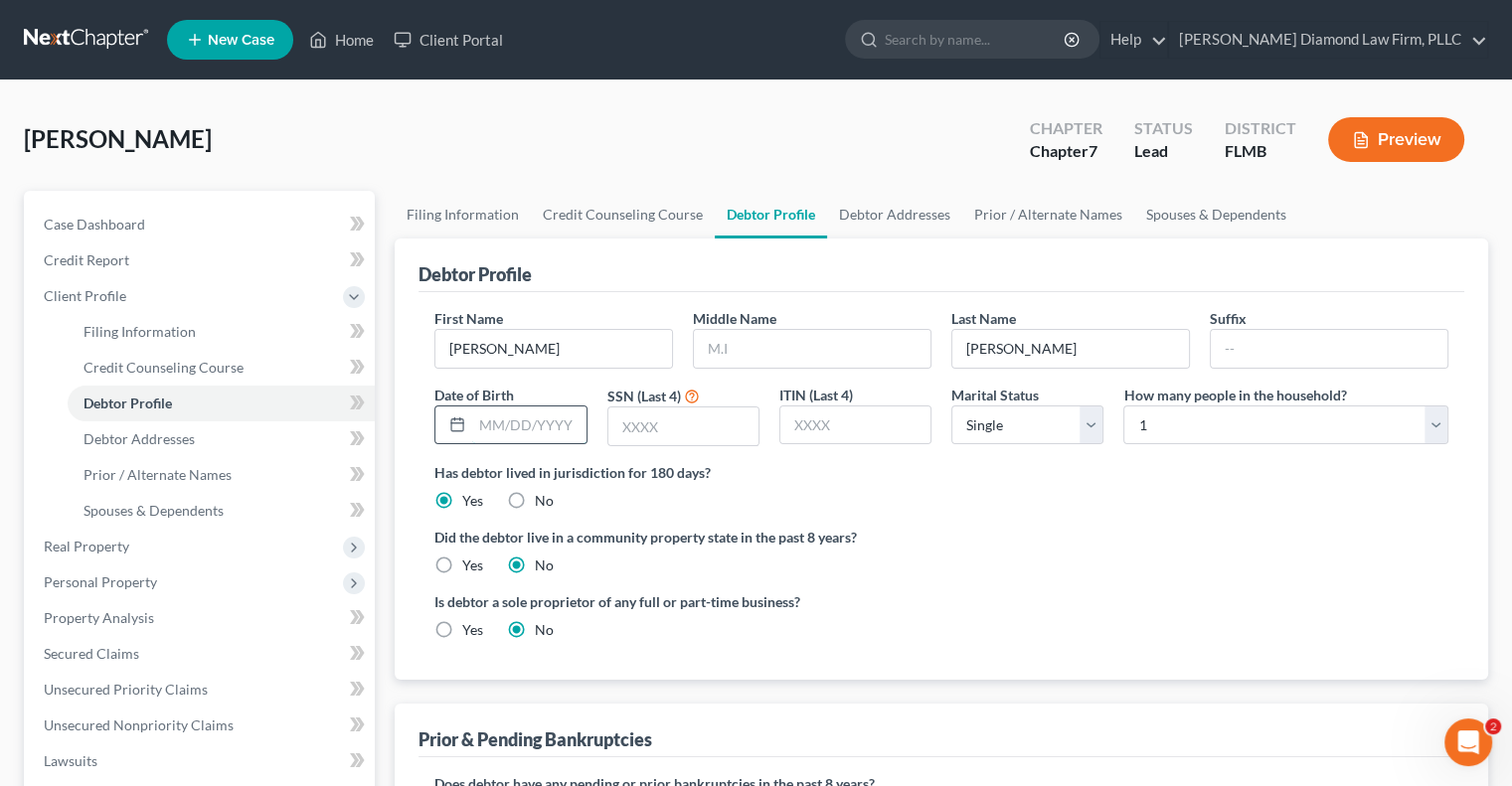 click at bounding box center (529, 425) 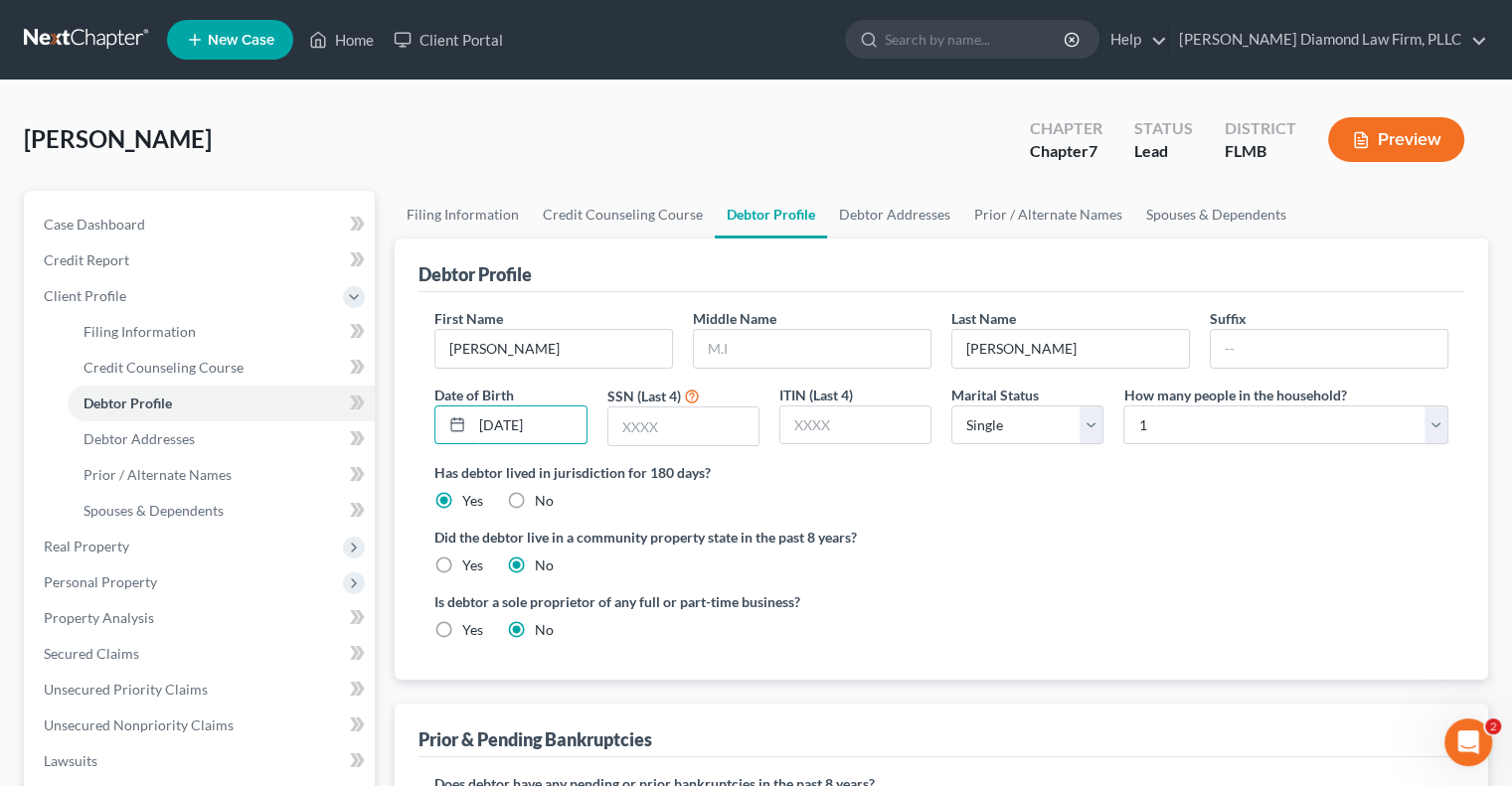 type on "[DATE]" 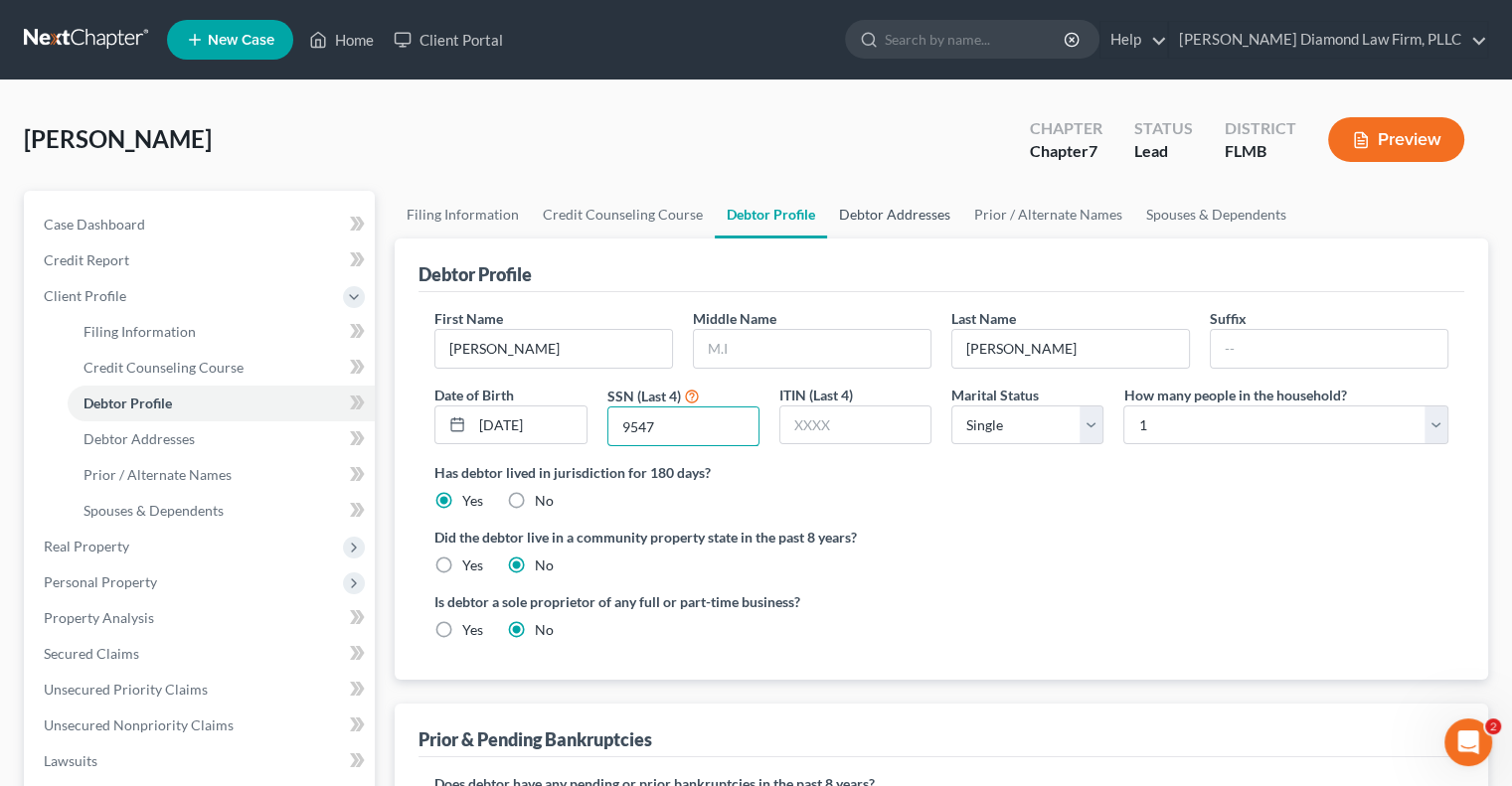 type on "9547" 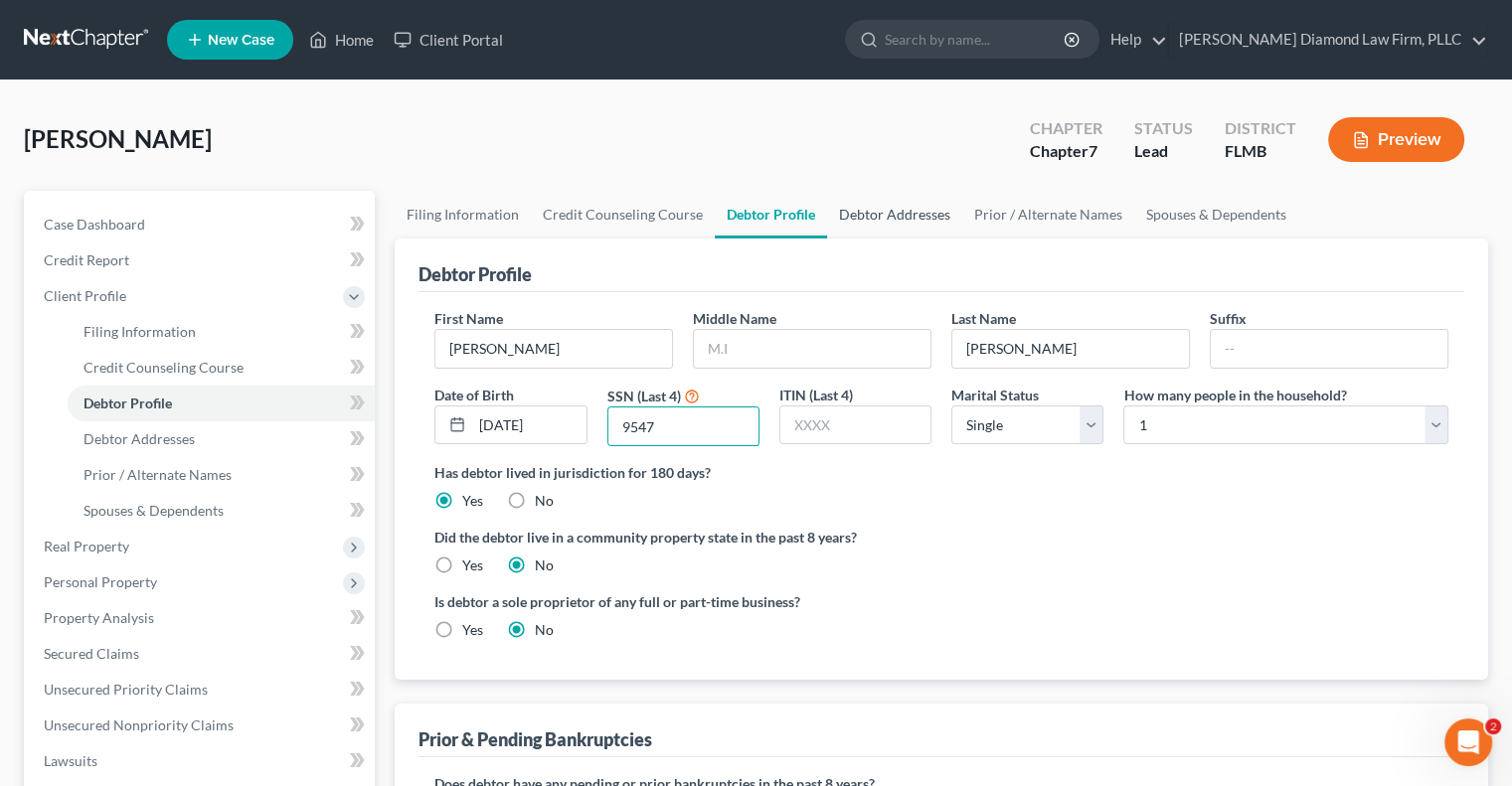 click on "Debtor Addresses" at bounding box center (895, 215) 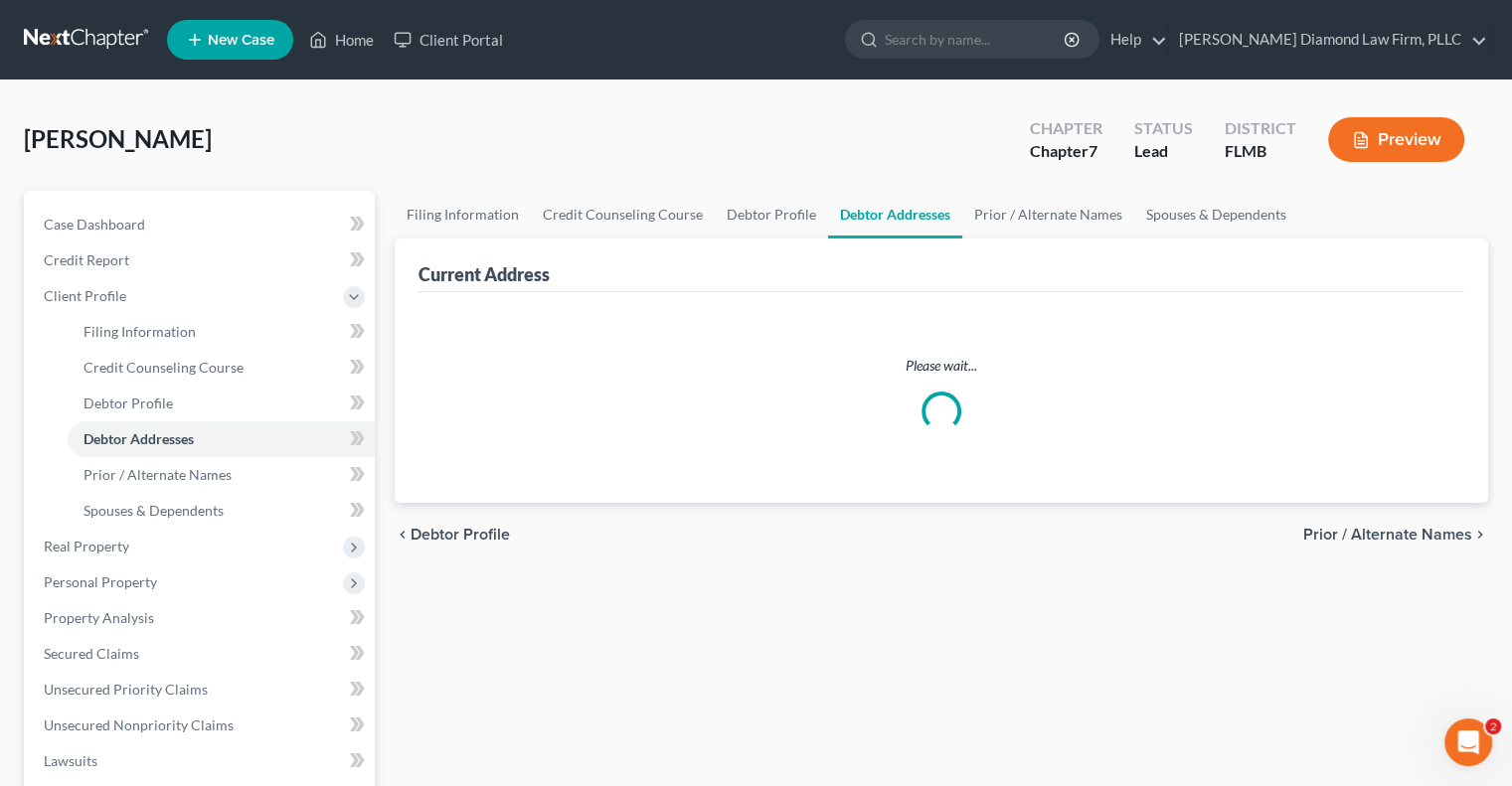 select on "0" 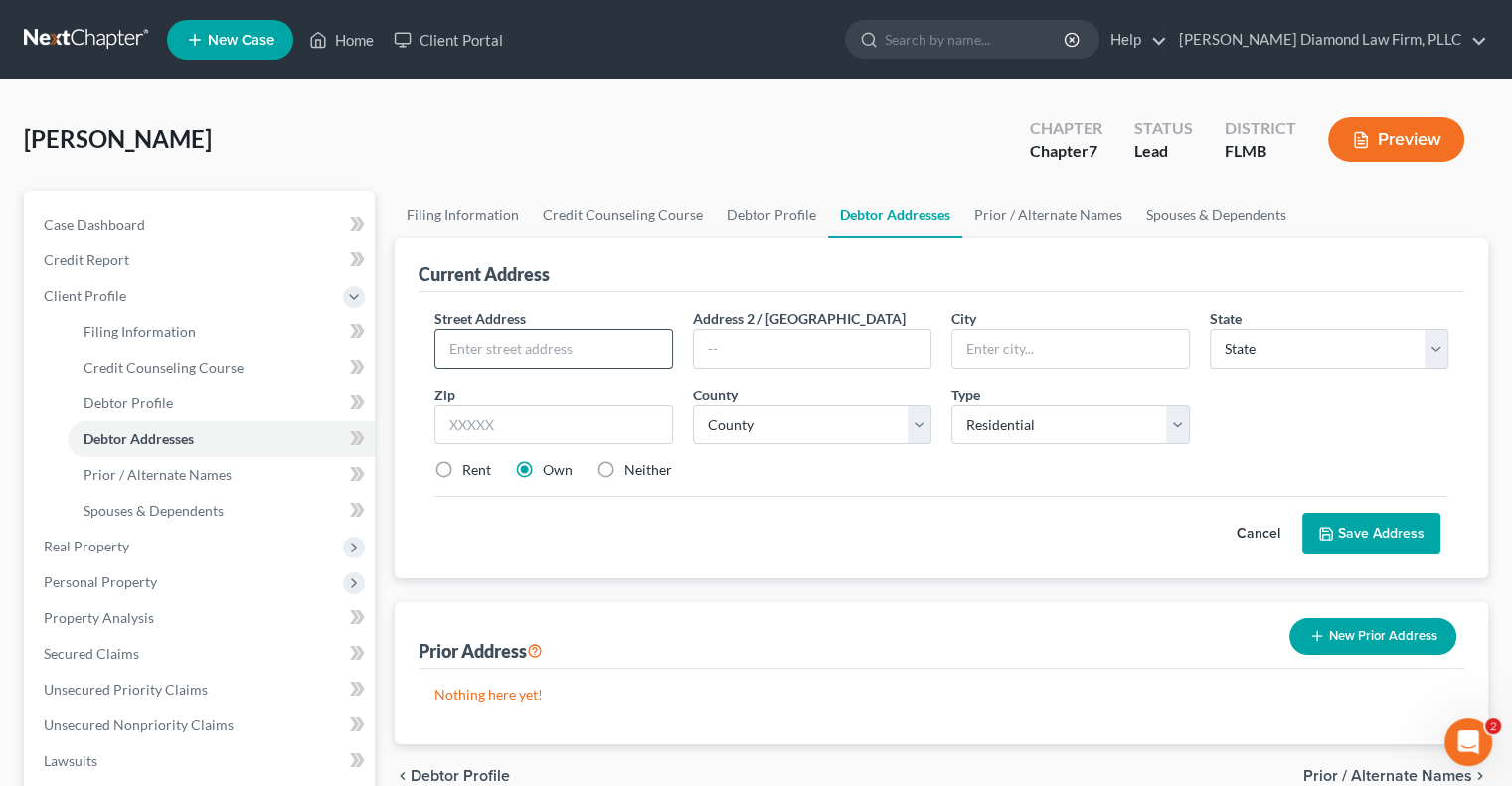 click at bounding box center [554, 349] 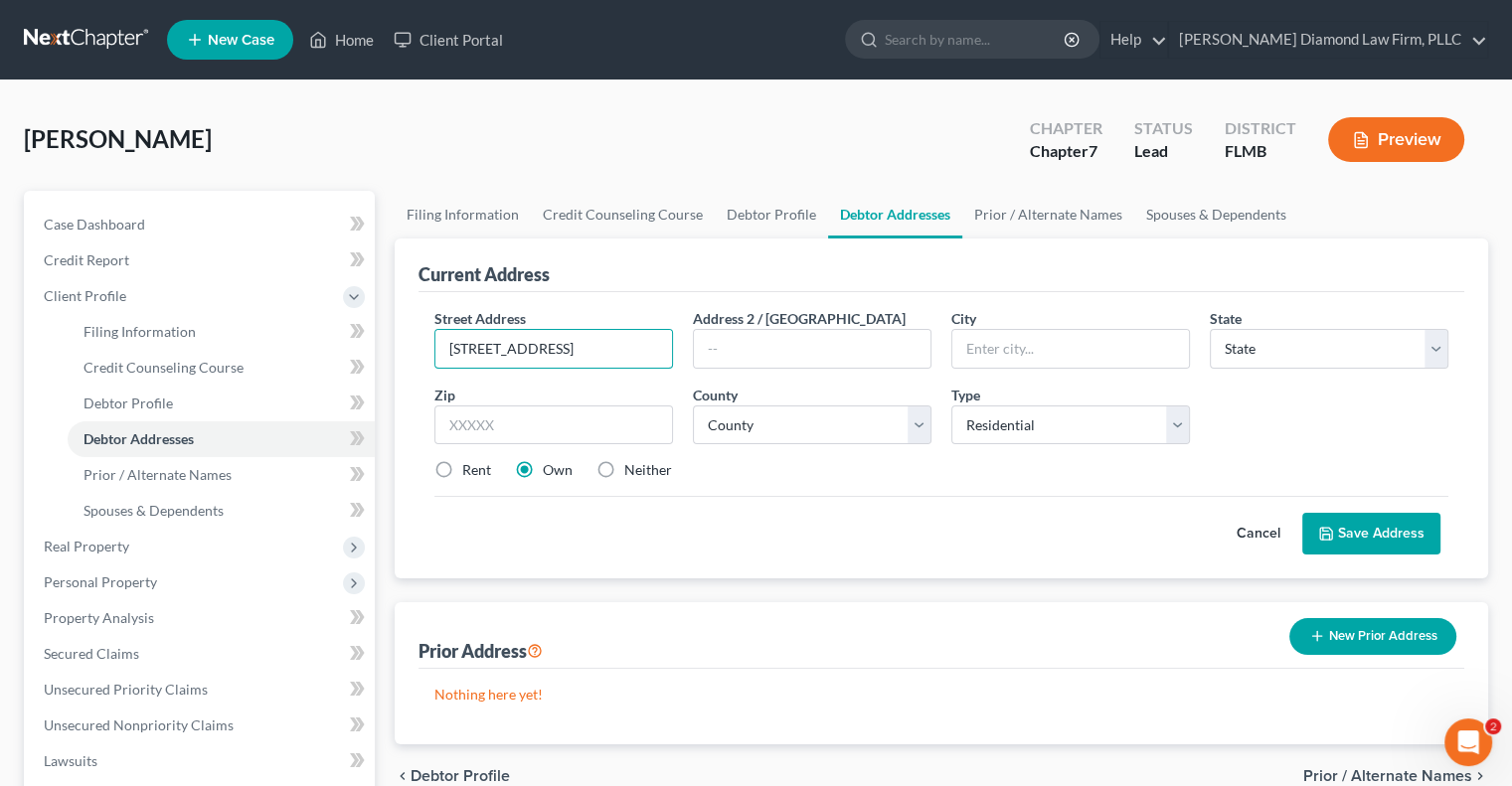 type on "[STREET_ADDRESS]" 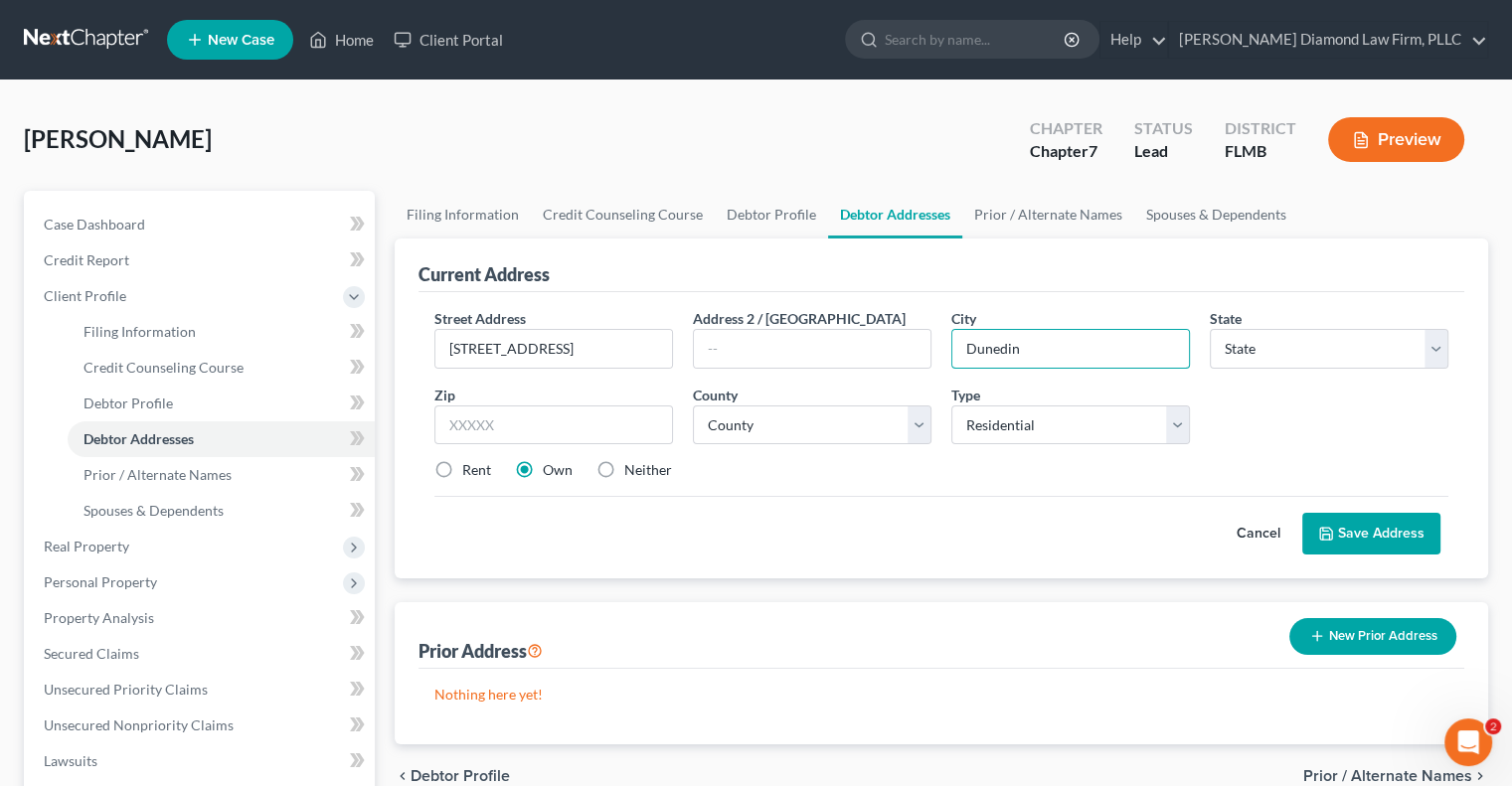 type on "Dunedin" 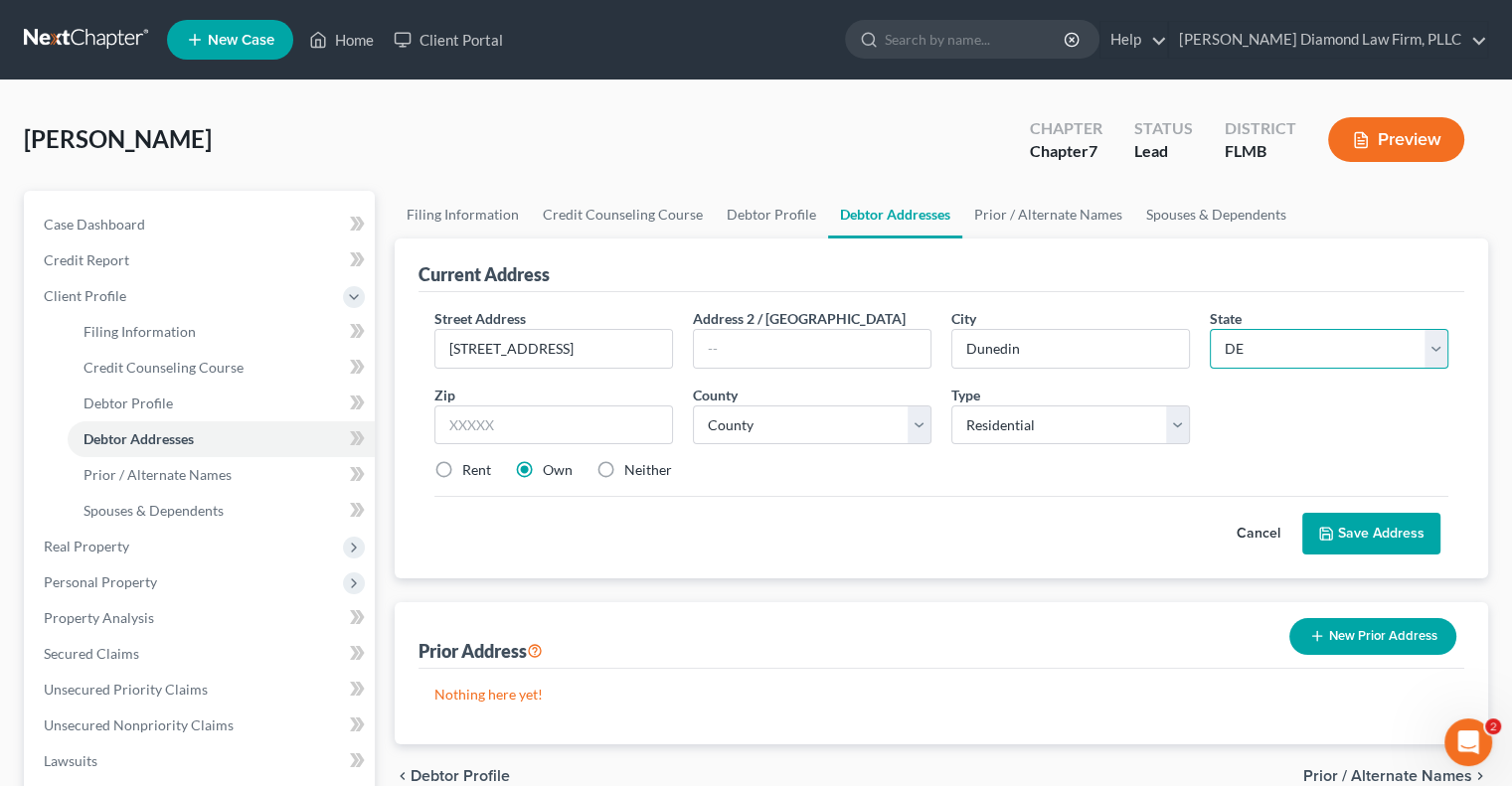 select on "9" 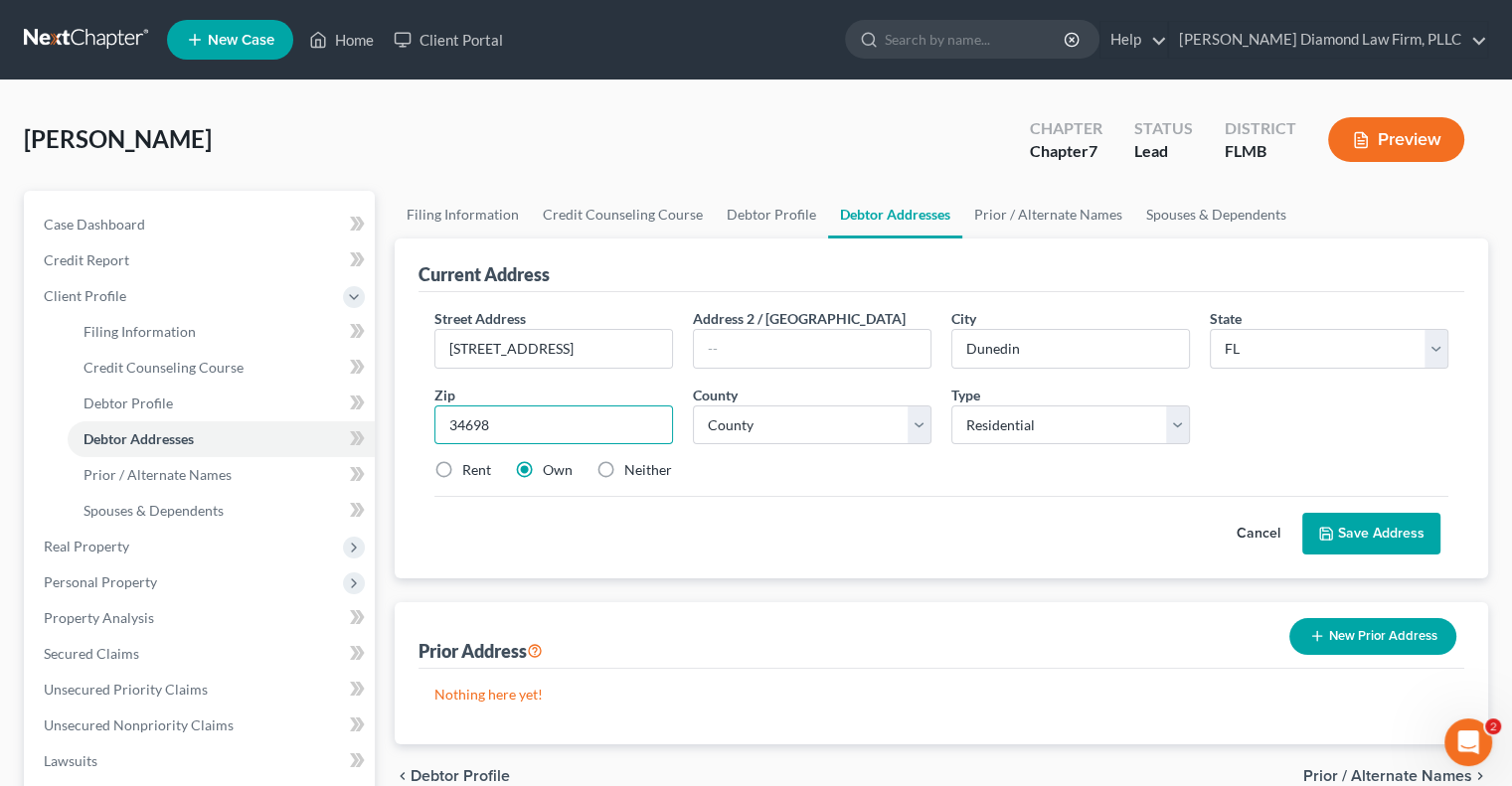 type on "34698" 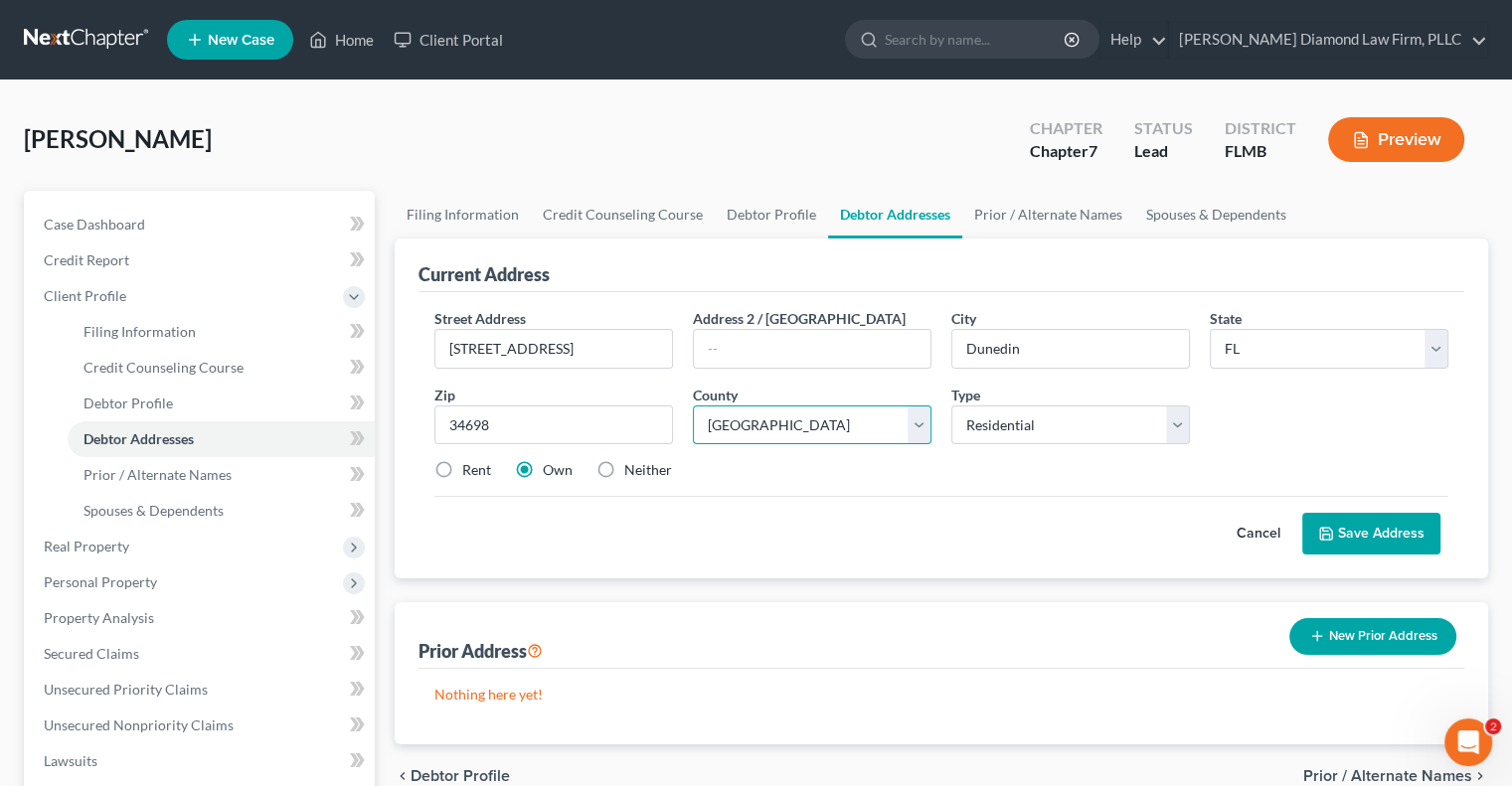 select on "51" 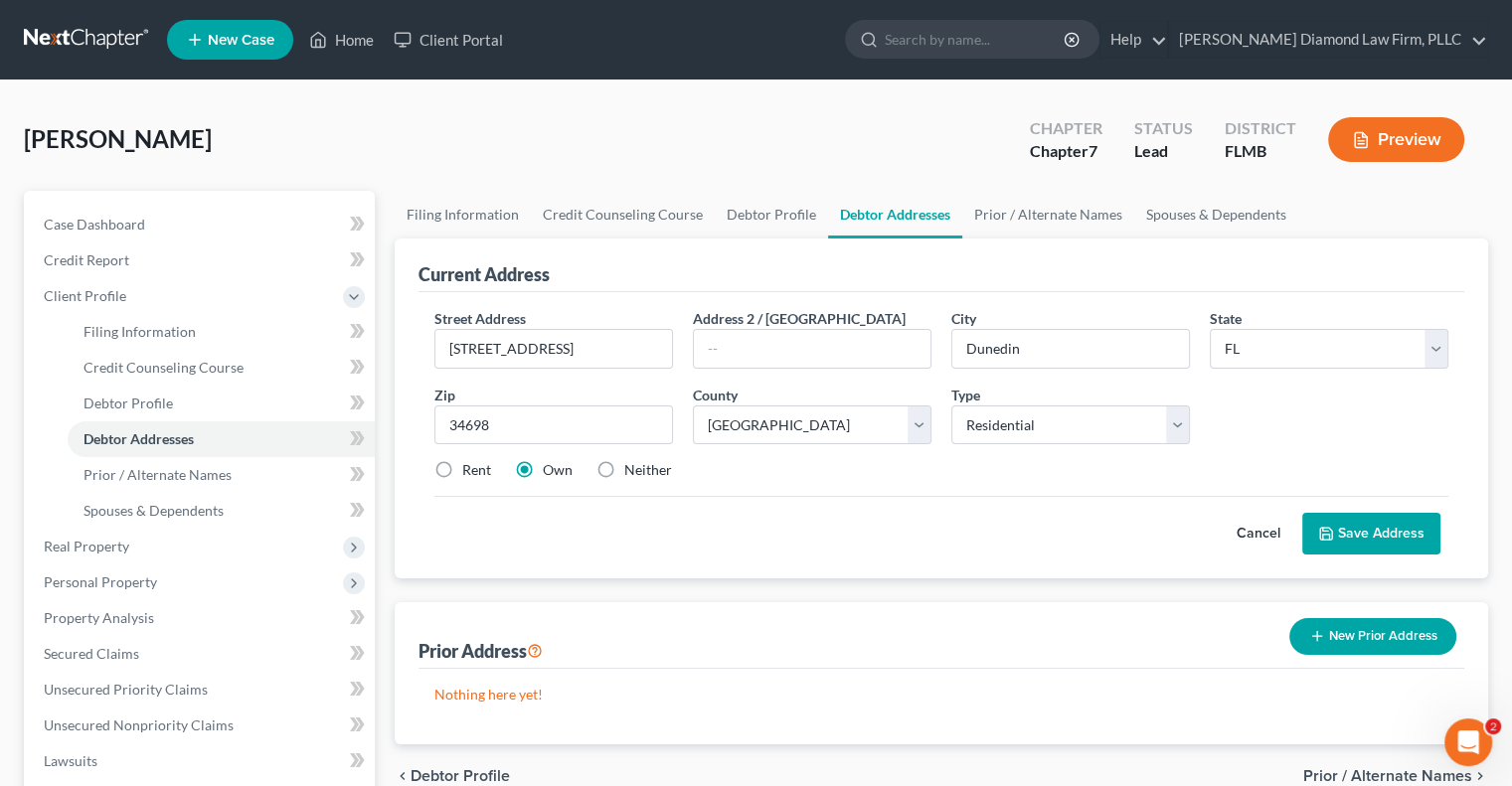 click on "Rent" at bounding box center [476, 470] 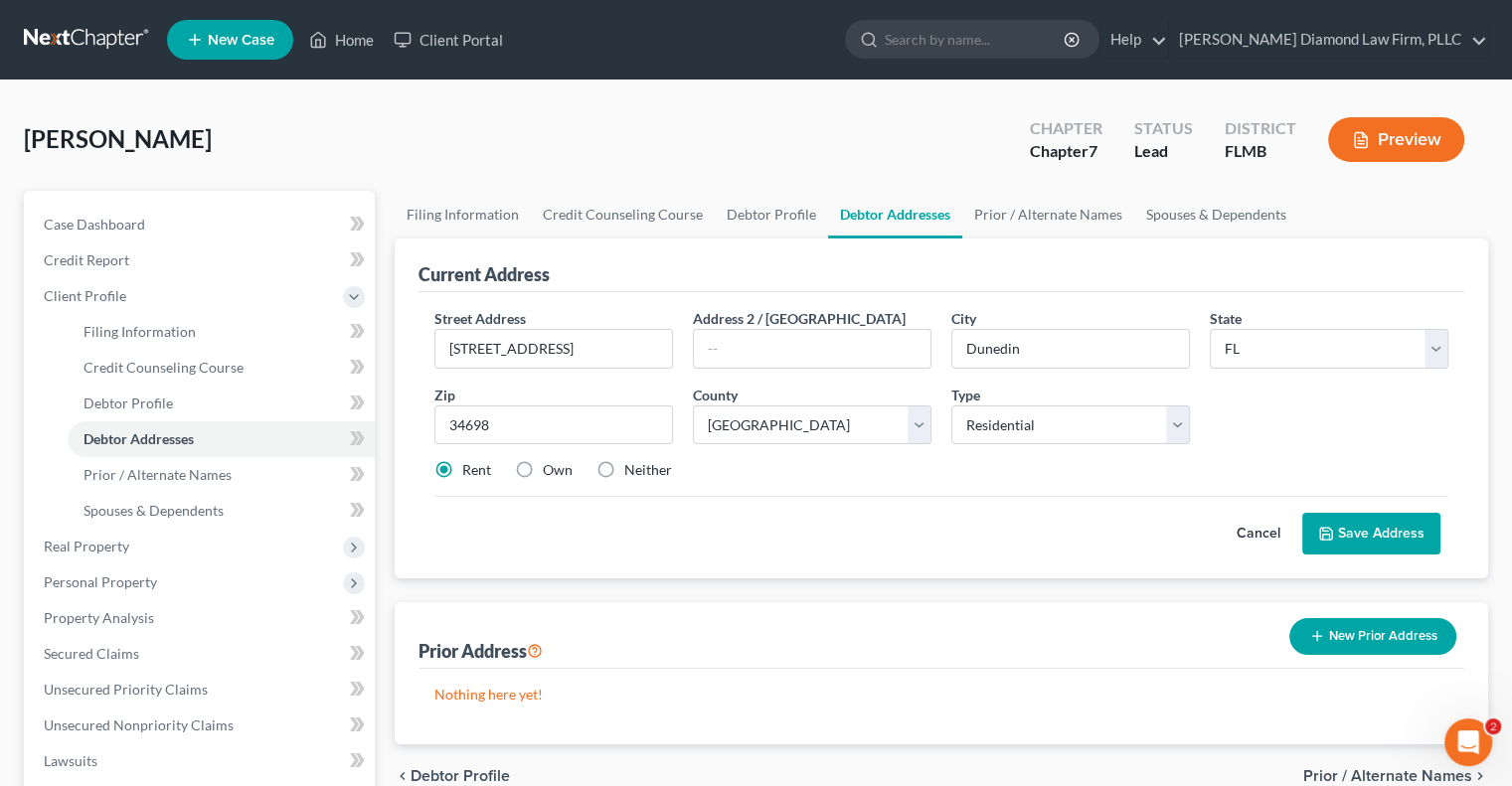 click on "Save Address" at bounding box center (1371, 534) 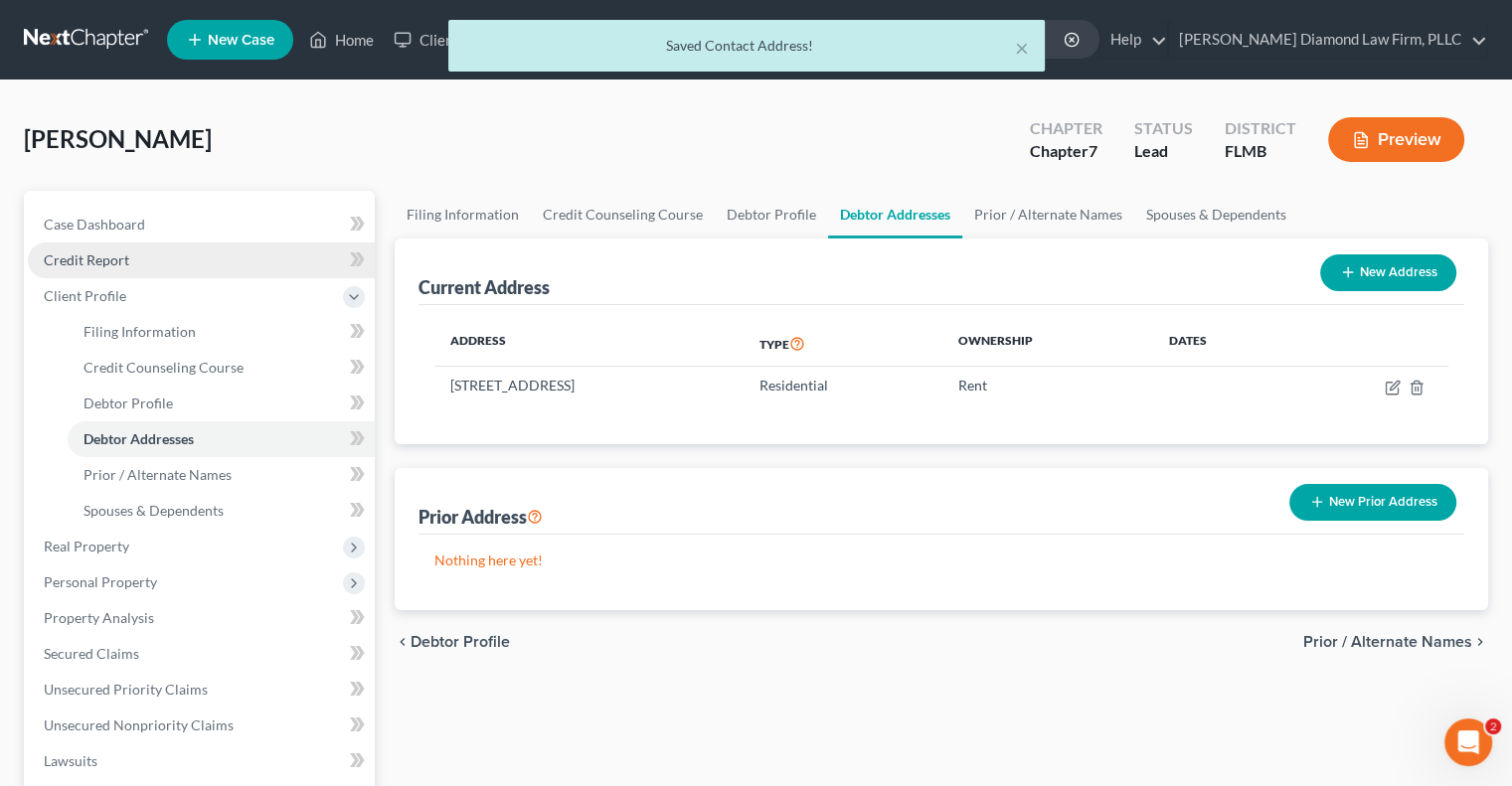 click on "Credit Report" at bounding box center (201, 260) 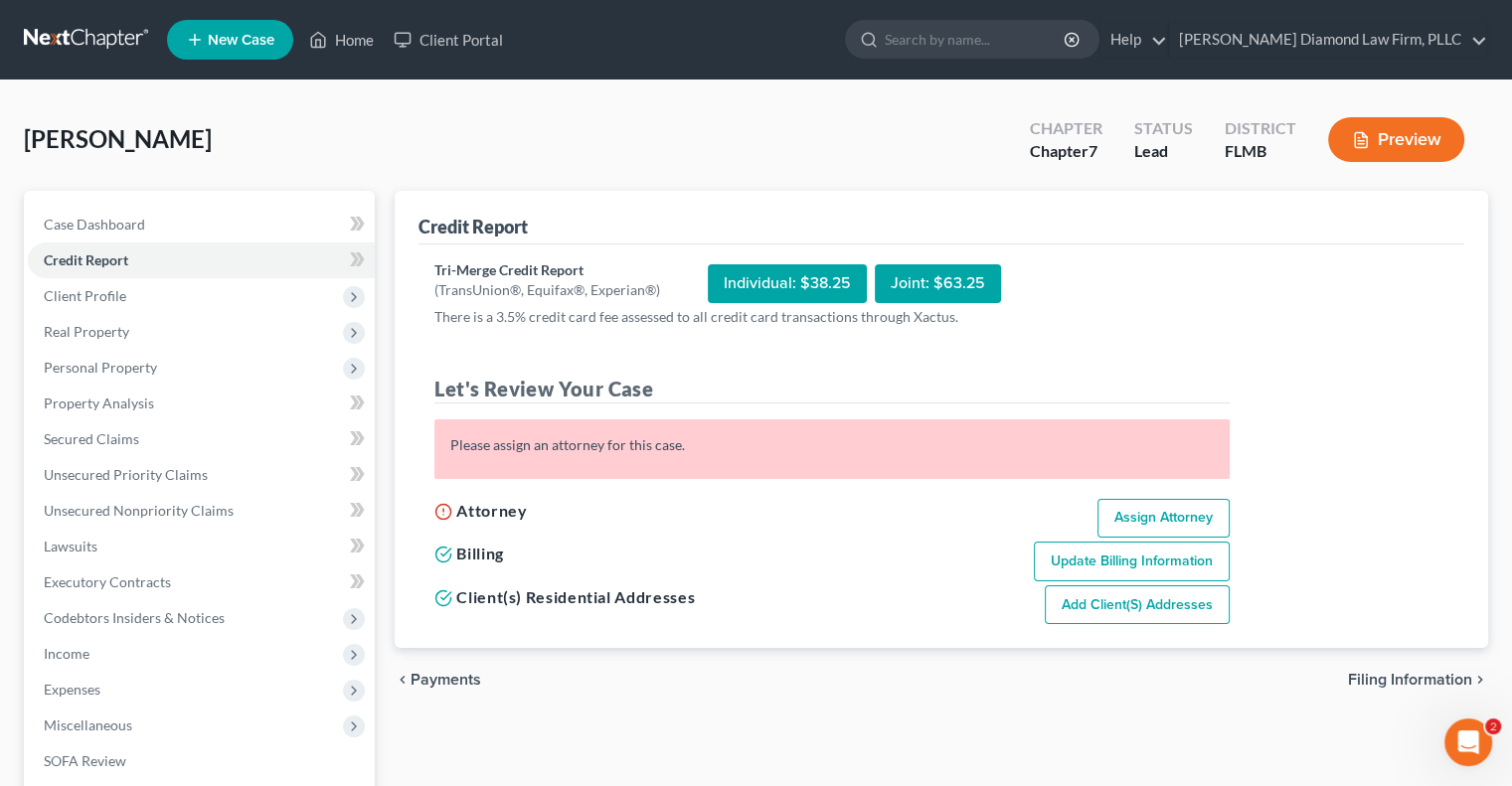 click on "Assign Attorney" at bounding box center [1163, 519] 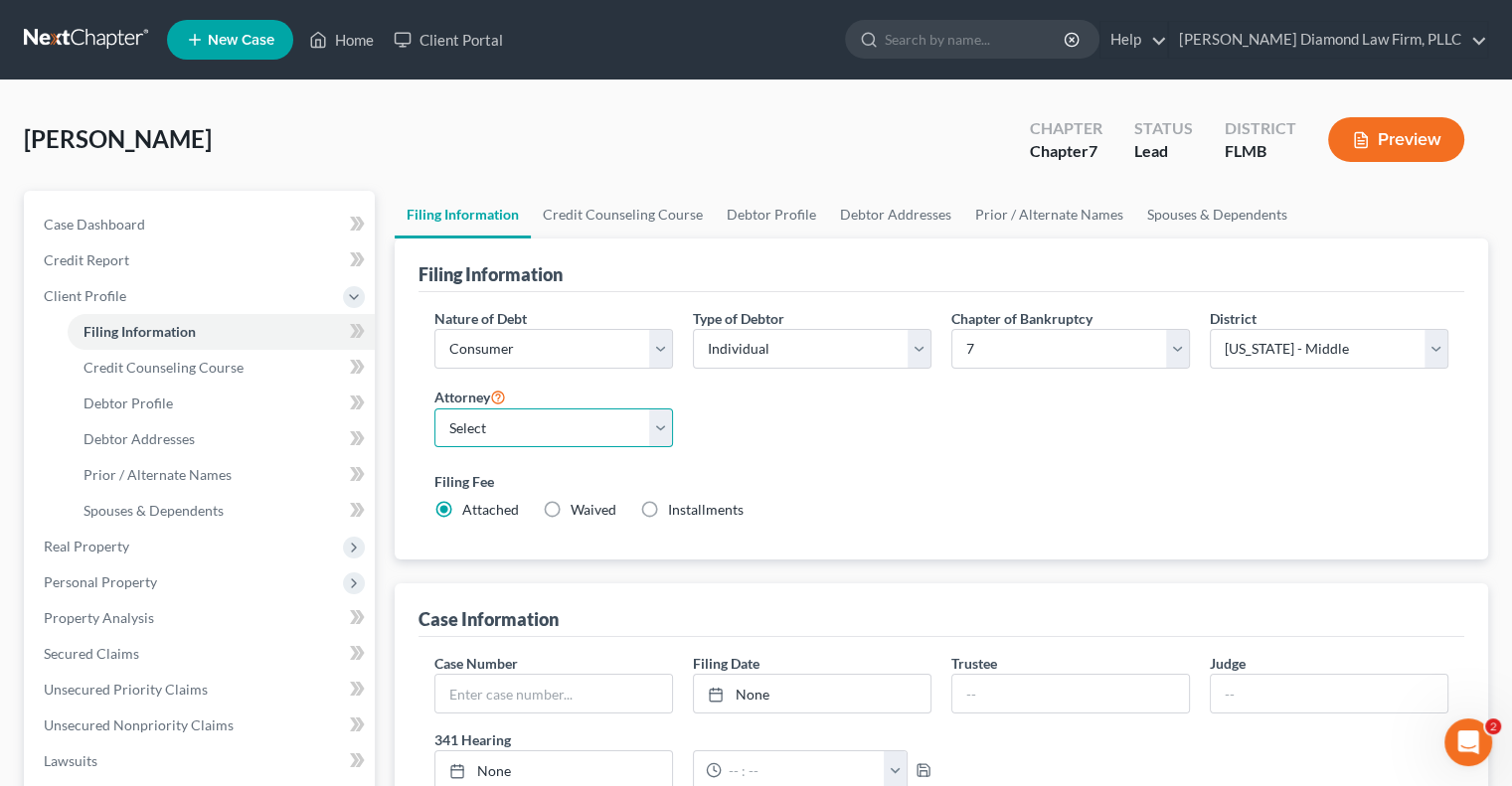 click on "Select [PERSON_NAME] - FLMB [PERSON_NAME] - FLSB [PERSON_NAME] - FLNB" at bounding box center (554, 428) 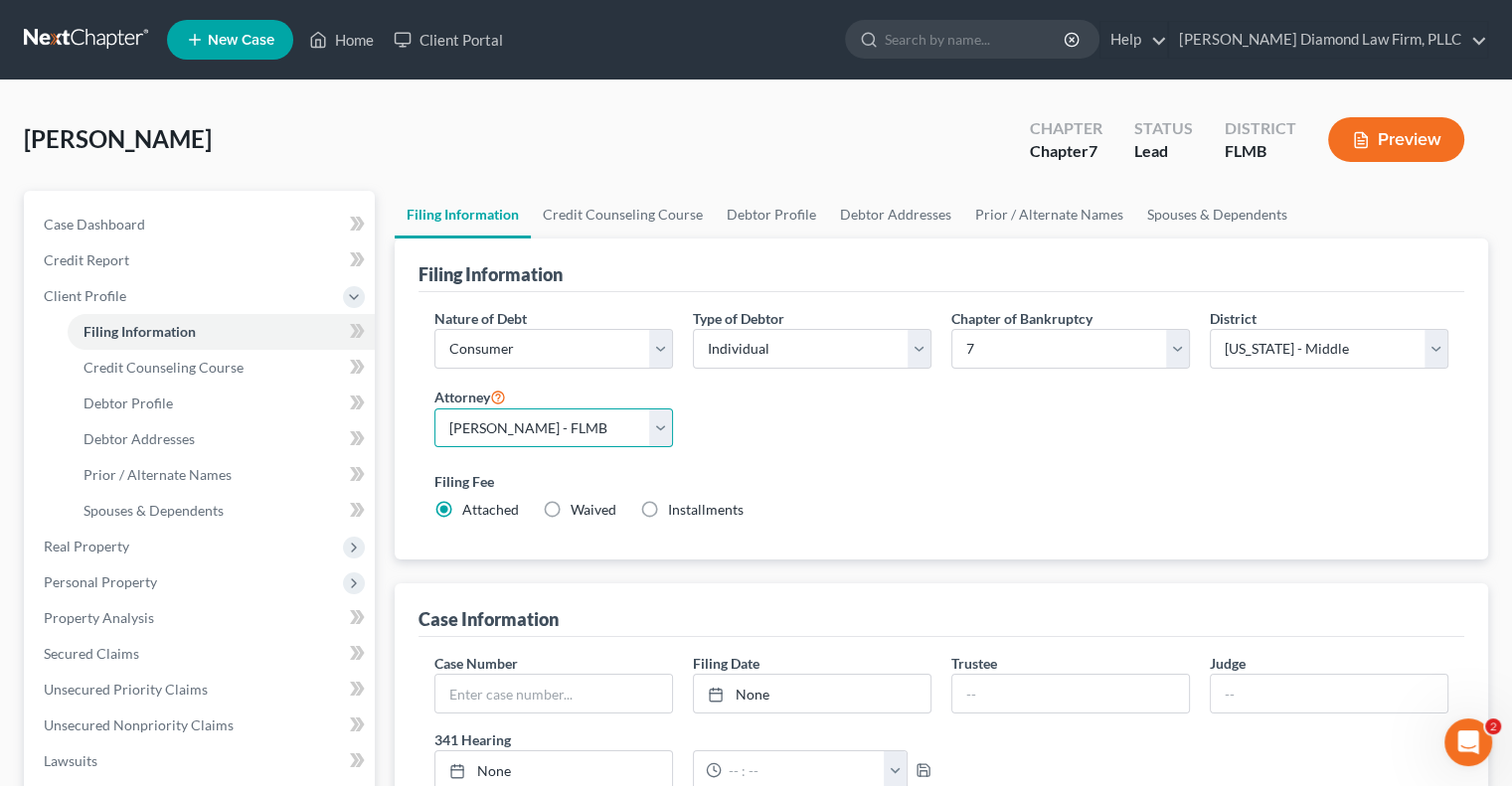 click on "Select [PERSON_NAME] - FLMB [PERSON_NAME] - FLSB [PERSON_NAME] - FLNB" at bounding box center (554, 428) 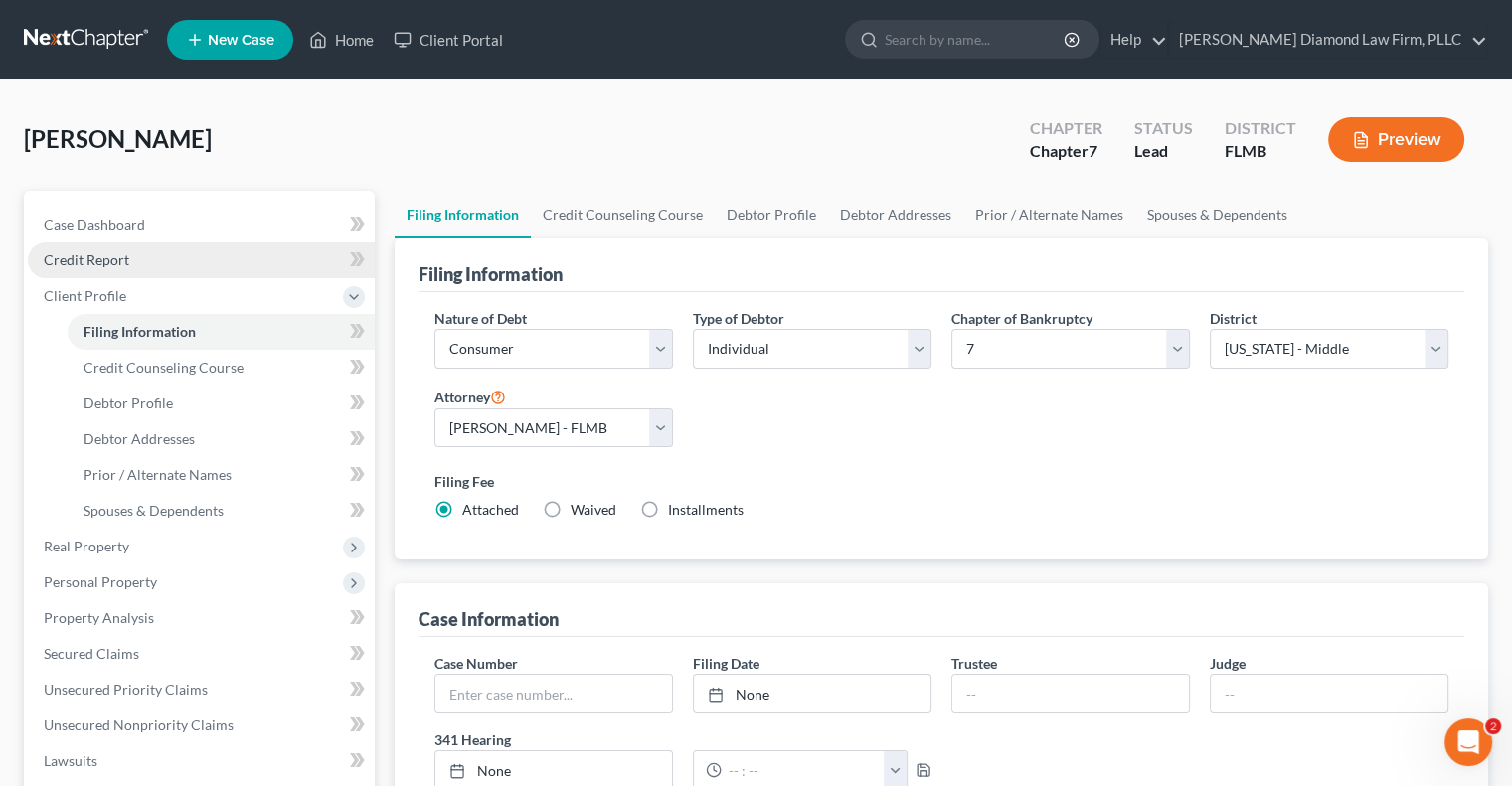 click on "Credit Report" at bounding box center (201, 260) 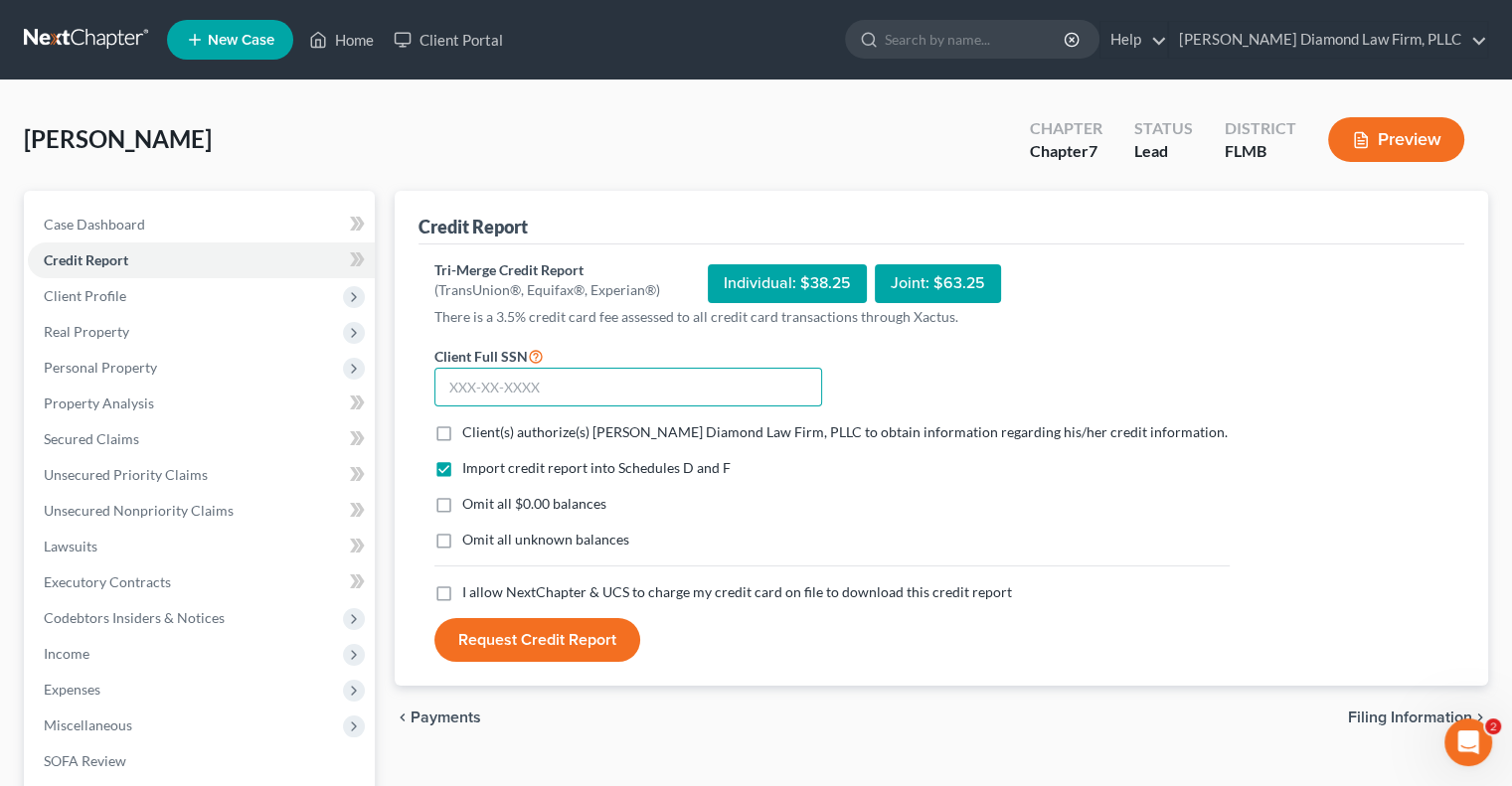 click at bounding box center (628, 388) 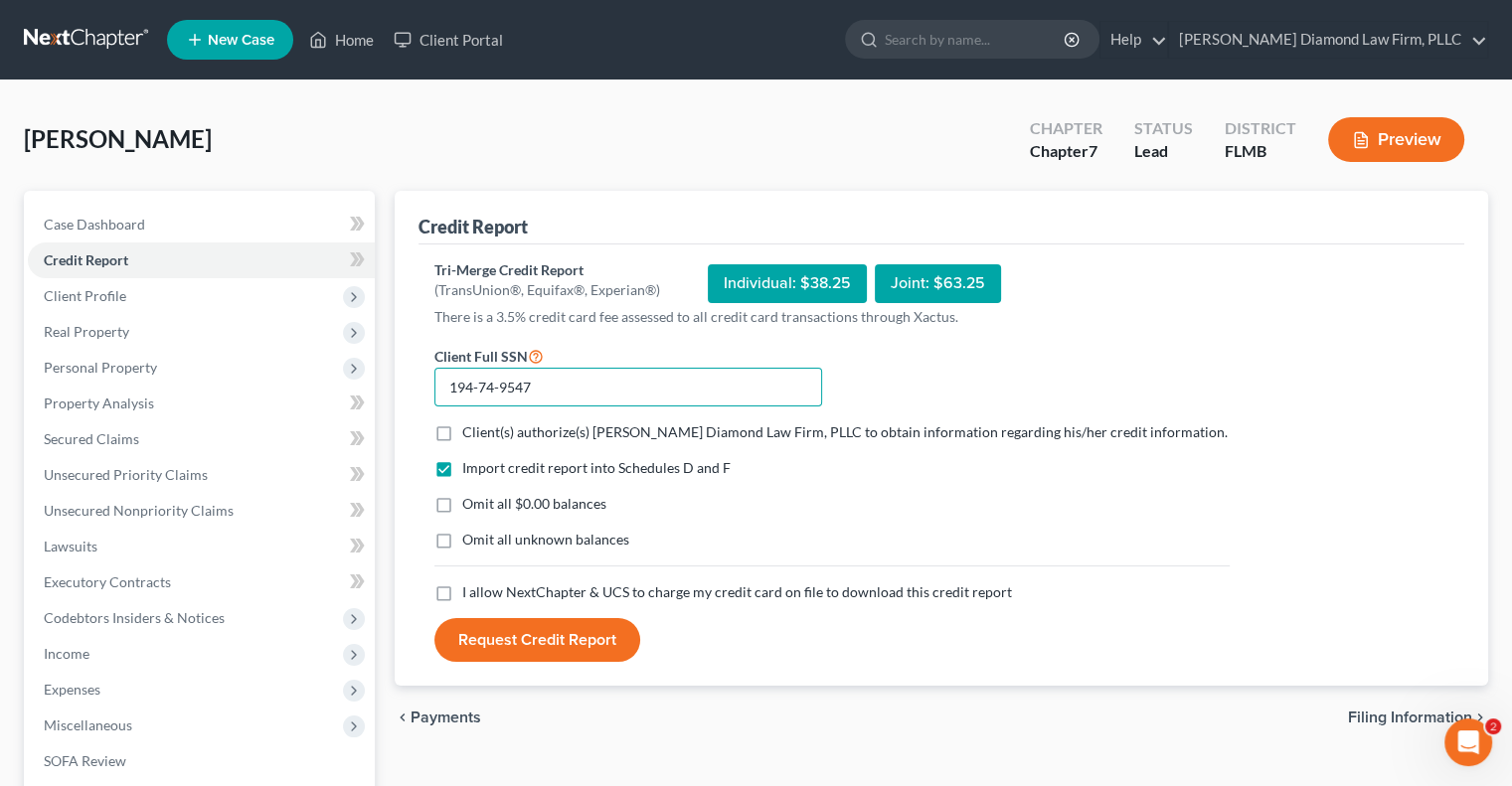 type on "194-74-9547" 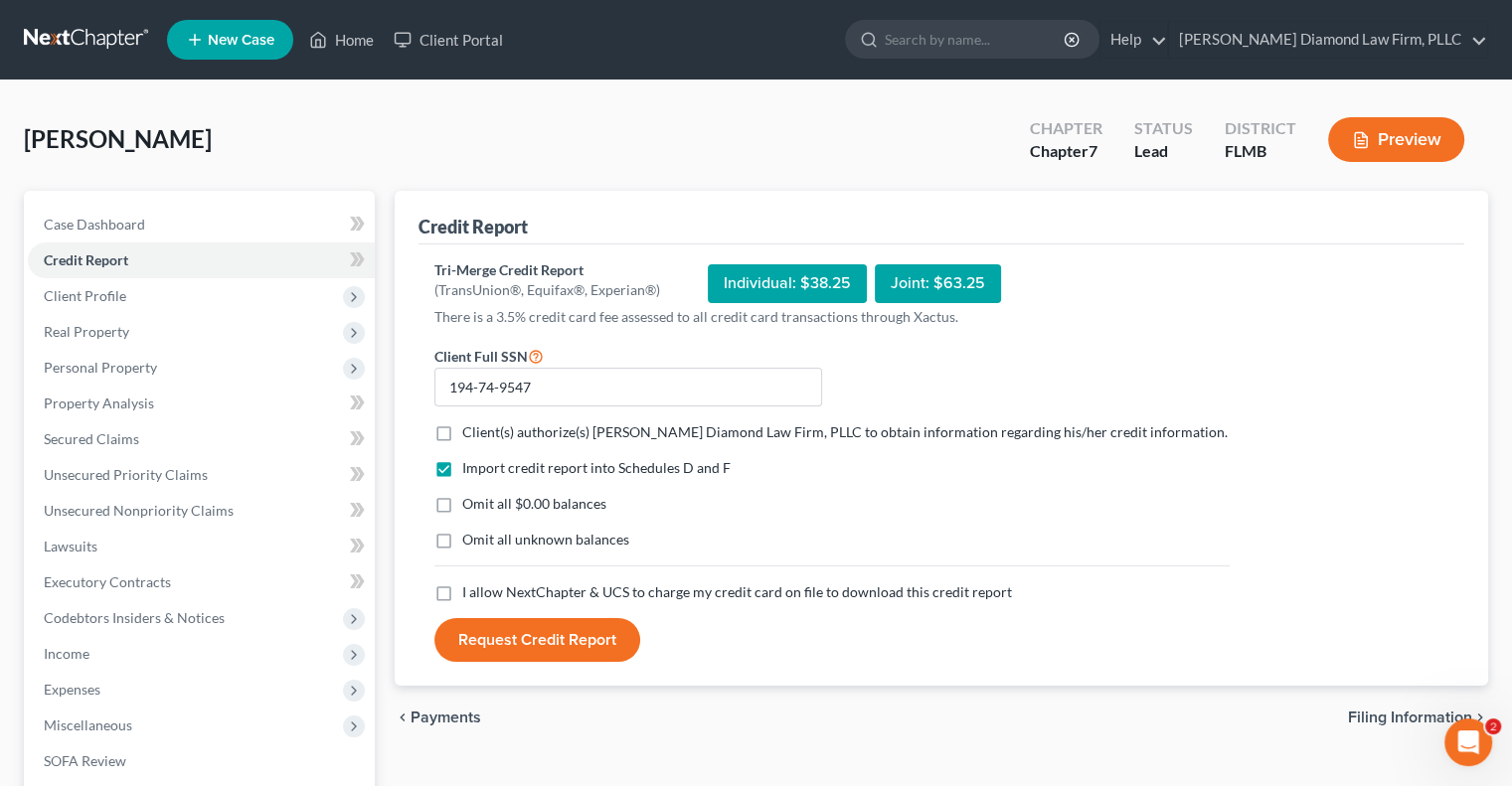 click on "Client(s) authorize(s) [PERSON_NAME] Diamond Law Firm, PLLC to obtain information regarding his/her credit information." at bounding box center [845, 431] 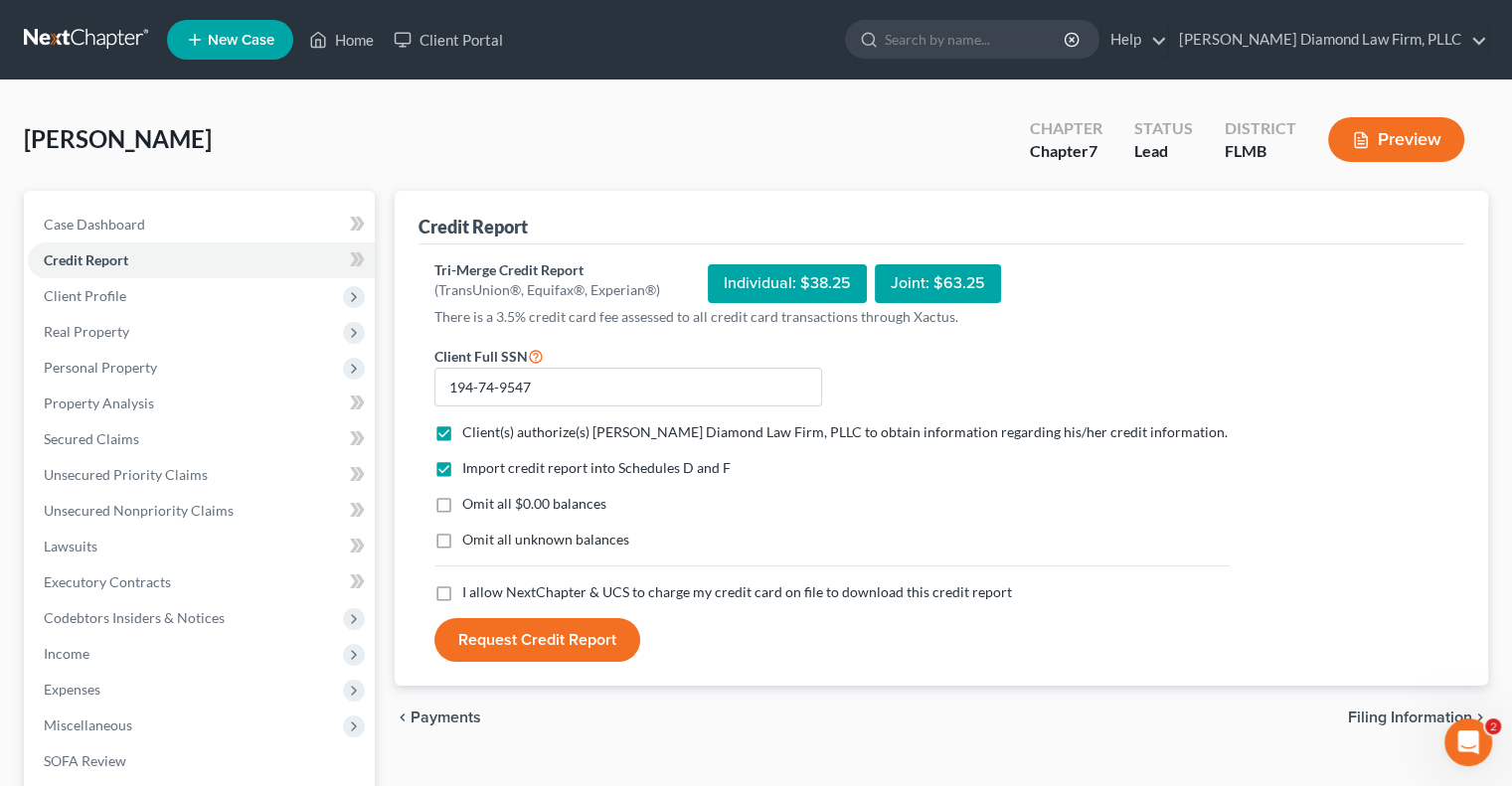 click on "I allow NextChapter & UCS to charge my credit card on file to download this credit report" at bounding box center (737, 591) 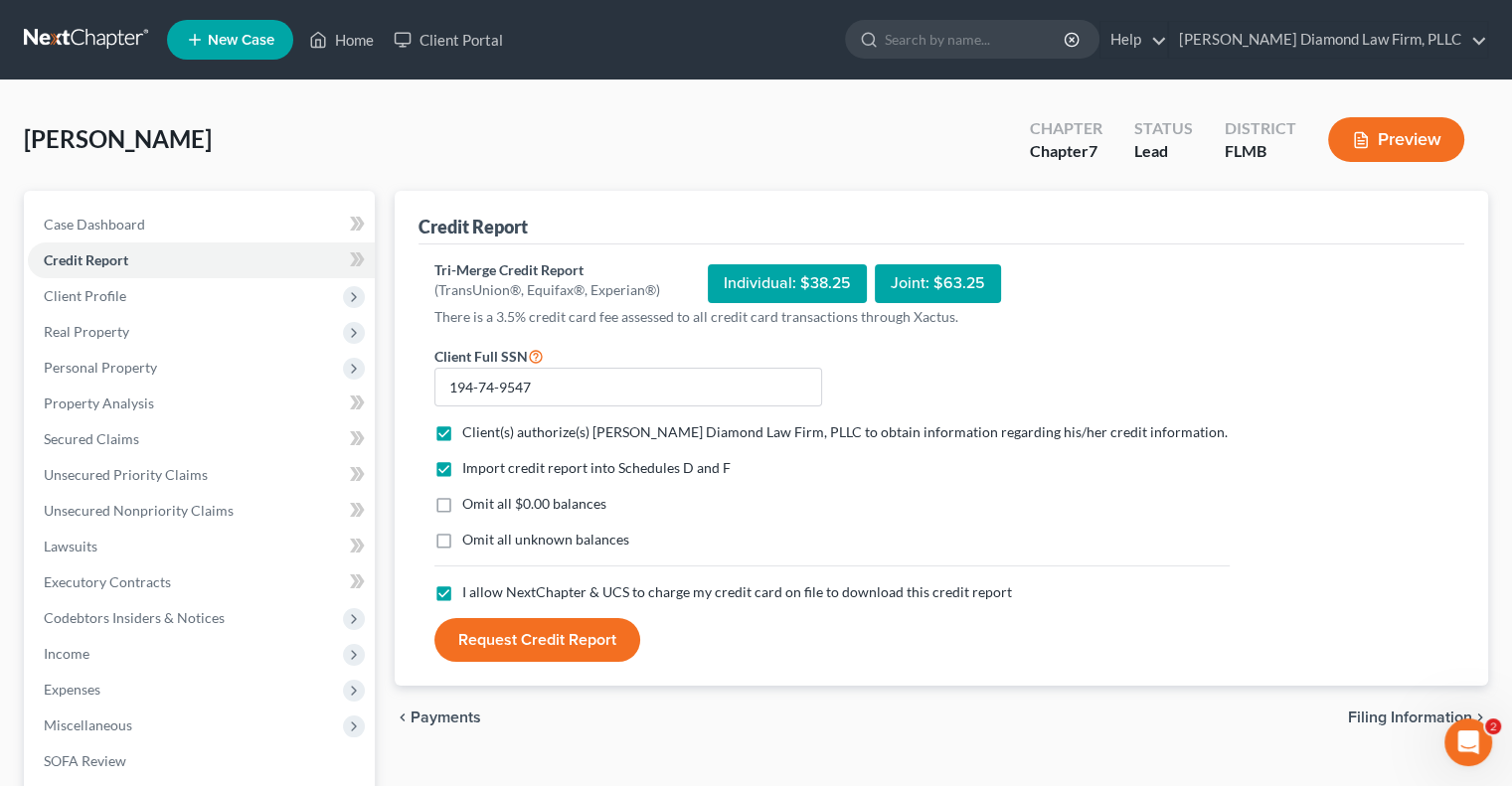 click on "Request Credit Report" at bounding box center (537, 640) 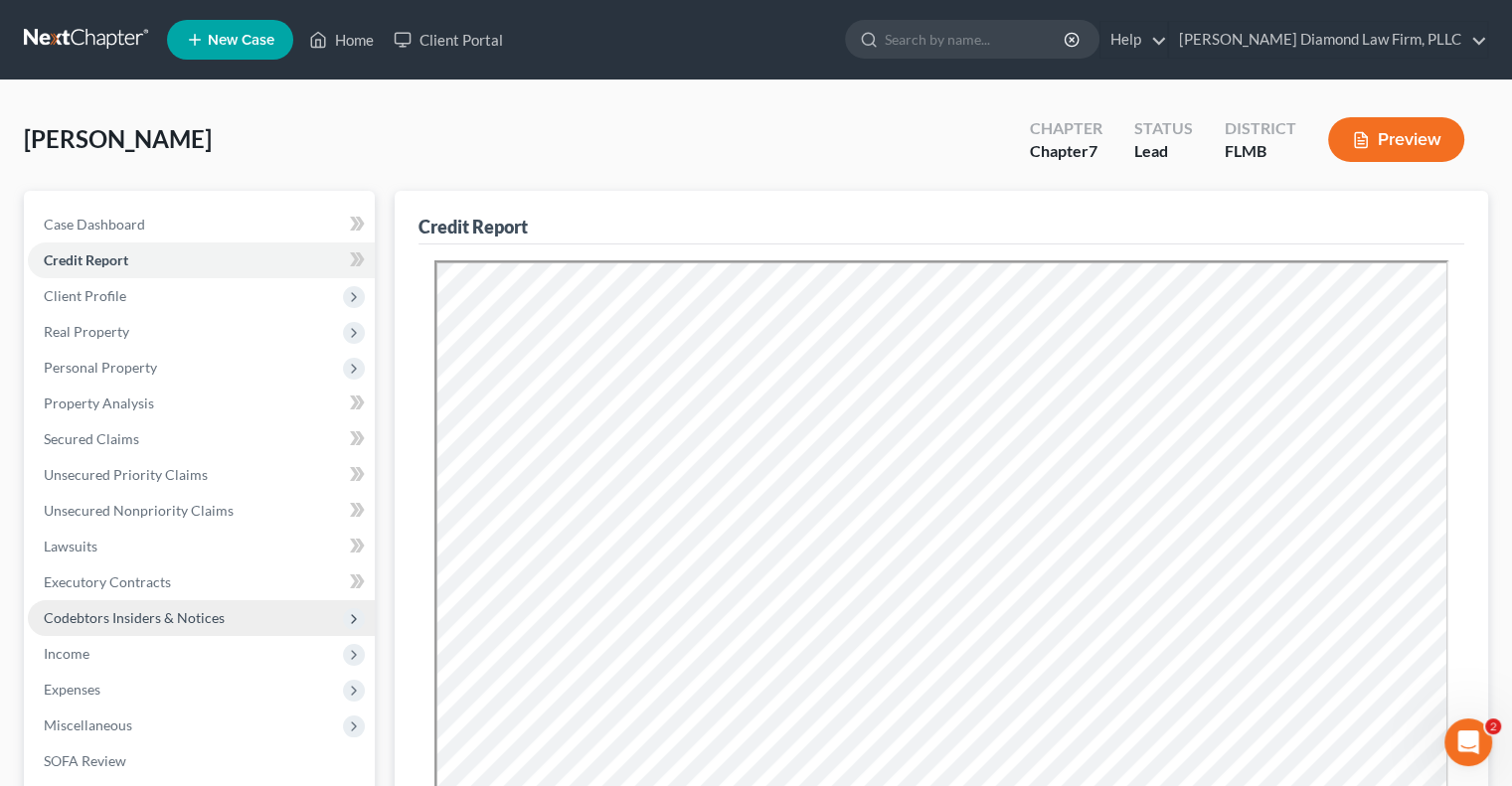 scroll, scrollTop: 0, scrollLeft: 0, axis: both 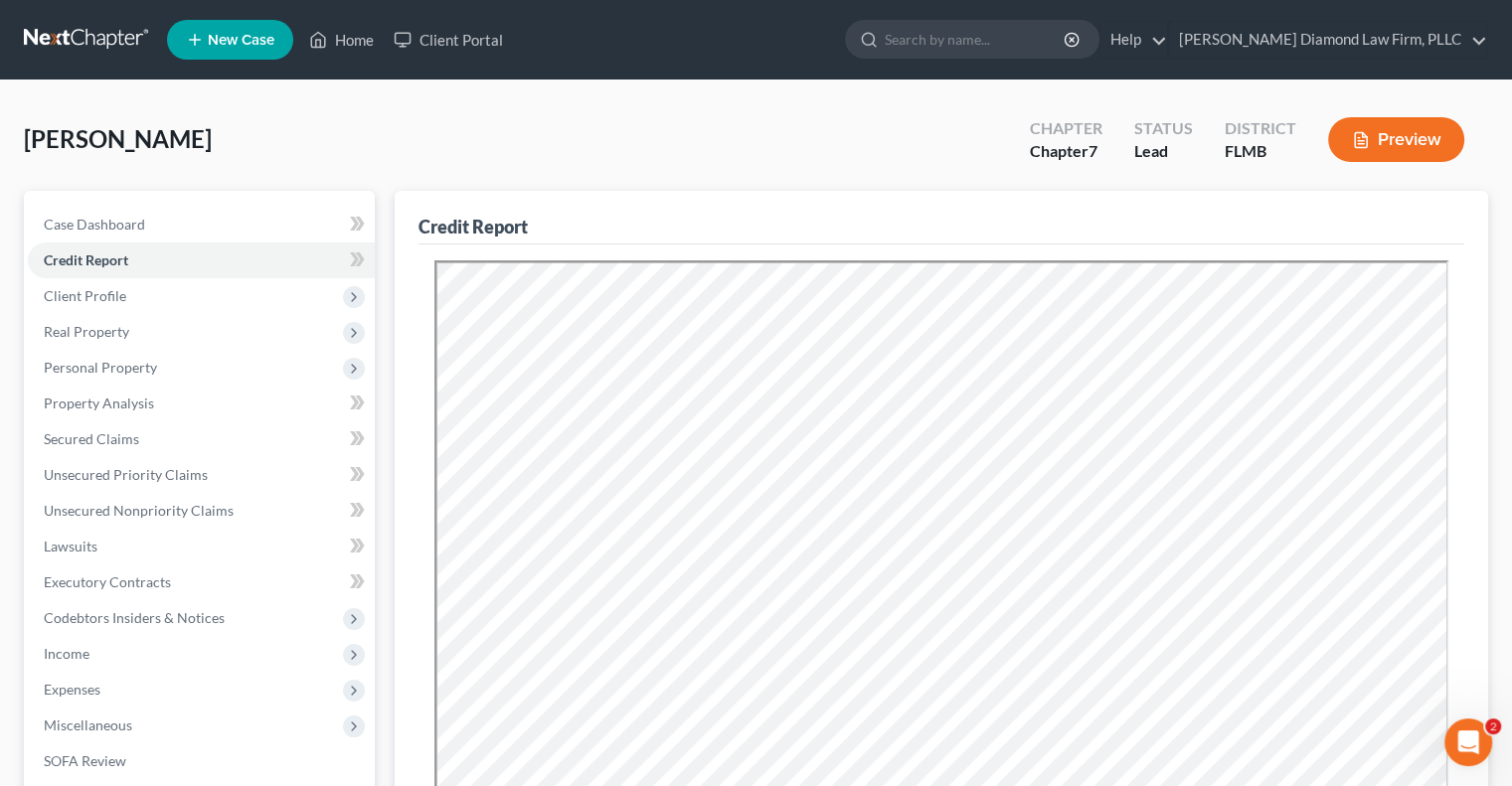click on "New Case" at bounding box center (241, 40) 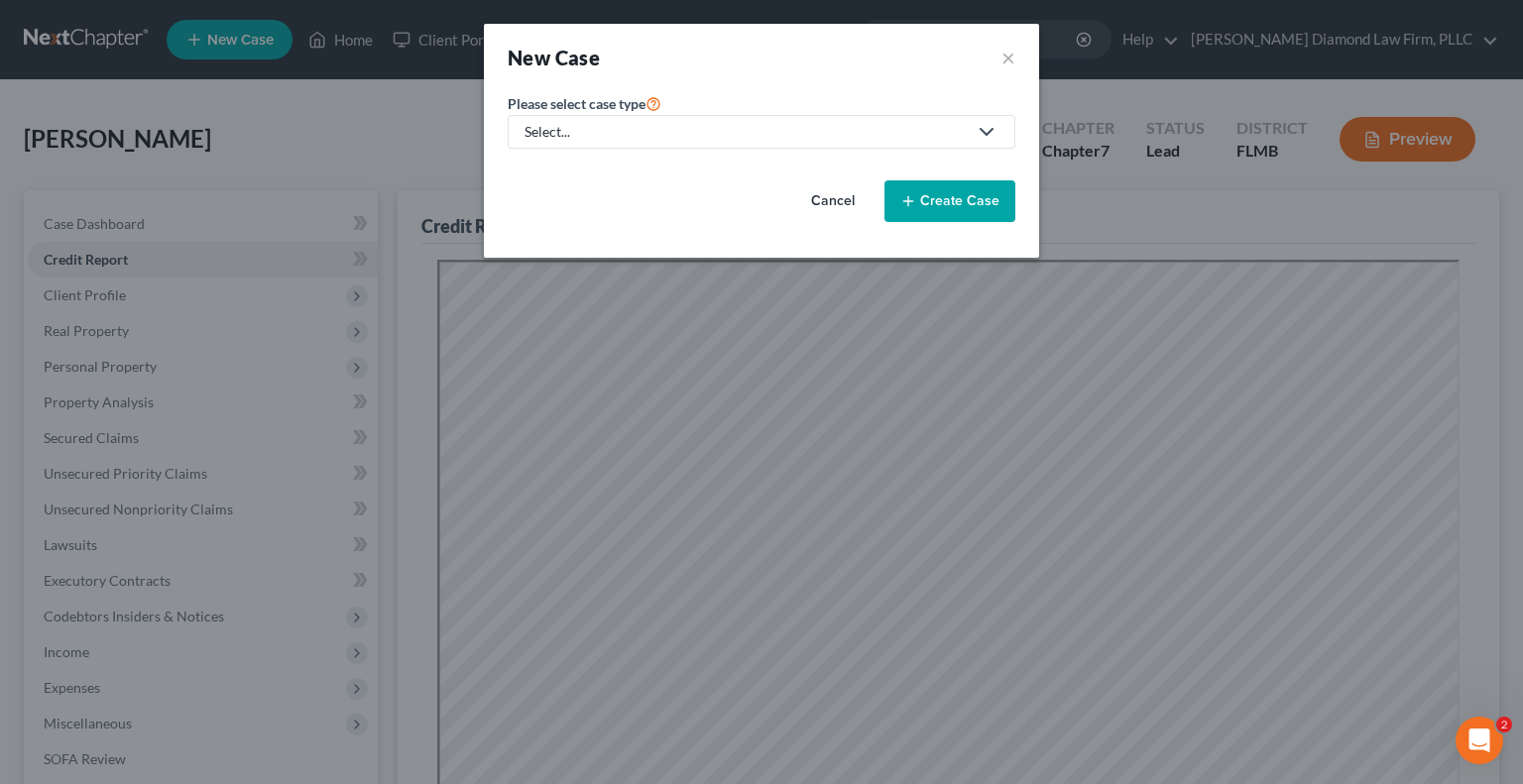 click on "Select..." at bounding box center (746, 132) 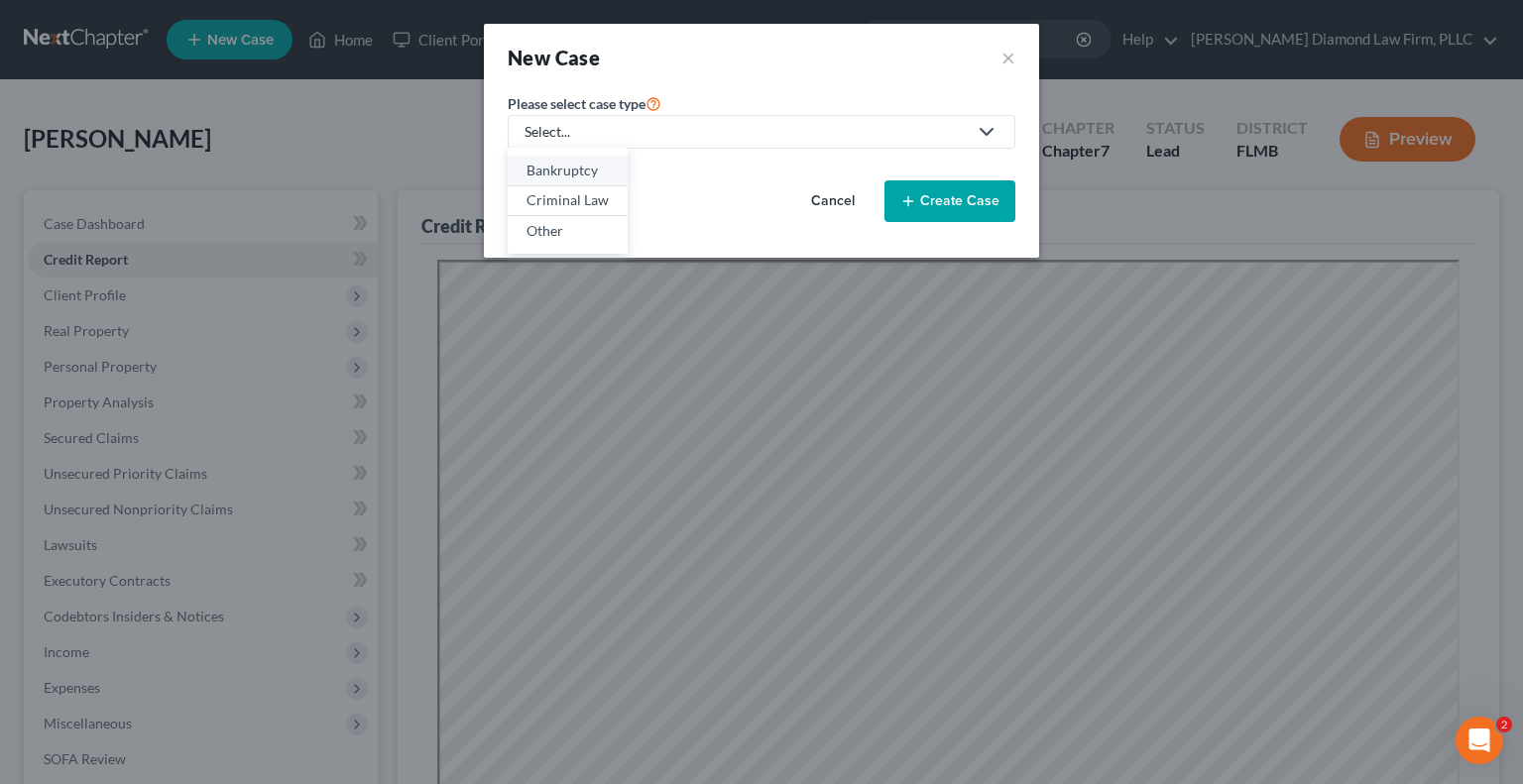 drag, startPoint x: 545, startPoint y: 173, endPoint x: 284, endPoint y: 208, distance: 263.33629 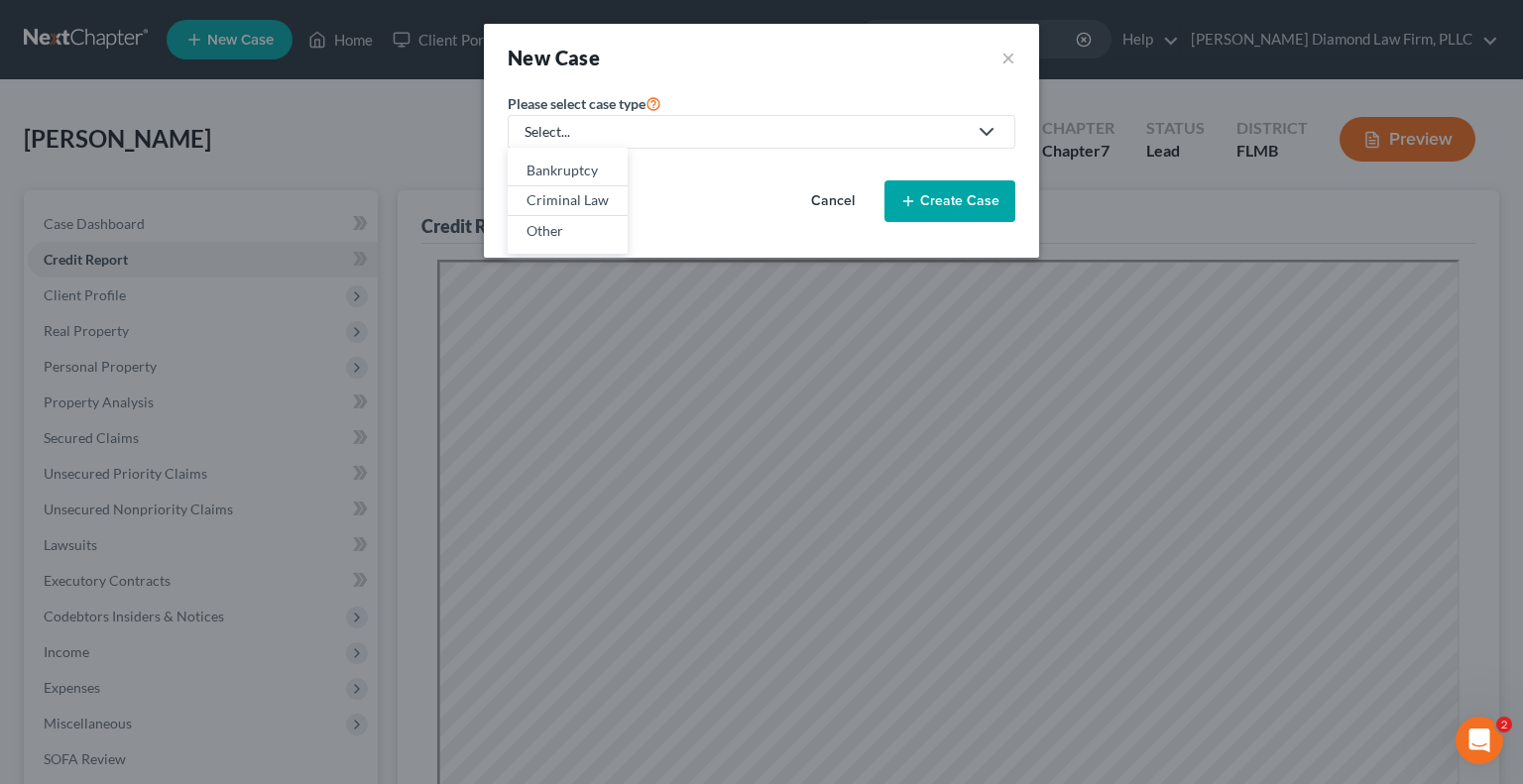 select on "15" 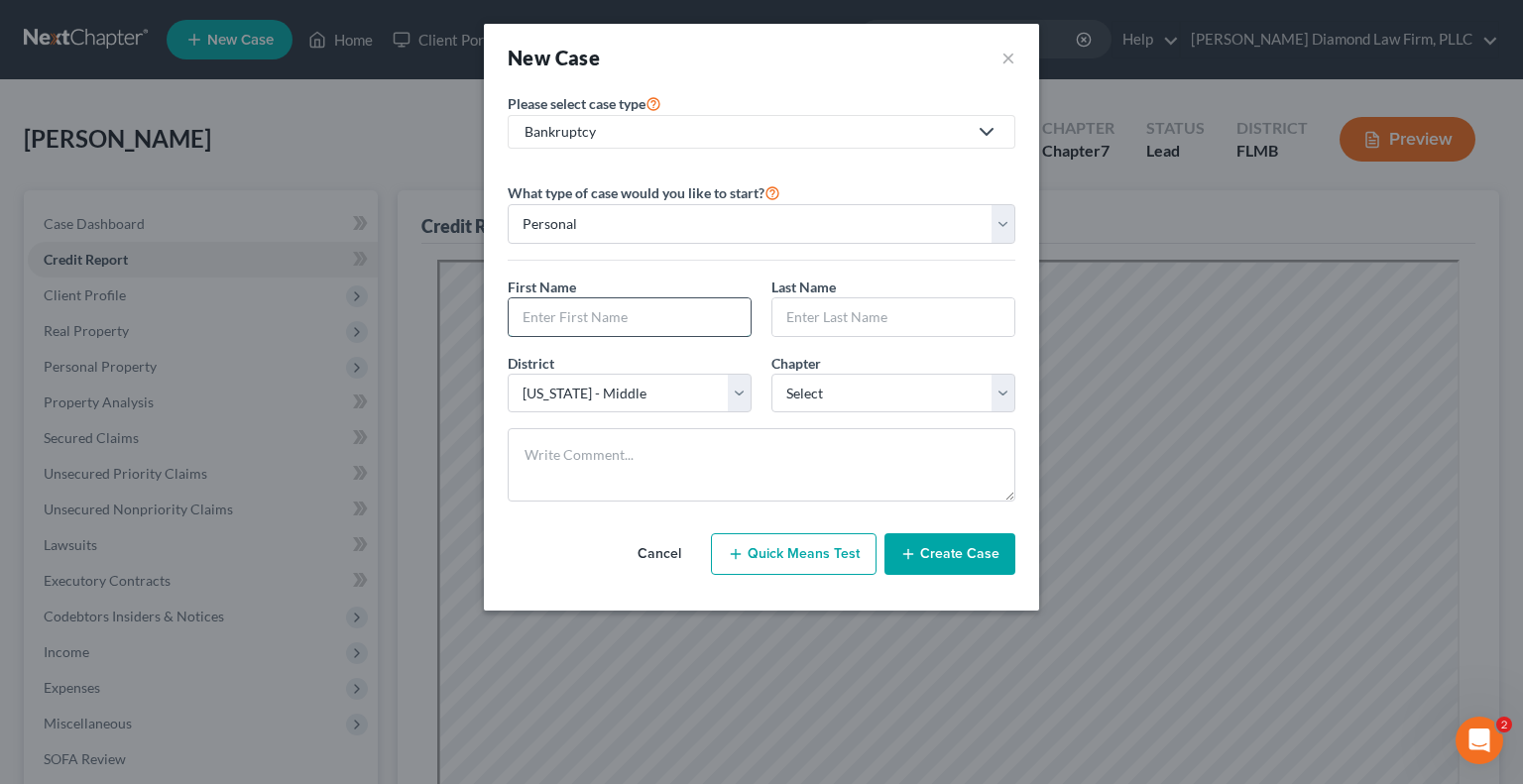 click at bounding box center [630, 317] 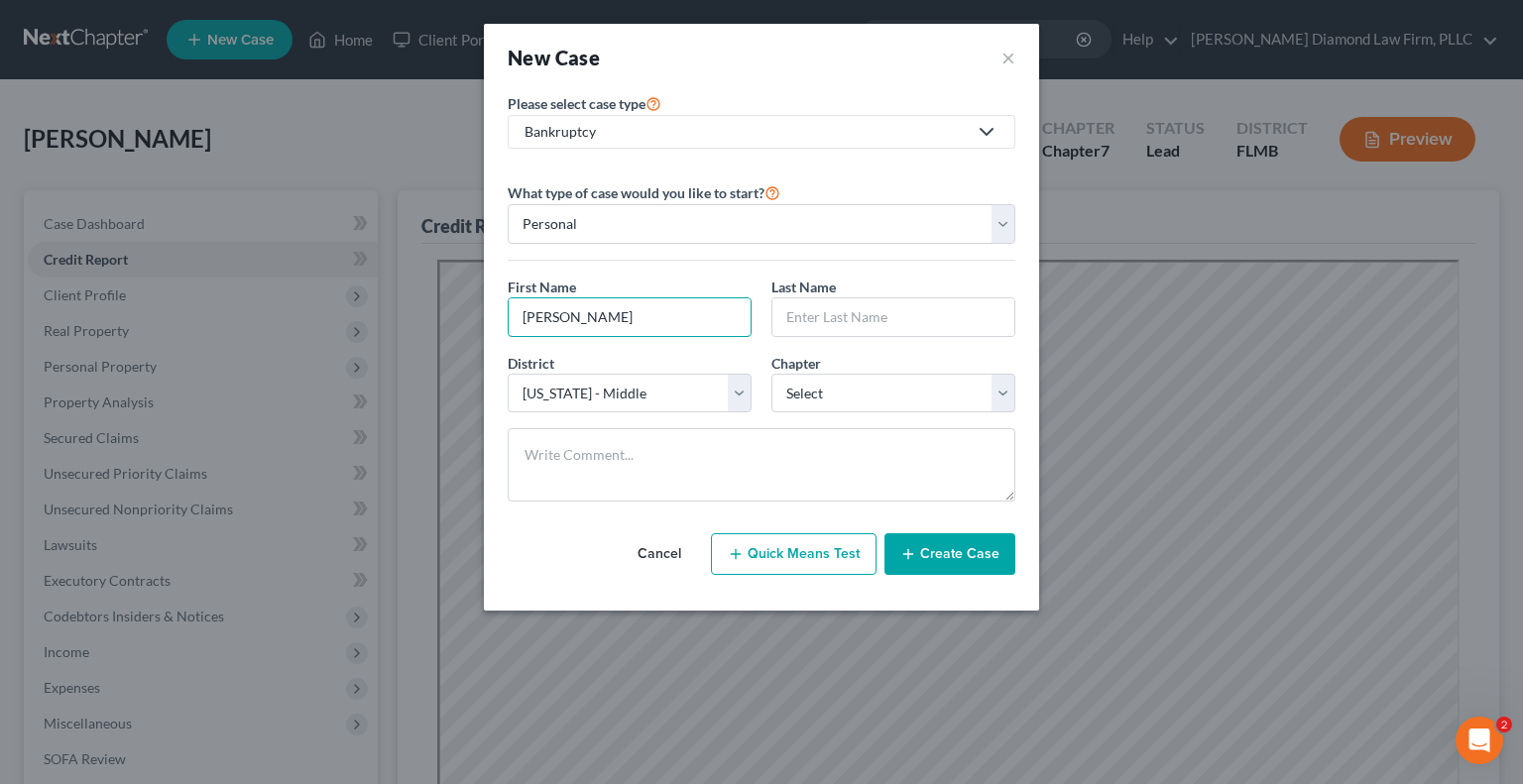 type on "[PERSON_NAME]" 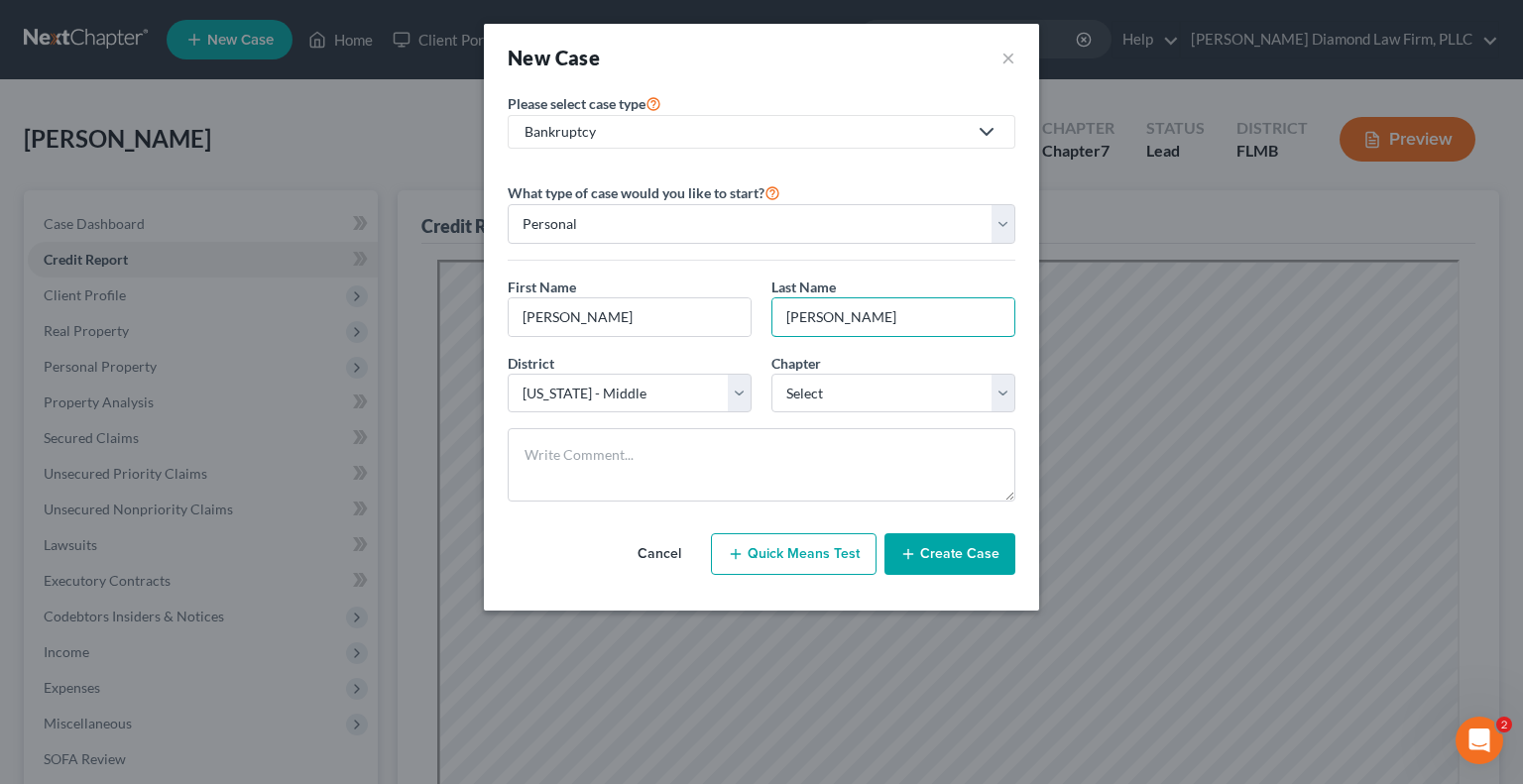 type on "[PERSON_NAME]" 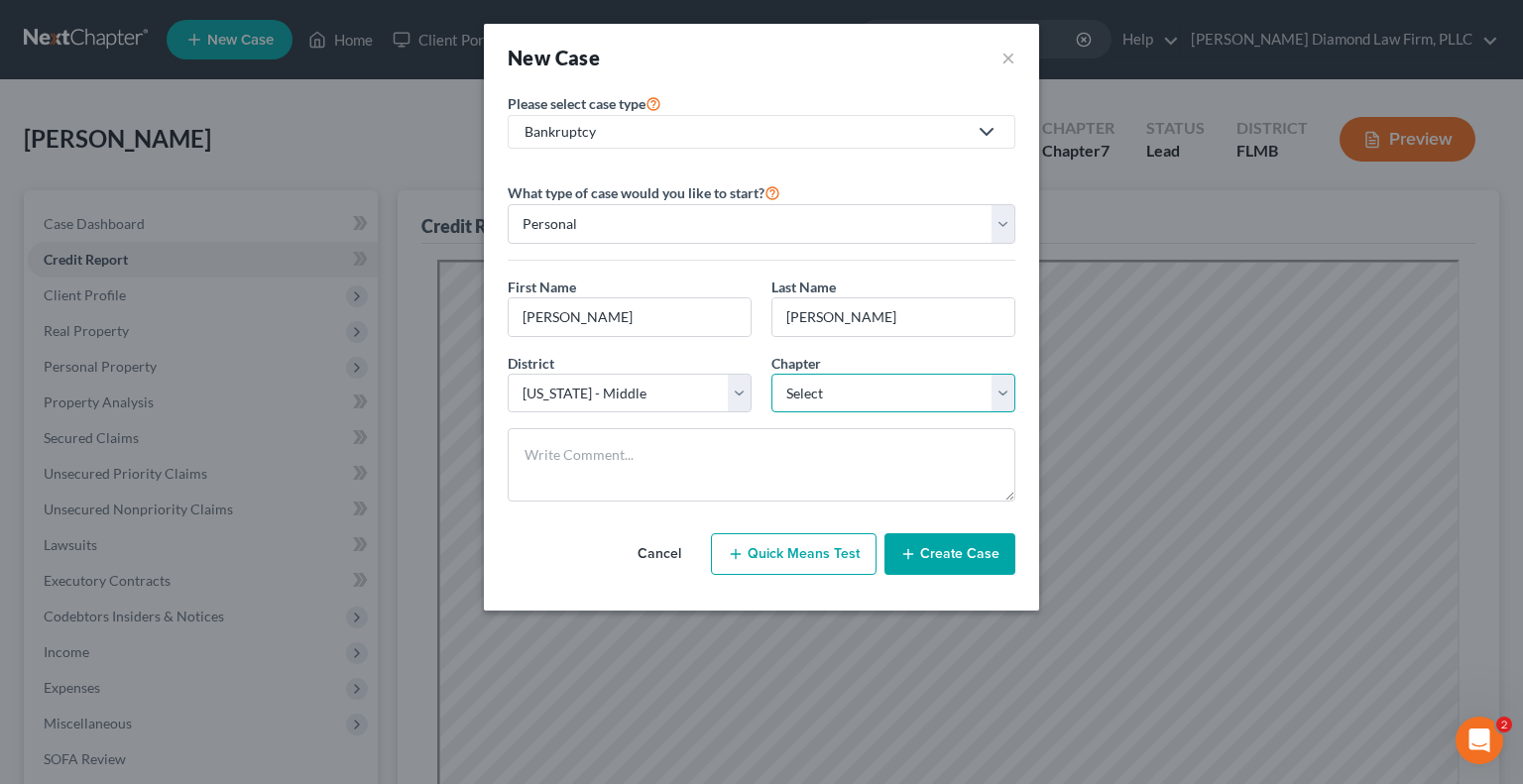 click on "Select 7 11 12 13" at bounding box center [893, 393] 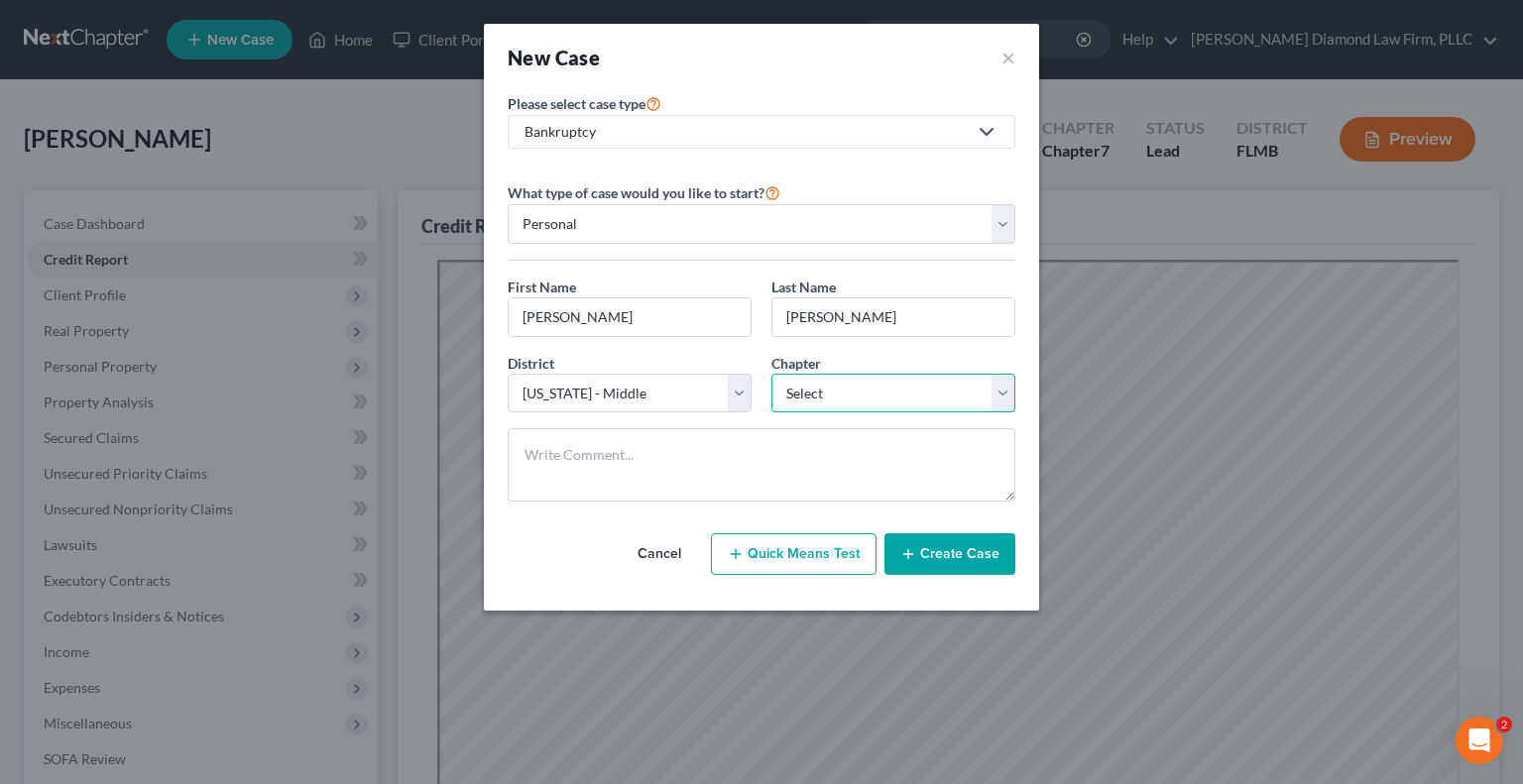 select on "3" 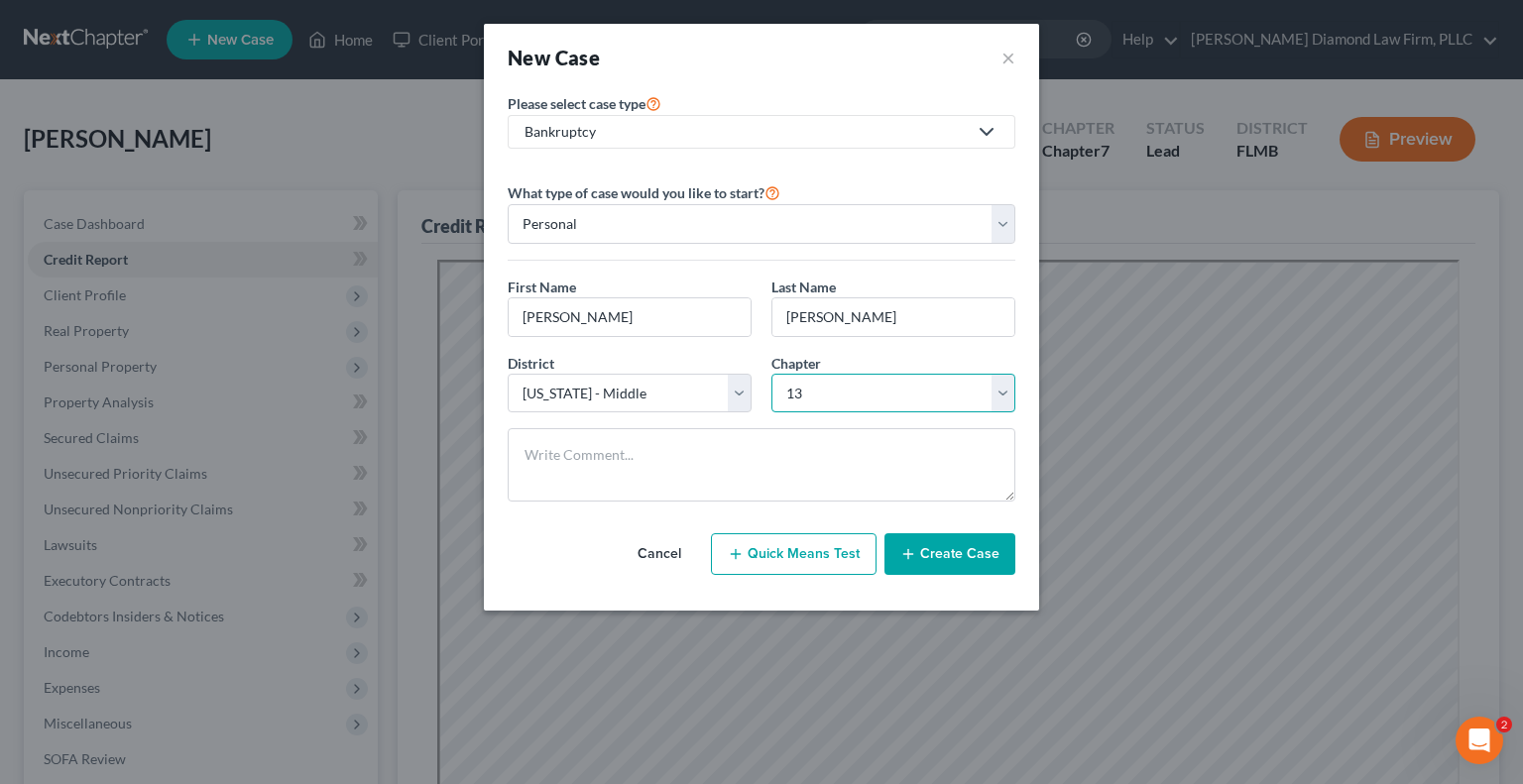 click on "Select 7 11 12 13" at bounding box center (893, 393) 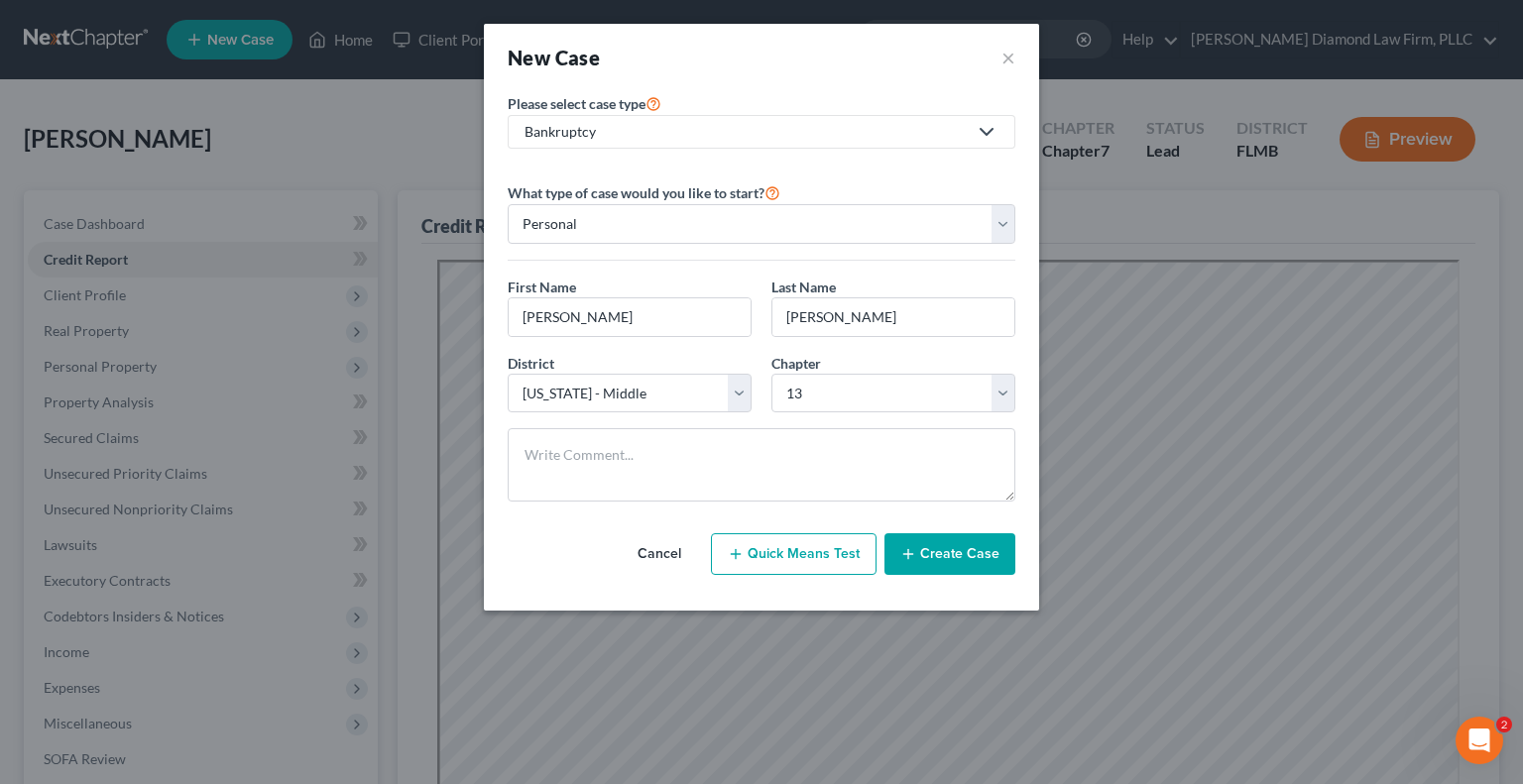 click on "Create Case" at bounding box center [950, 554] 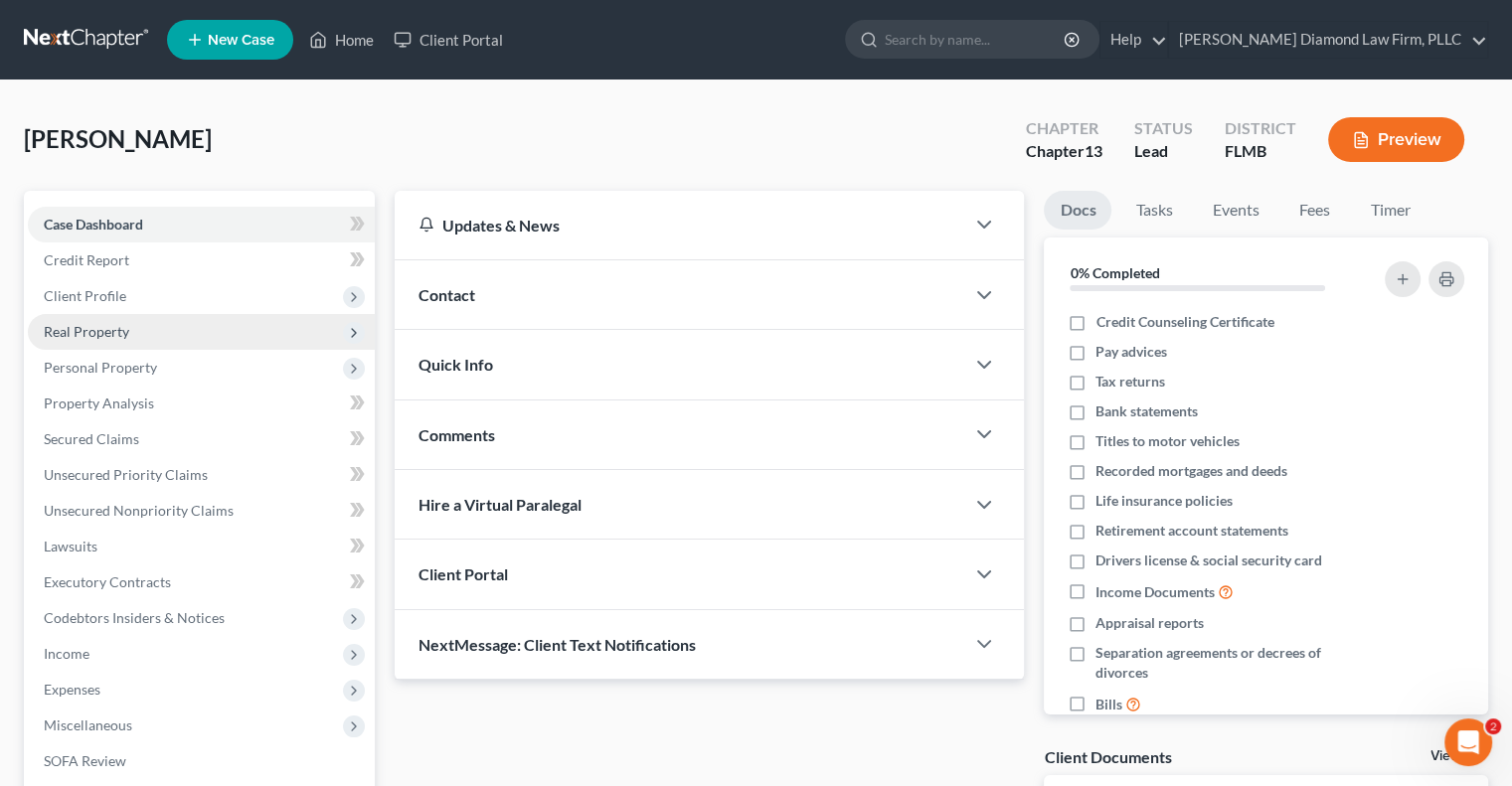 drag, startPoint x: 107, startPoint y: 305, endPoint x: 302, endPoint y: 326, distance: 196.1275 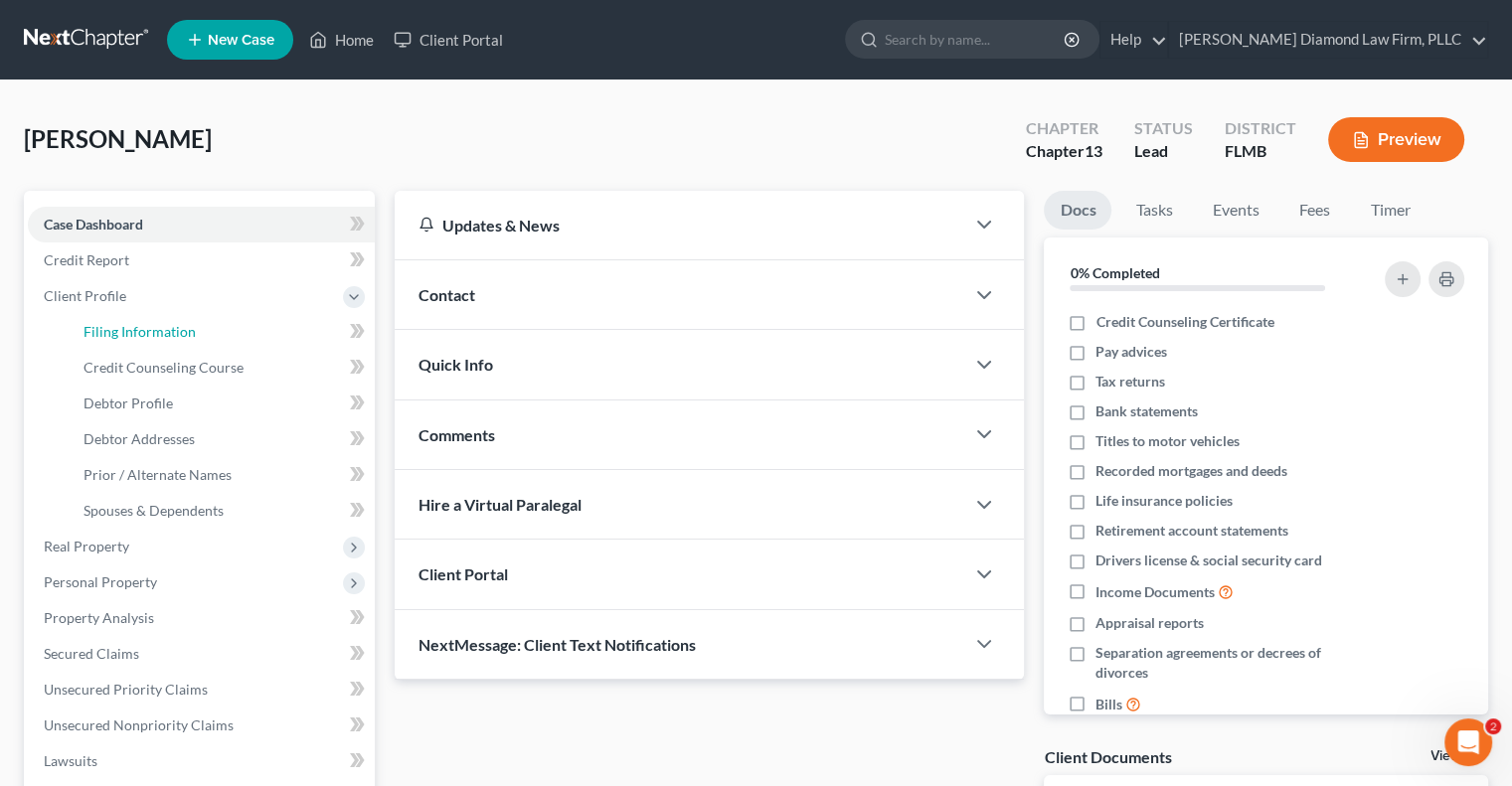 click on "Filing Information" at bounding box center (221, 332) 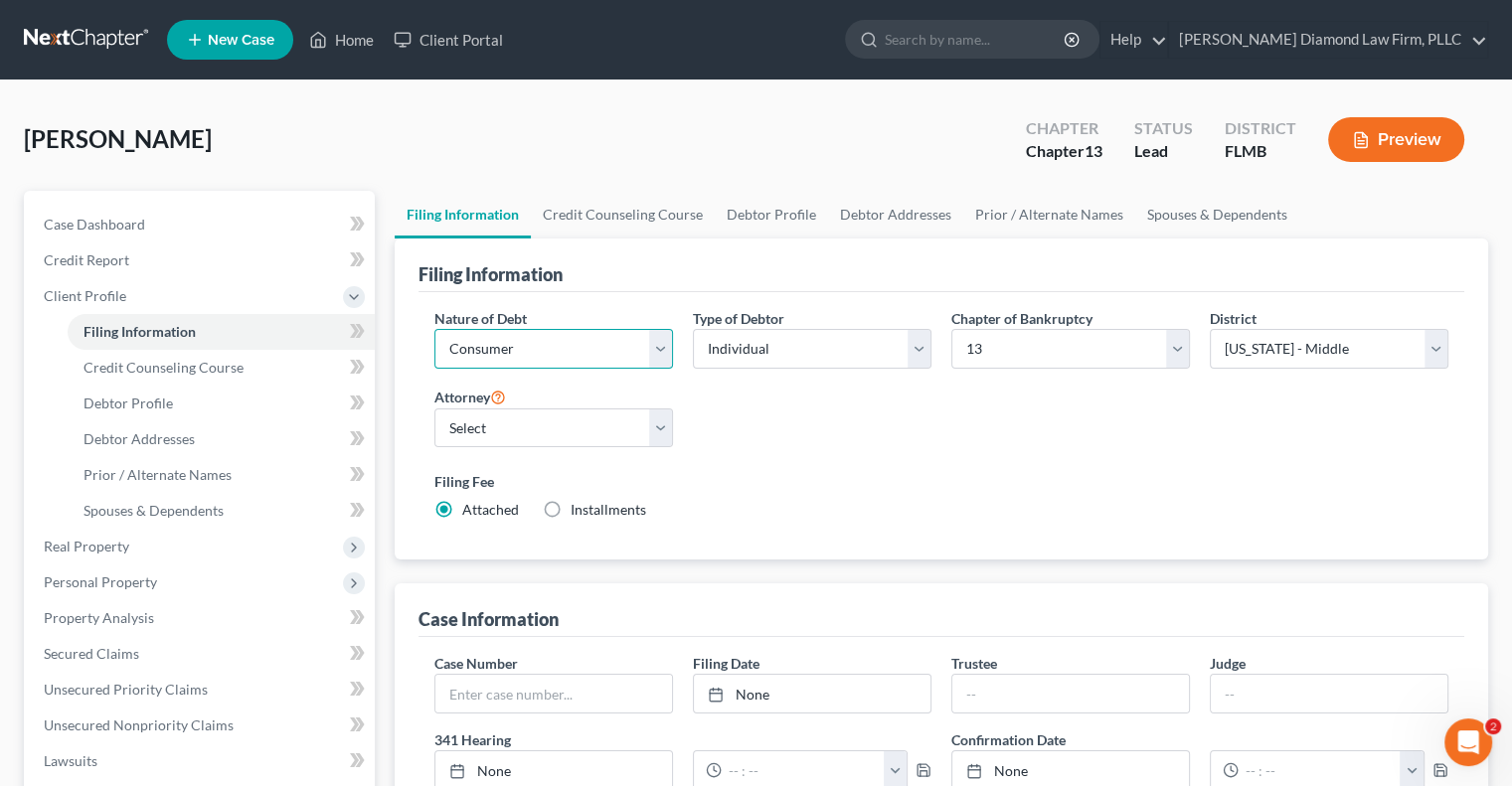 drag, startPoint x: 584, startPoint y: 354, endPoint x: 581, endPoint y: 365, distance: 11.401754 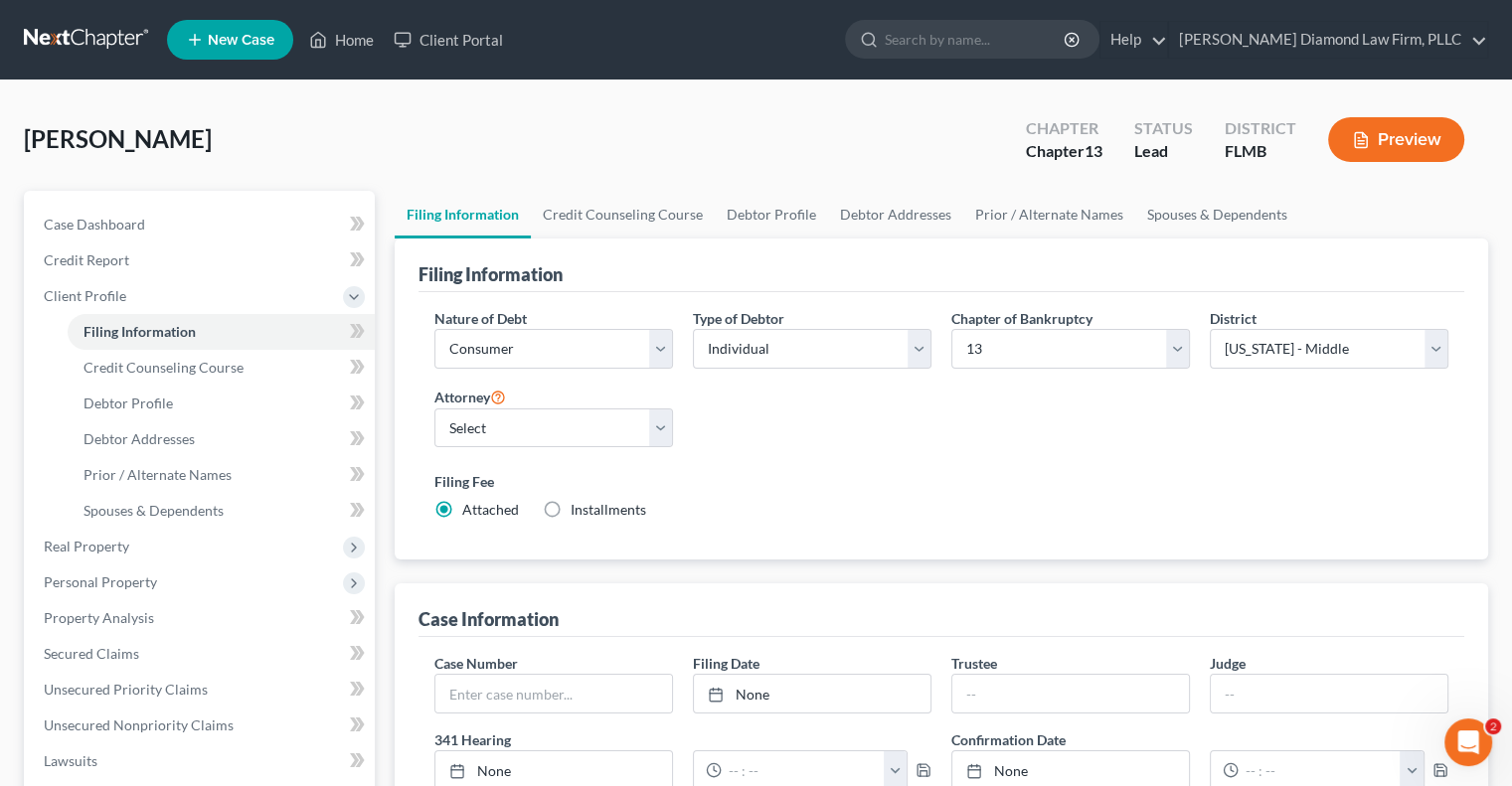 click on "Nature of Debt Select Business Consumer Other Nature of Business Select Clearing Bank Commodity Broker Health Care Business Other Railroad Single Asset Real Estate As Defined In 11 USC § 101(51B) Stockbroker Type of Debtor Select Individual Joint Chapter of Bankruptcy Select 7 11 12 13 District Select [US_STATE] - [GEOGRAPHIC_DATA] [US_STATE] - [GEOGRAPHIC_DATA][US_STATE] - Southern [US_STATE] [US_STATE] [US_STATE] - Eastern [US_STATE] - [GEOGRAPHIC_DATA][US_STATE] - [GEOGRAPHIC_DATA] [US_STATE] - [GEOGRAPHIC_DATA][US_STATE] - [GEOGRAPHIC_DATA][US_STATE] - Southern [US_STATE] [US_STATE] [US_STATE] [US_STATE] [US_STATE] - [GEOGRAPHIC_DATA] [US_STATE] - [GEOGRAPHIC_DATA][US_STATE] - [GEOGRAPHIC_DATA][US_STATE] - [GEOGRAPHIC_DATA] [US_STATE] - [GEOGRAPHIC_DATA][US_STATE] - Southern [US_STATE] [US_STATE] [US_STATE] [US_STATE] - [GEOGRAPHIC_DATA] [US_STATE] - [GEOGRAPHIC_DATA] [US_STATE] - [GEOGRAPHIC_DATA] [US_STATE] - Northern [US_STATE] - Southern [US_STATE] - Northern [US_STATE] - Southern [US_STATE] [US_STATE] - Eastern [US_STATE] - [GEOGRAPHIC_DATA] [US_STATE] - Eastern [US_STATE] - Middle [US_STATE] - Western [US_STATE] [US_STATE] [US_STATE] [US_STATE] - [GEOGRAPHIC_DATA][US_STATE] - Western [US_STATE] [US_STATE] - [GEOGRAPHIC_DATA][US_STATE] [US_STATE]" at bounding box center (941, 422) 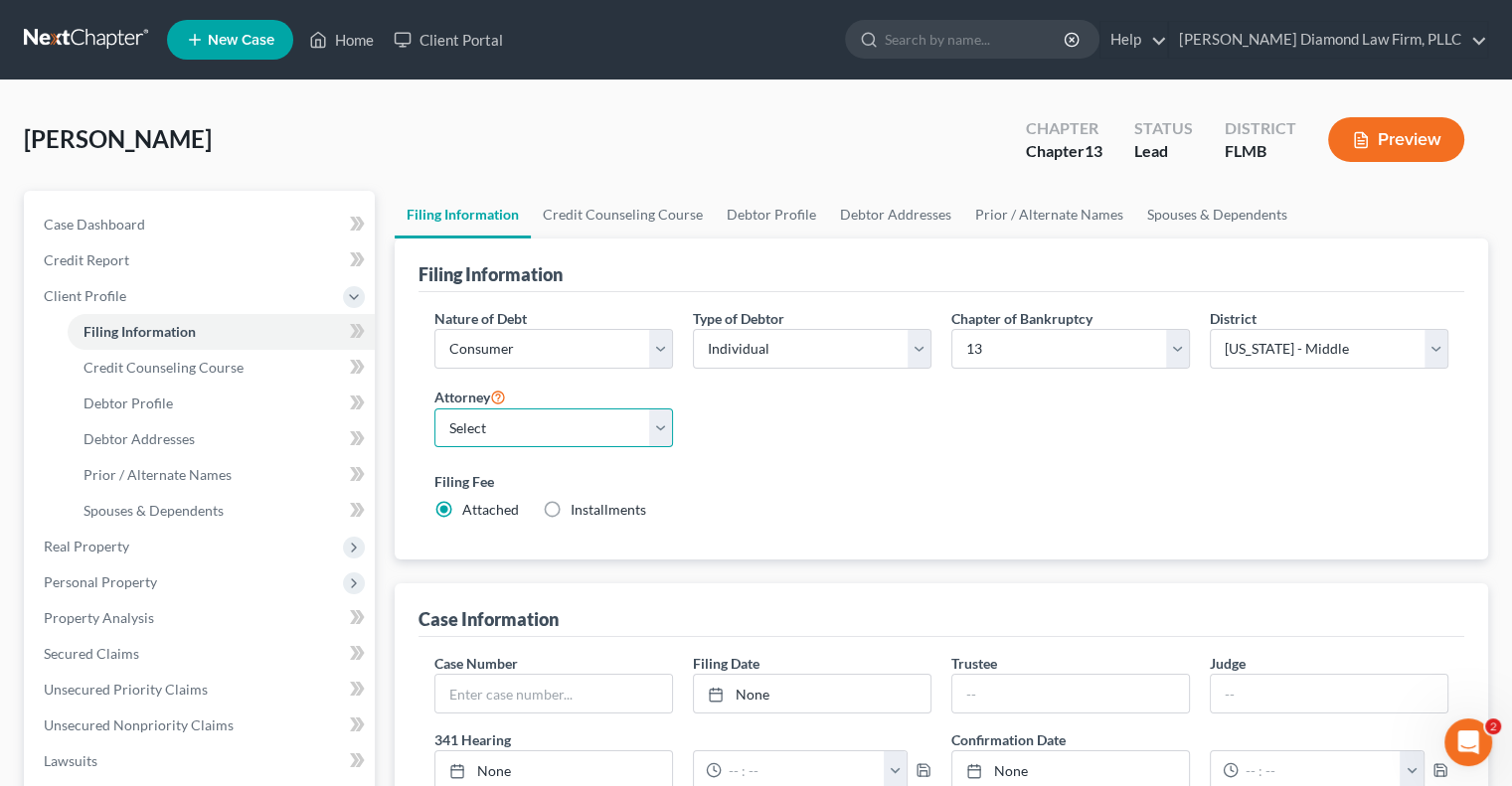 click on "Select [PERSON_NAME] - FLMB [PERSON_NAME] - FLSB [PERSON_NAME] - FLNB" at bounding box center [554, 428] 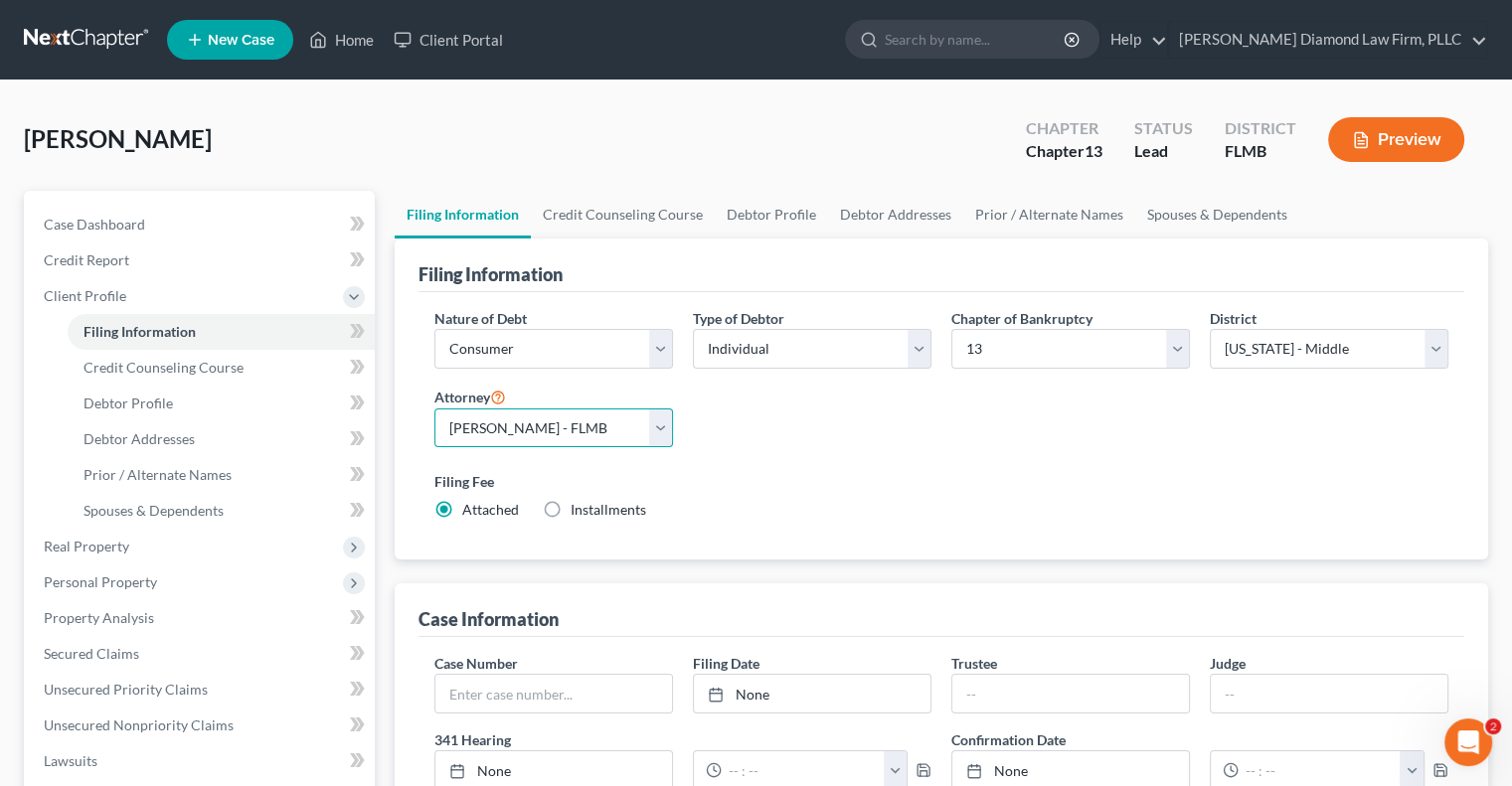 click on "Select [PERSON_NAME] - FLMB [PERSON_NAME] - FLSB [PERSON_NAME] - FLNB" at bounding box center (554, 428) 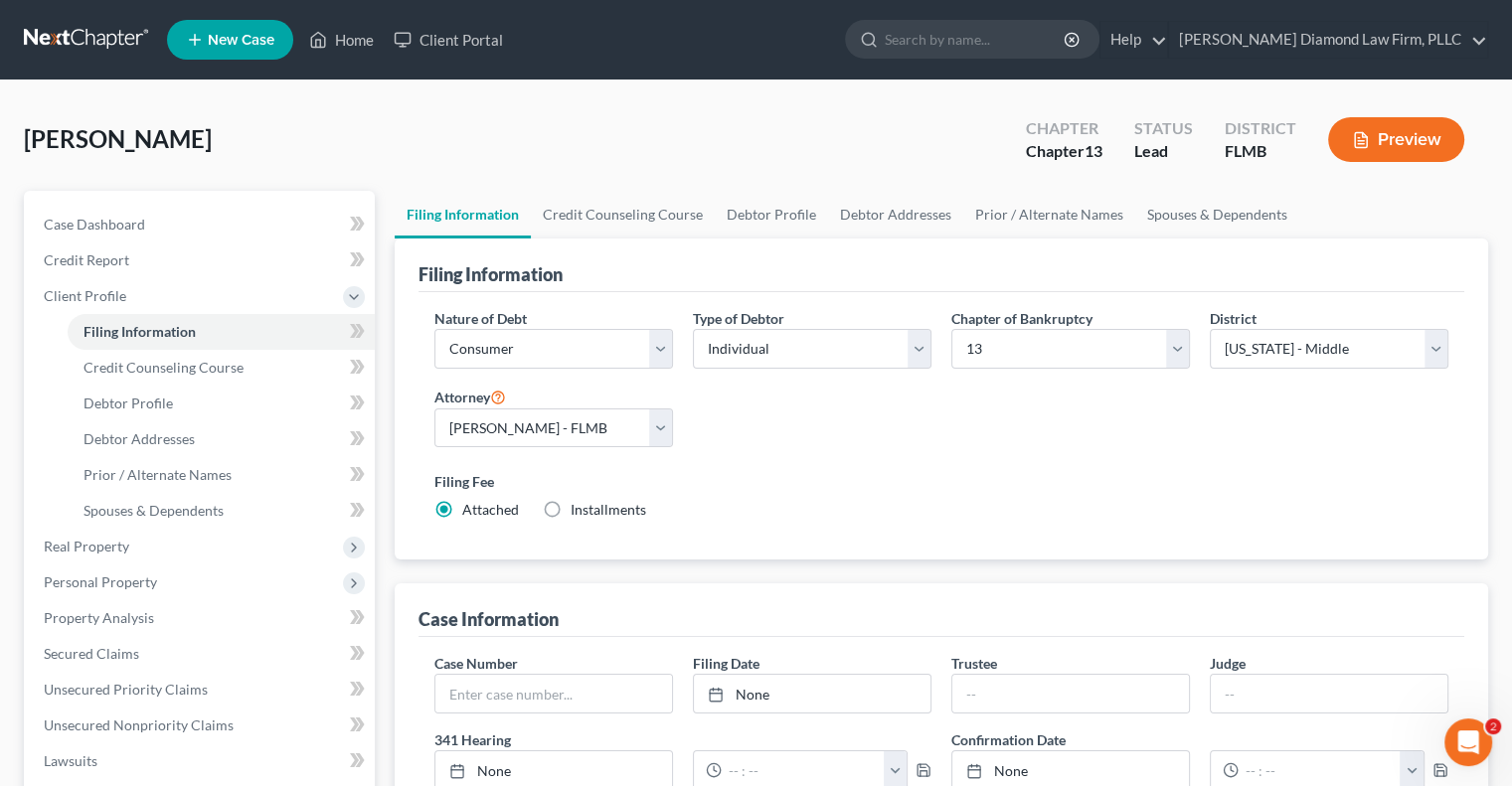 click on "Nature of Debt Select Business Consumer Other Nature of Business Select Clearing Bank Commodity Broker Health Care Business Other Railroad Single Asset Real Estate As Defined In 11 USC § 101(51B) Stockbroker Type of Debtor Select Individual Joint Chapter of Bankruptcy Select 7 11 12 13 District Select [US_STATE] - [GEOGRAPHIC_DATA] [US_STATE] - [GEOGRAPHIC_DATA][US_STATE] - Southern [US_STATE] [US_STATE] [US_STATE] - Eastern [US_STATE] - [GEOGRAPHIC_DATA][US_STATE] - [GEOGRAPHIC_DATA] [US_STATE] - [GEOGRAPHIC_DATA][US_STATE] - [GEOGRAPHIC_DATA][US_STATE] - Southern [US_STATE] [US_STATE] [US_STATE] [US_STATE] [US_STATE] - [GEOGRAPHIC_DATA] [US_STATE] - [GEOGRAPHIC_DATA][US_STATE] - [GEOGRAPHIC_DATA][US_STATE] - [GEOGRAPHIC_DATA] [US_STATE] - [GEOGRAPHIC_DATA][US_STATE] - Southern [US_STATE] [US_STATE] [US_STATE] [US_STATE] - [GEOGRAPHIC_DATA] [US_STATE] - [GEOGRAPHIC_DATA] [US_STATE] - [GEOGRAPHIC_DATA] [US_STATE] - Northern [US_STATE] - Southern [US_STATE] - Northern [US_STATE] - Southern [US_STATE] [US_STATE] - Eastern [US_STATE] - [GEOGRAPHIC_DATA] [US_STATE] - Eastern [US_STATE] - Middle [US_STATE] - Western [US_STATE] [US_STATE] [US_STATE] [US_STATE] - [GEOGRAPHIC_DATA][US_STATE] - Western [US_STATE] [US_STATE] - [GEOGRAPHIC_DATA][US_STATE] [US_STATE]" at bounding box center (941, 422) 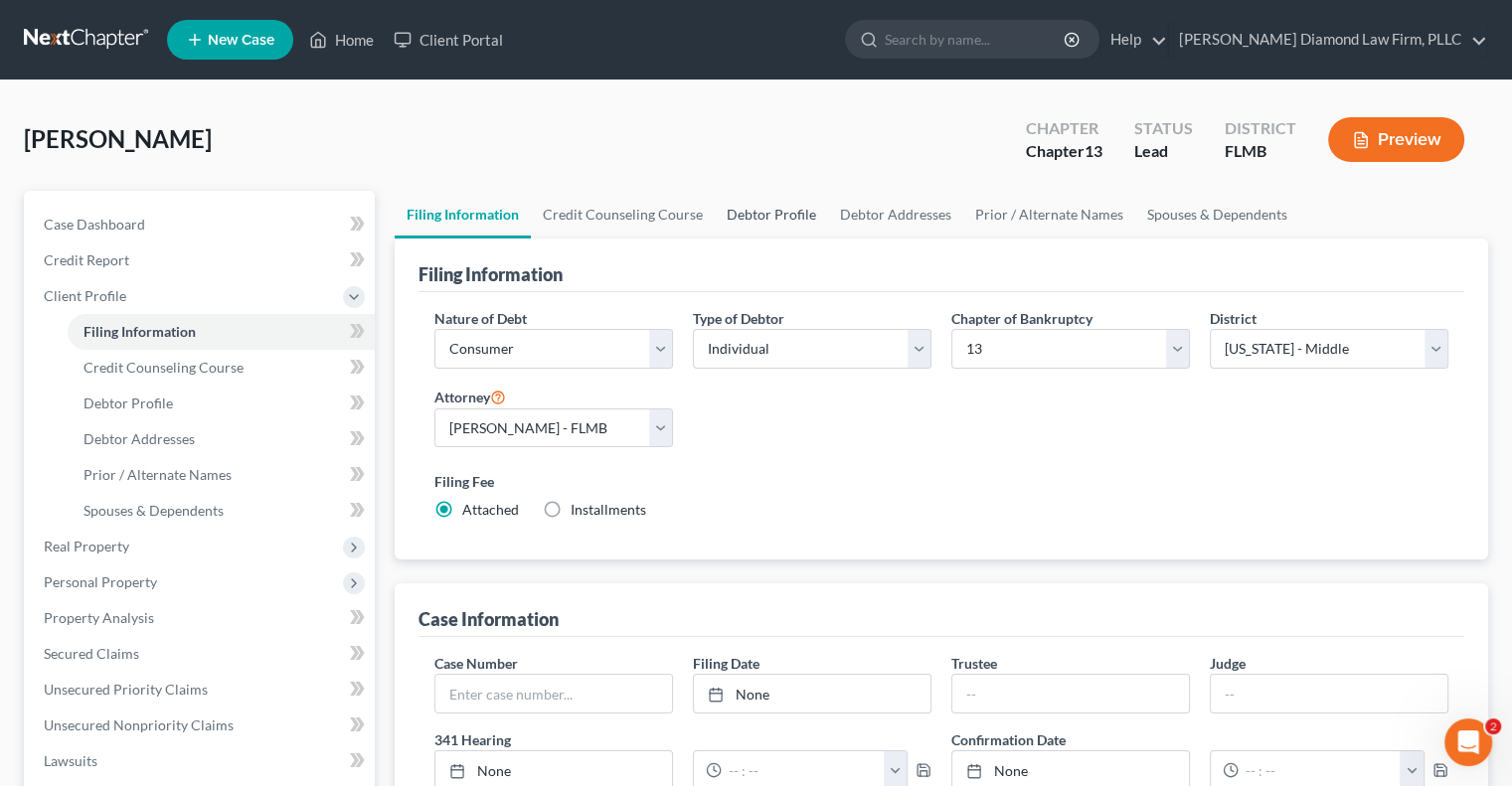 click on "Debtor Profile" at bounding box center [771, 215] 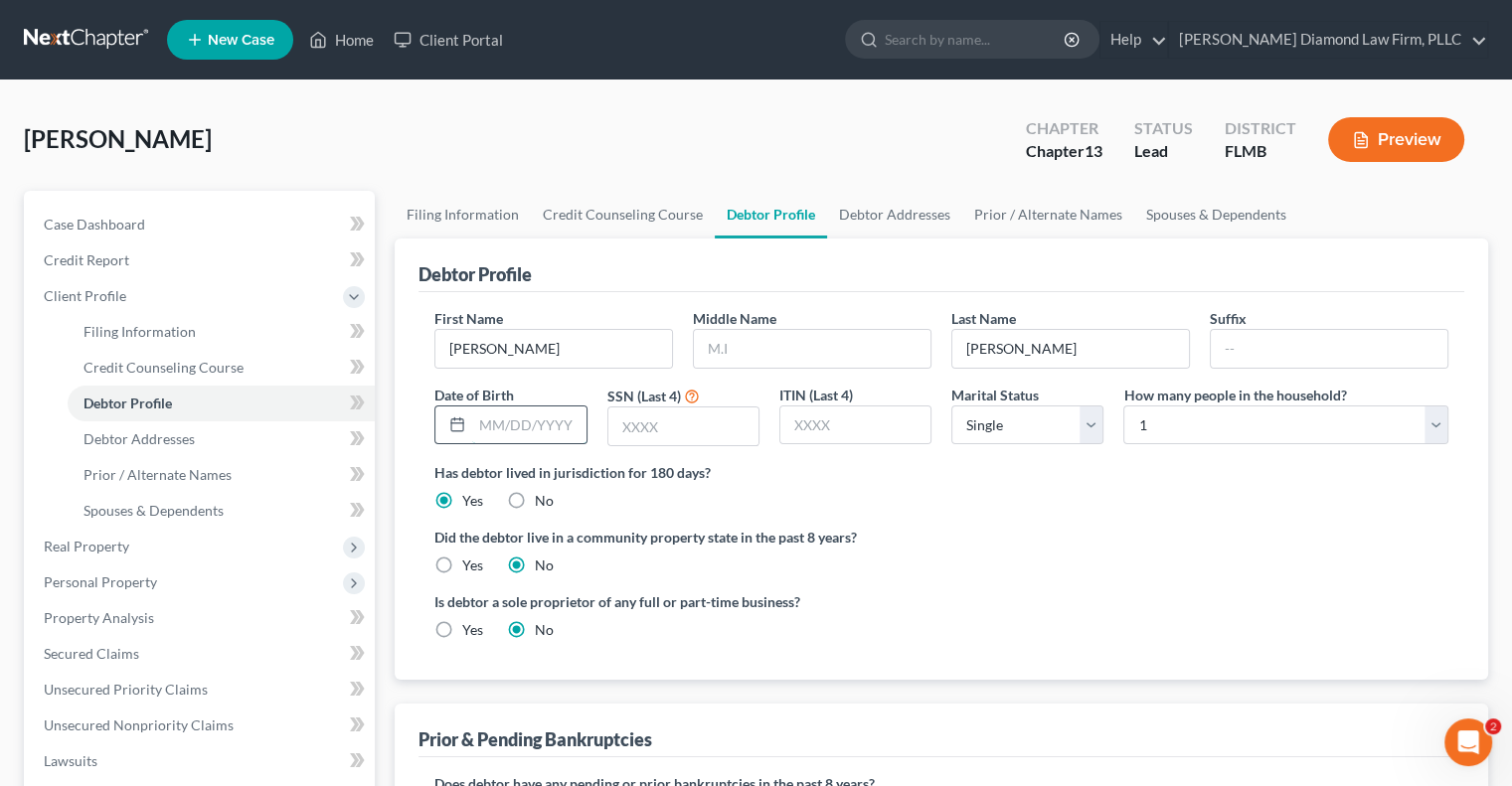 click at bounding box center (529, 425) 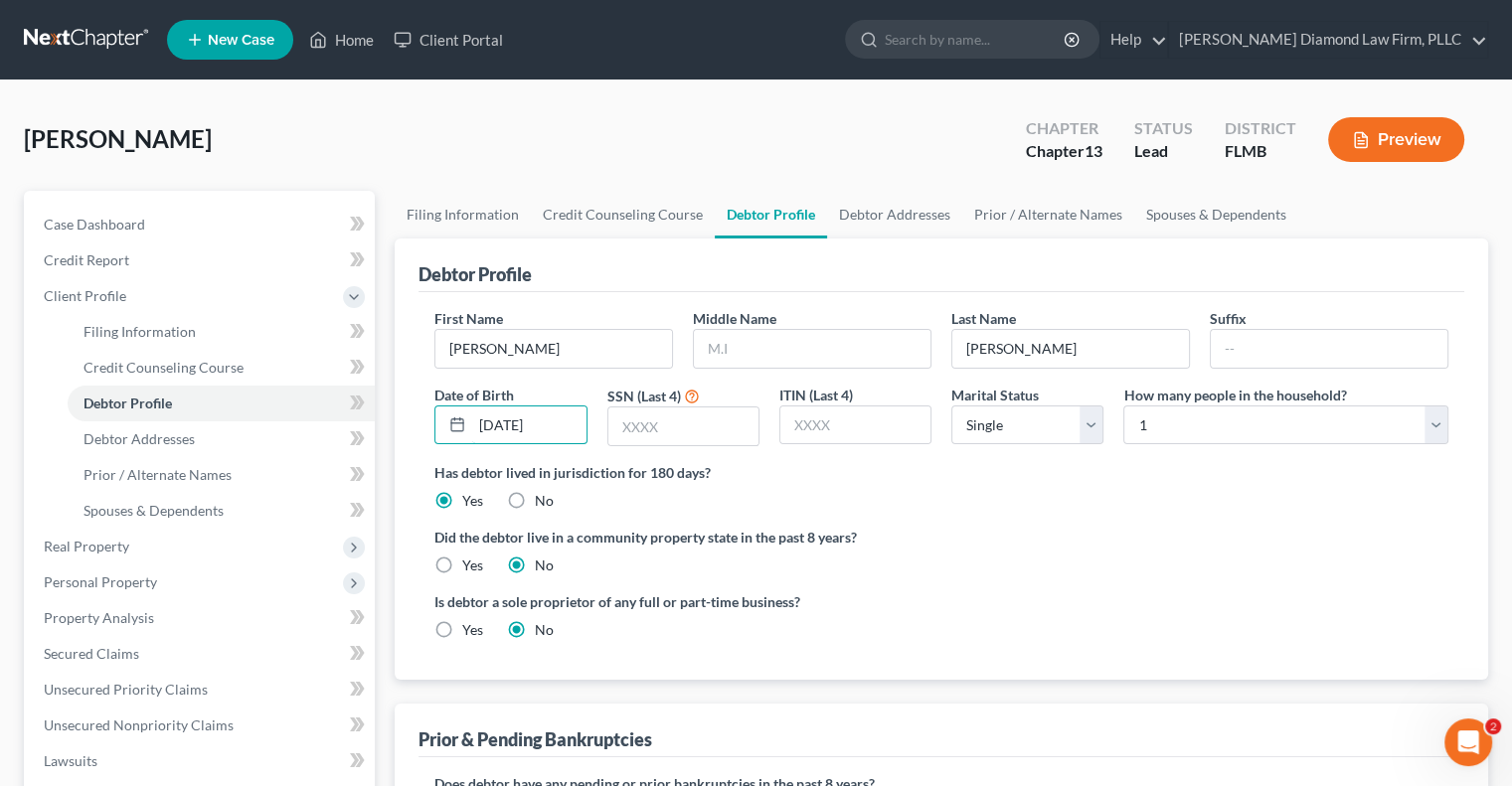 type on "[DATE]" 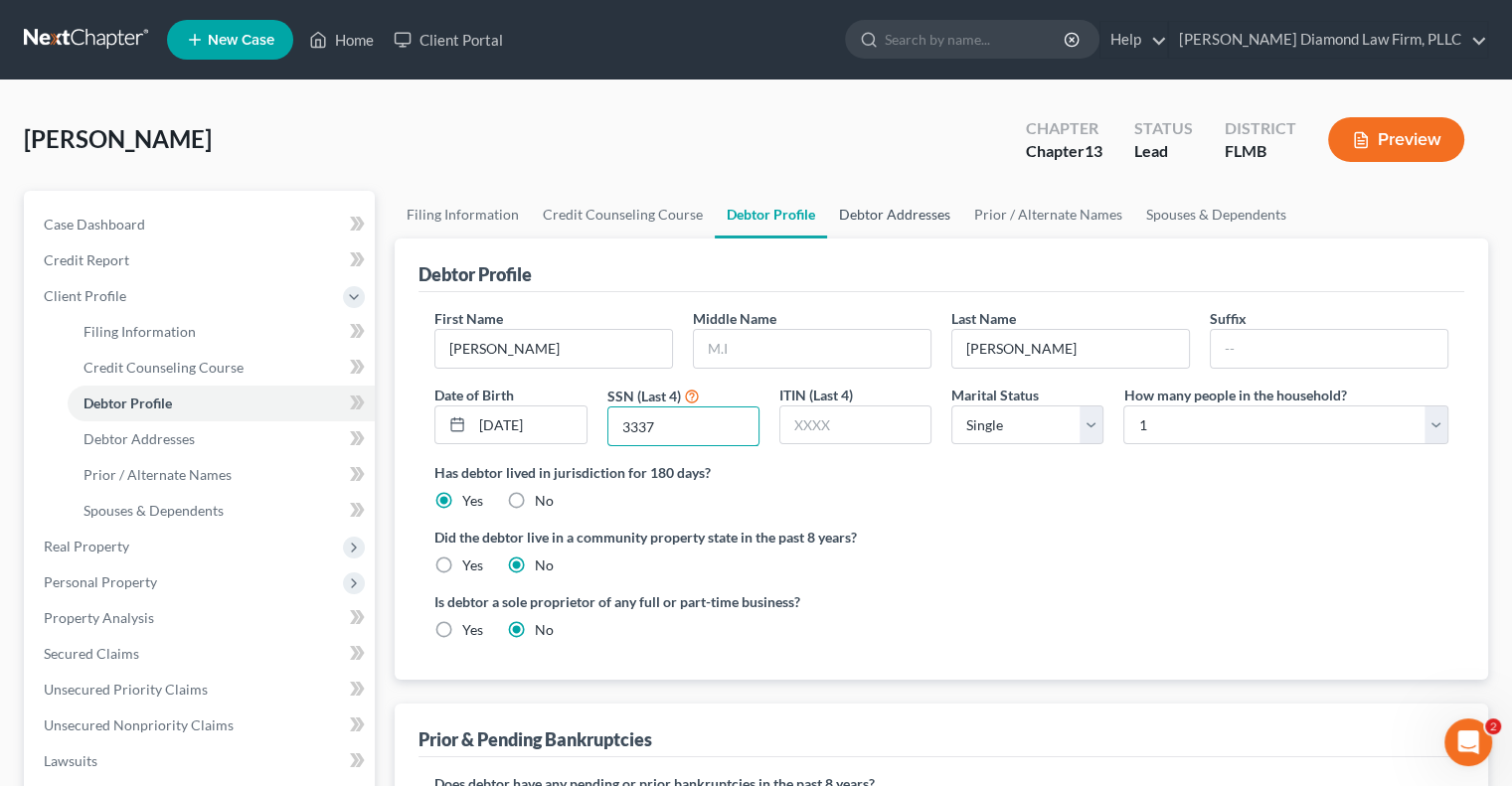 type on "3337" 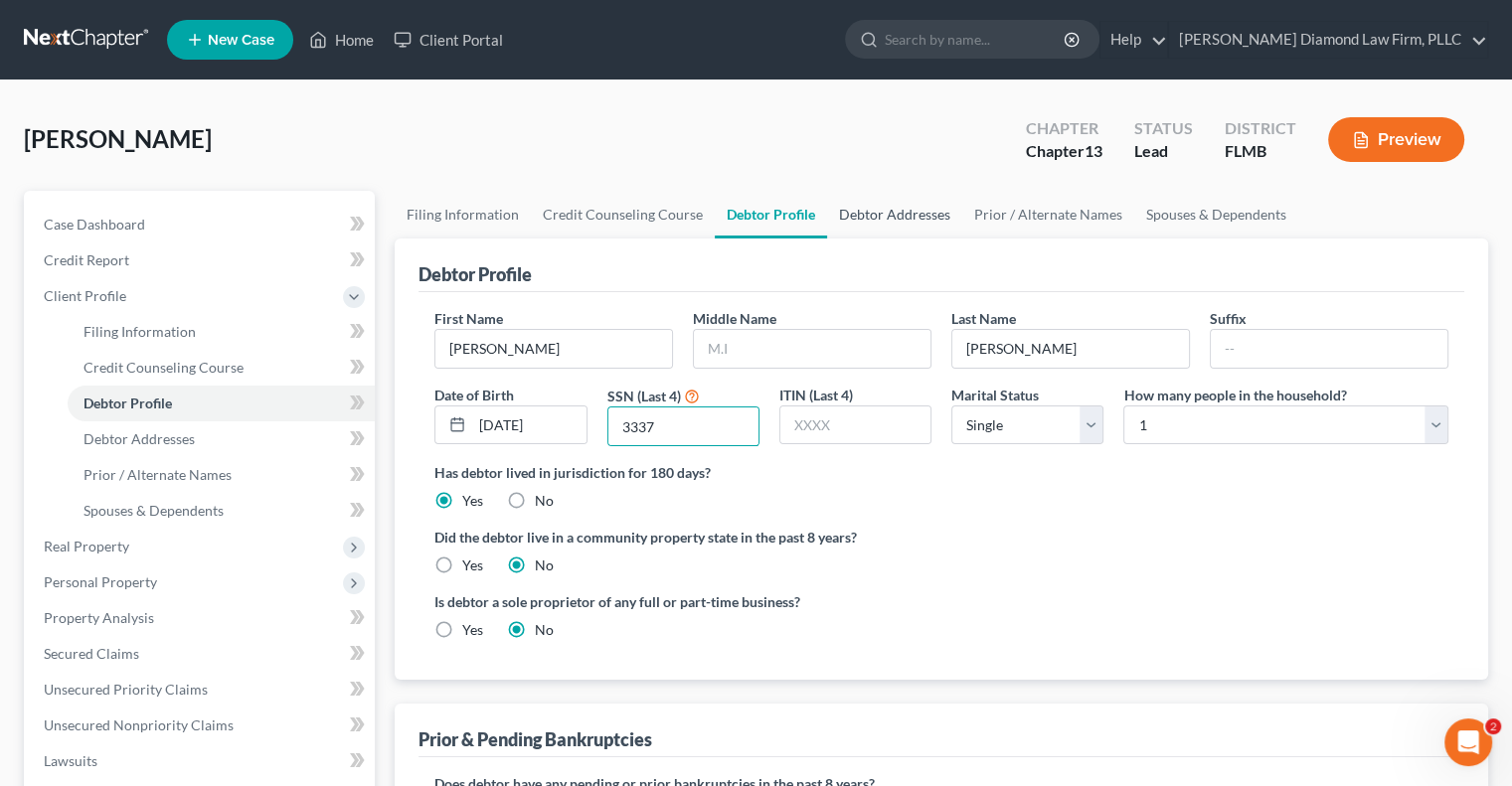 click on "Debtor Addresses" at bounding box center [895, 215] 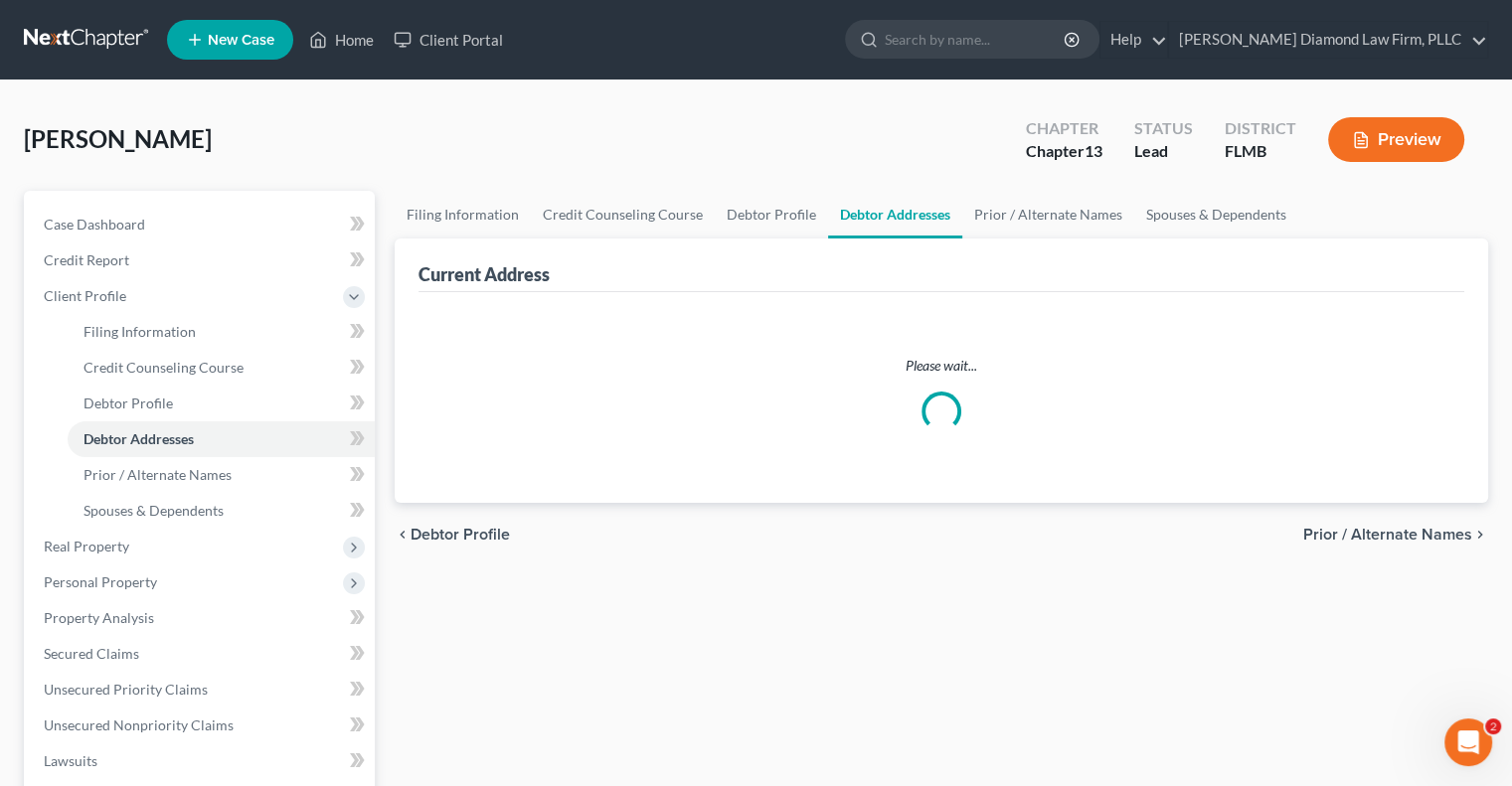 select on "0" 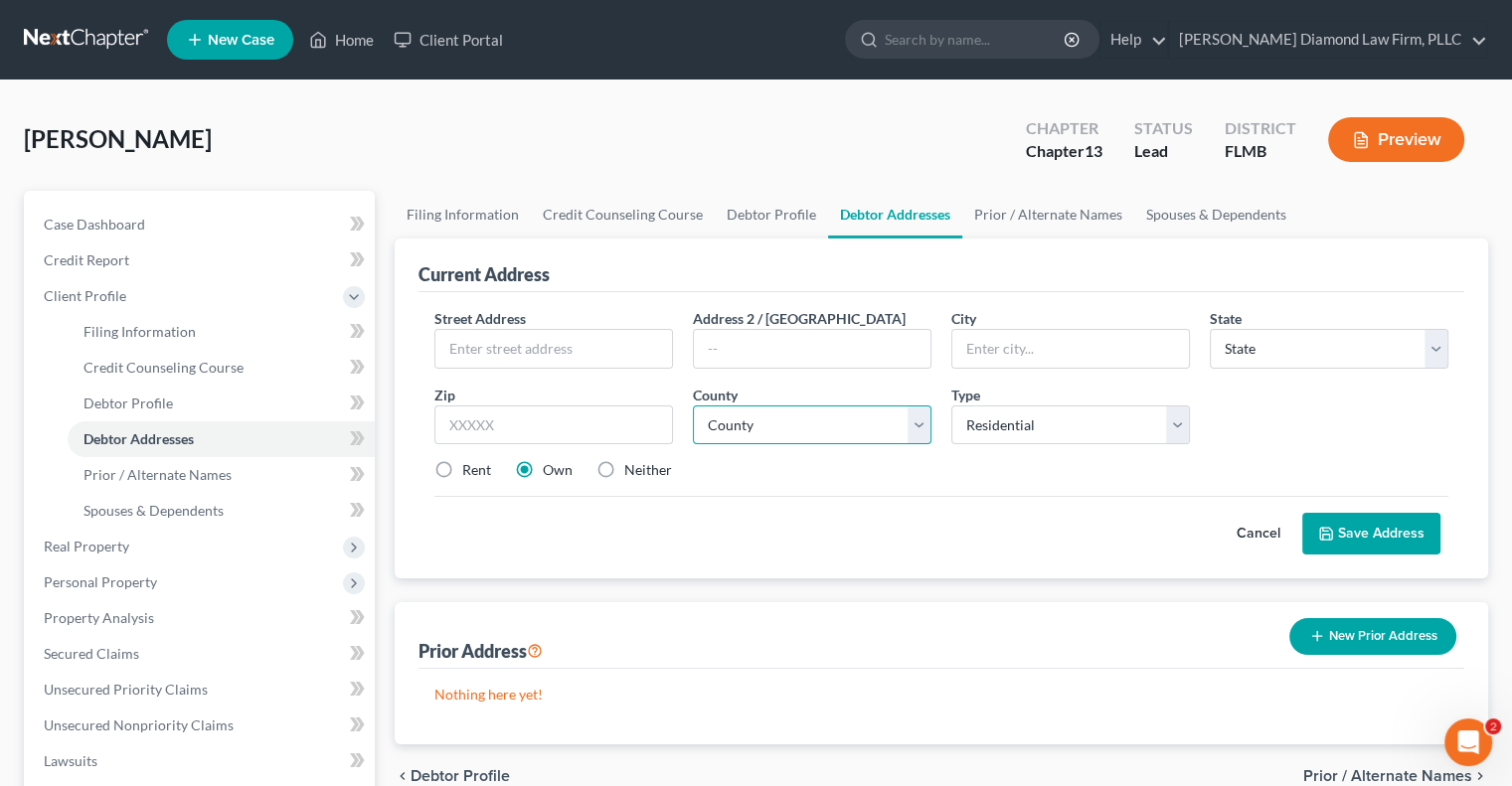 click on "County" at bounding box center (812, 425) 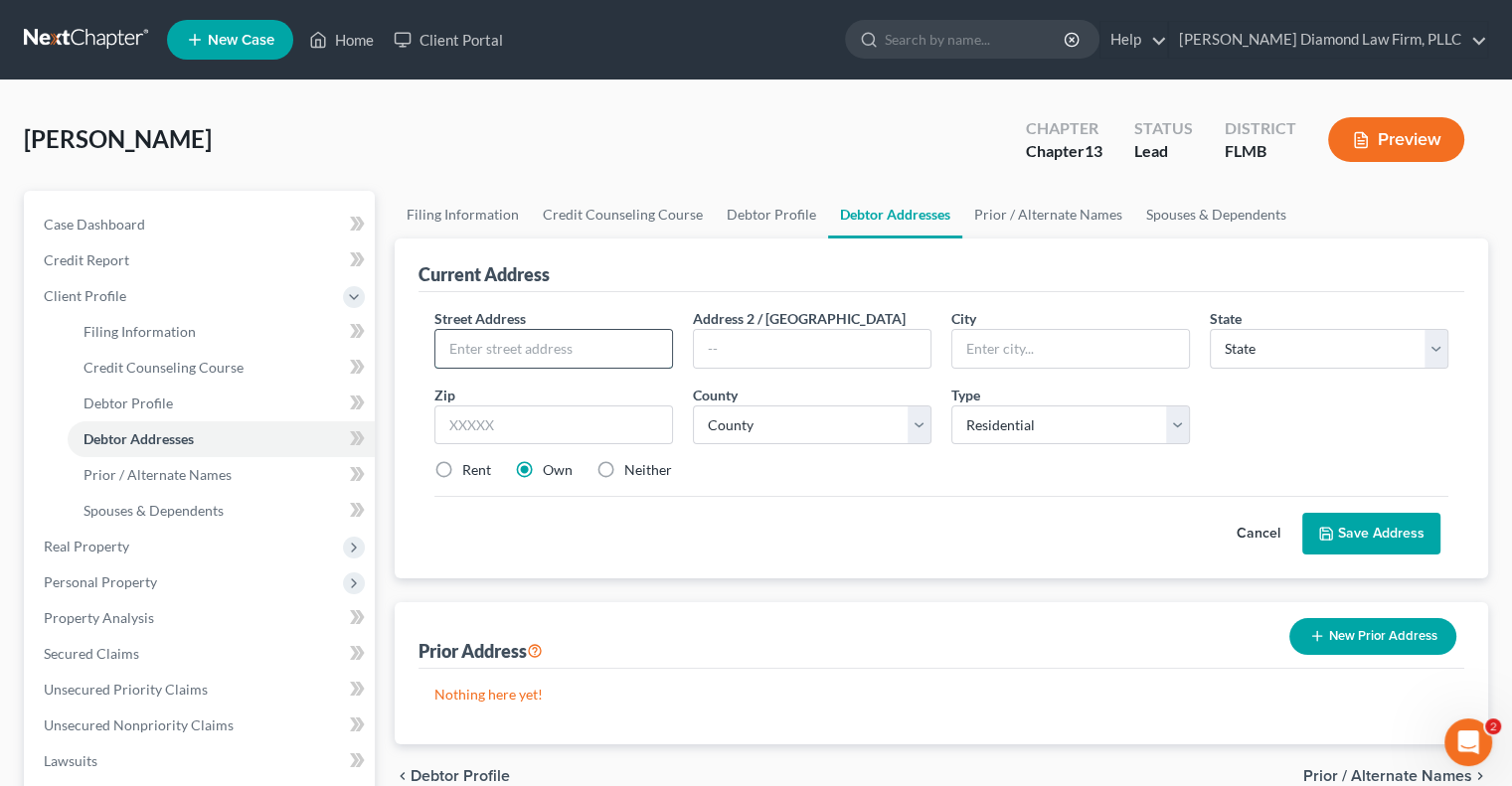 drag, startPoint x: 585, startPoint y: 353, endPoint x: 558, endPoint y: 365, distance: 29.546573 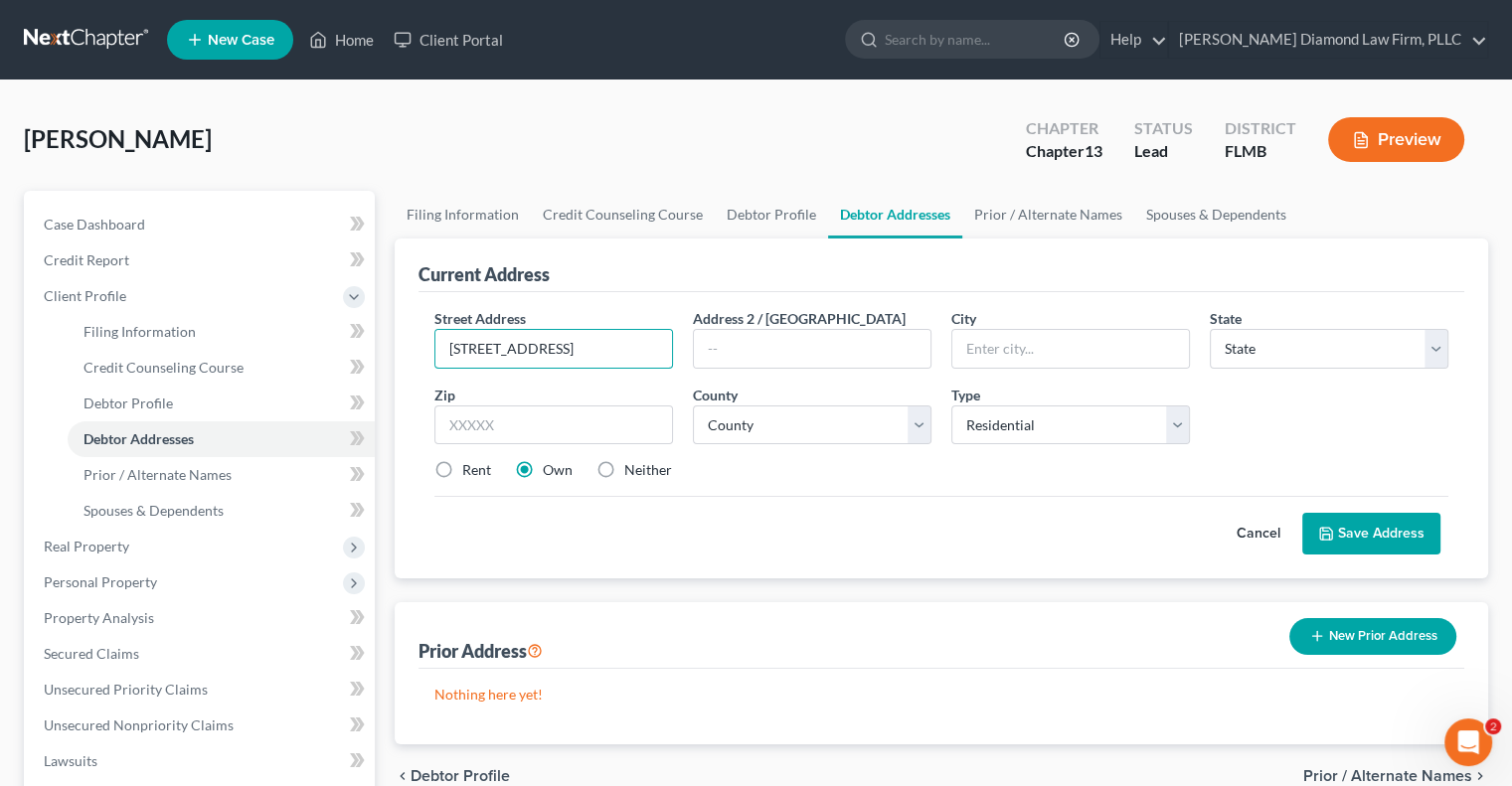 type on "[STREET_ADDRESS]" 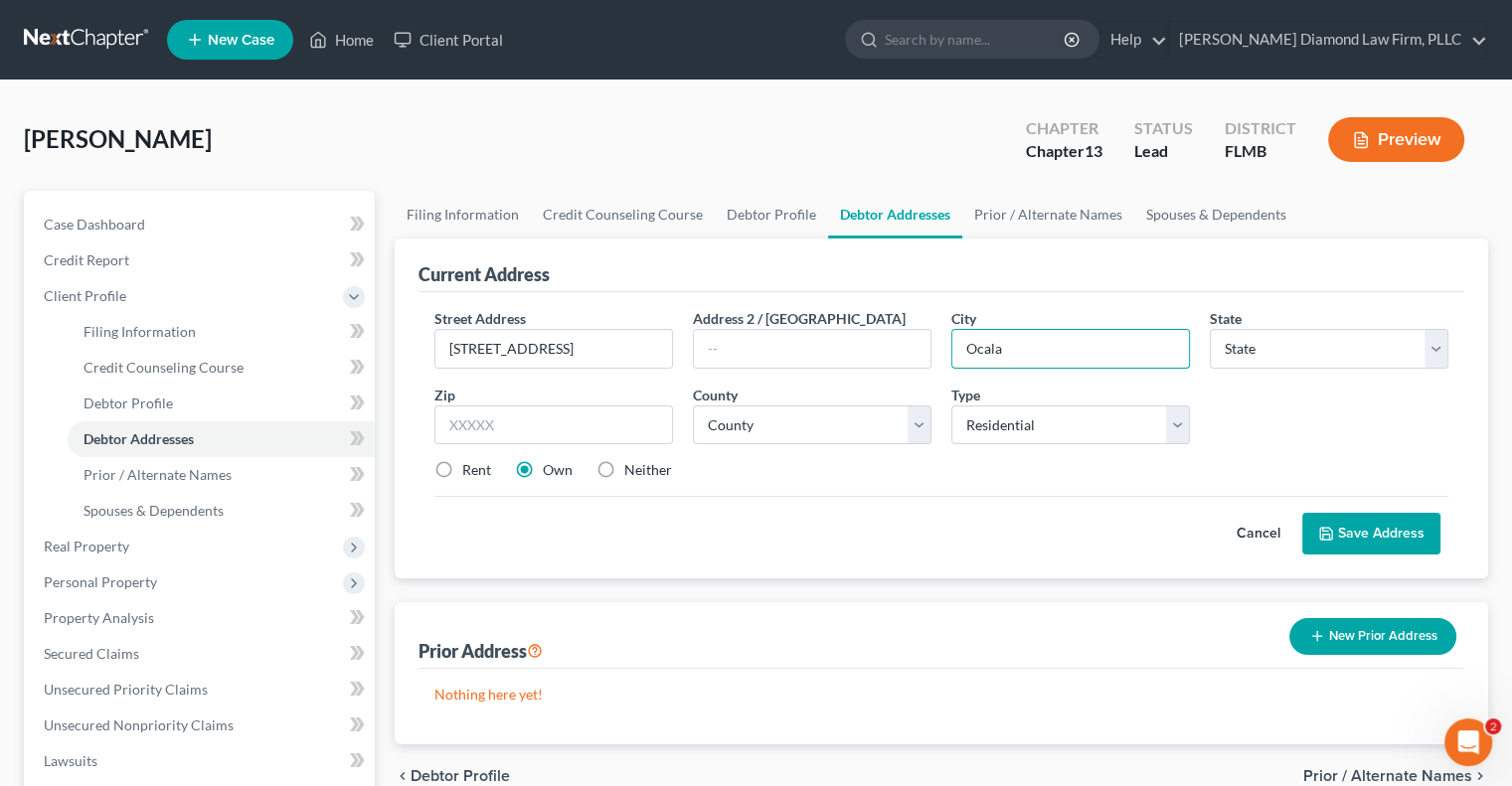 type on "Ocala" 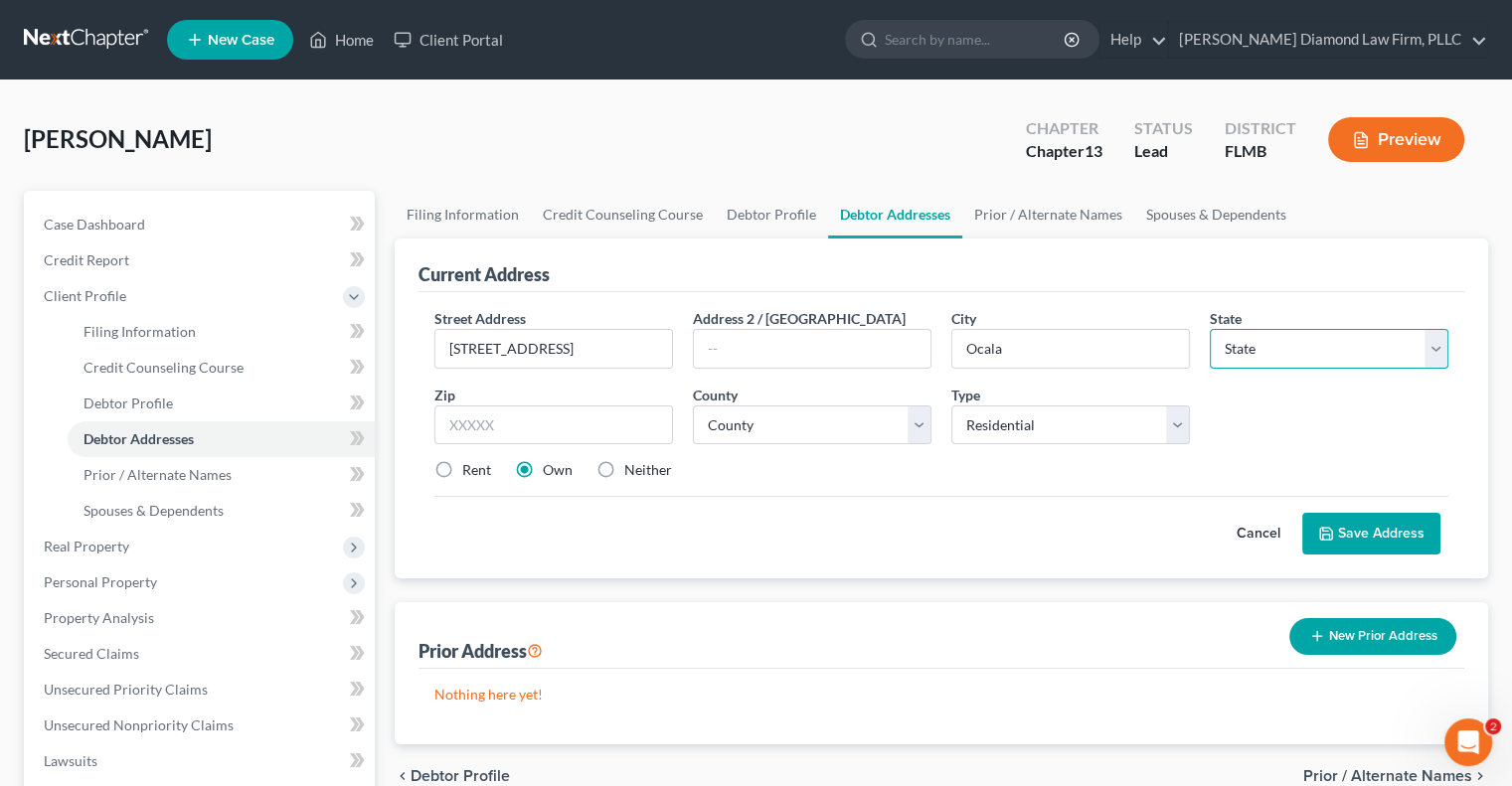 select on "9" 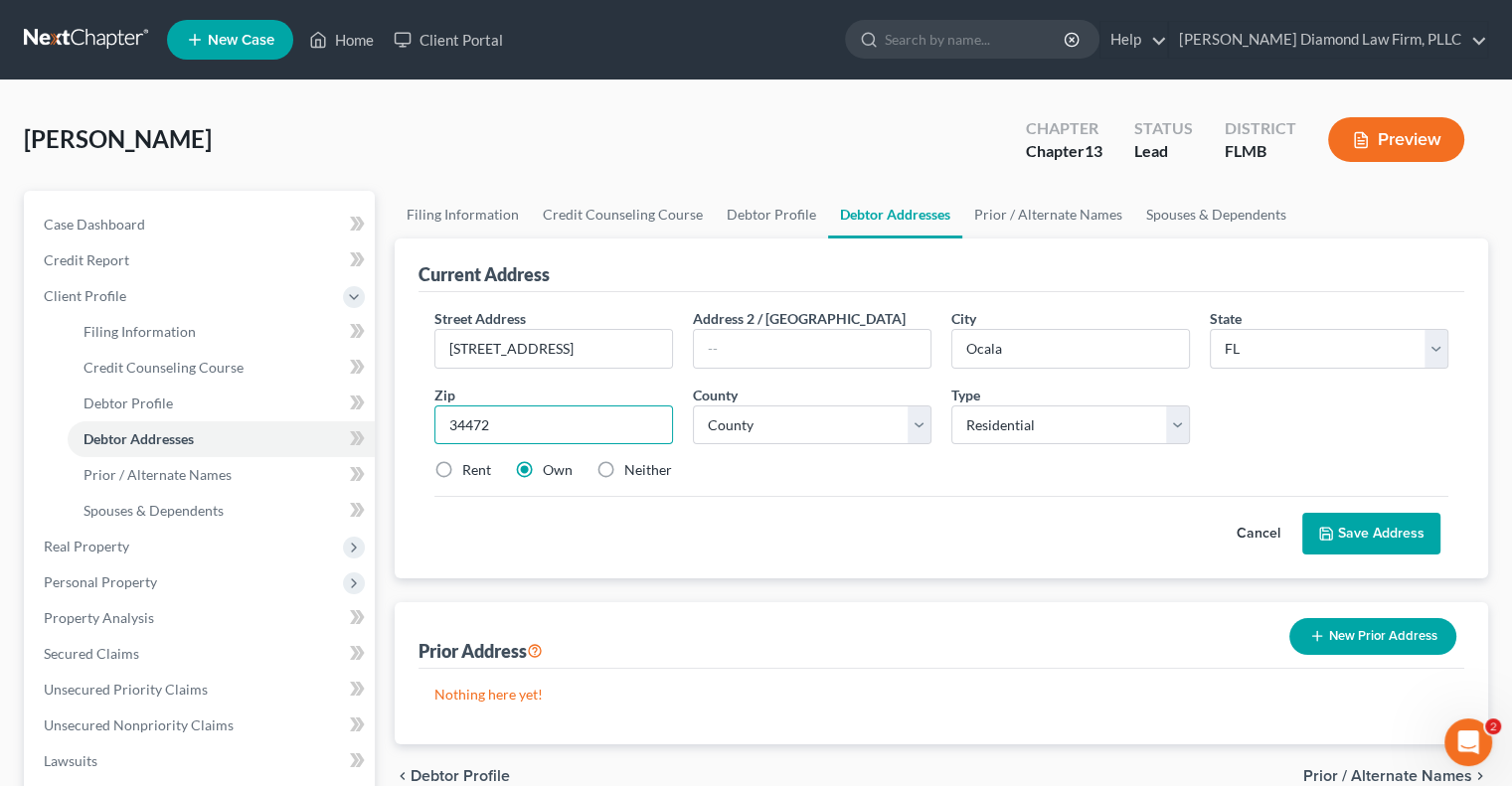 type on "34472" 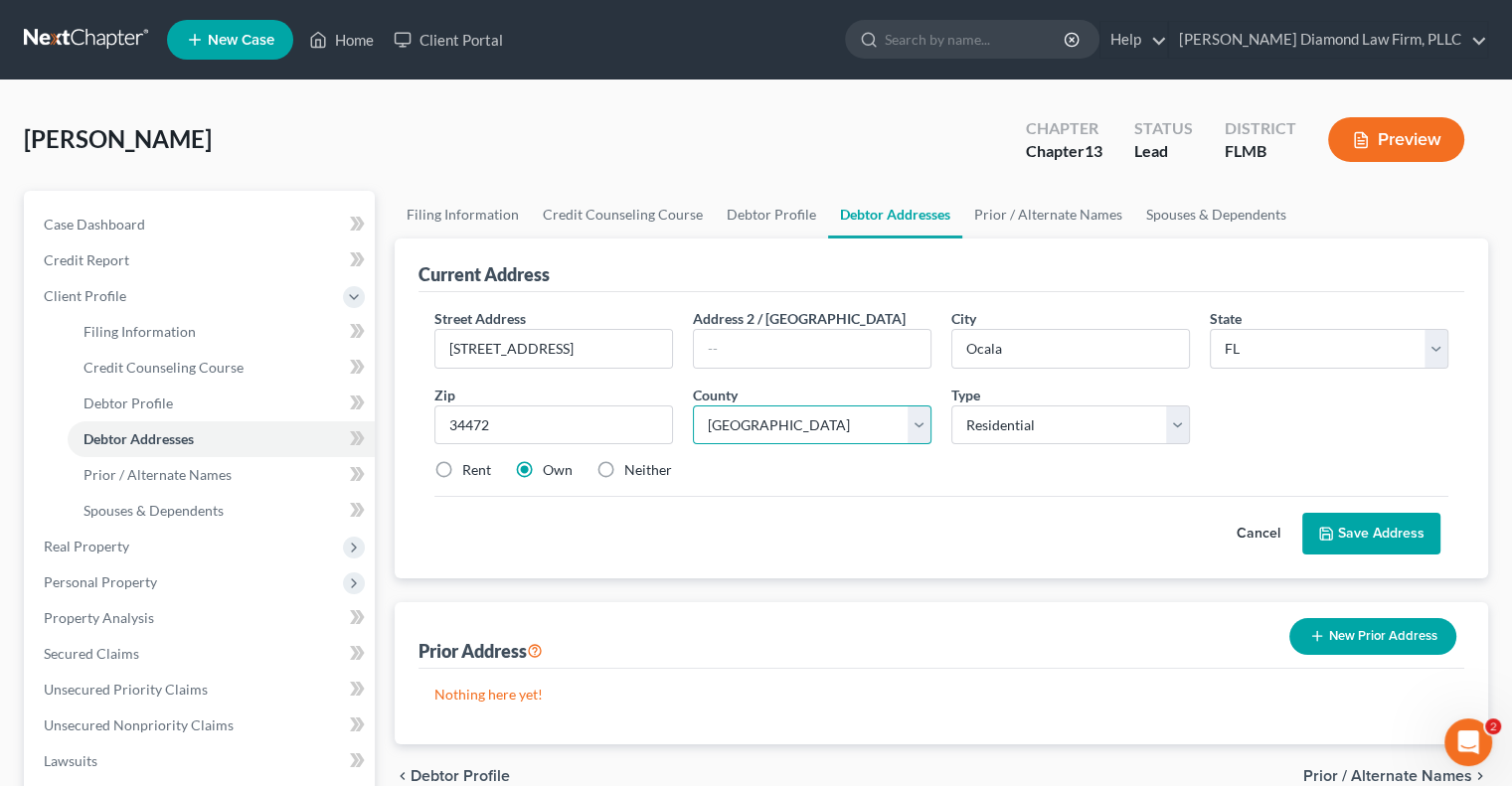 select on "40" 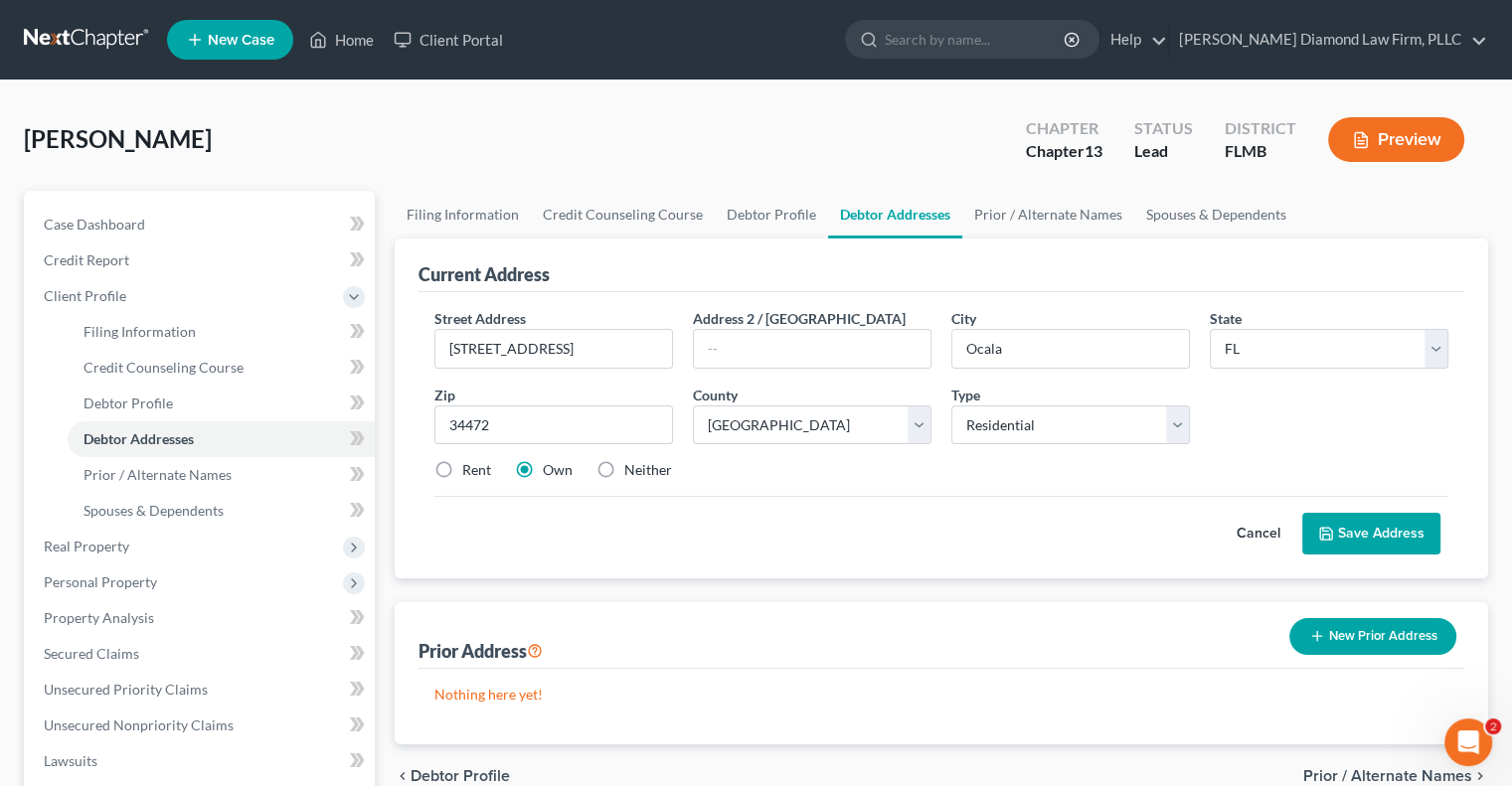 click on "Save Address" at bounding box center (1371, 534) 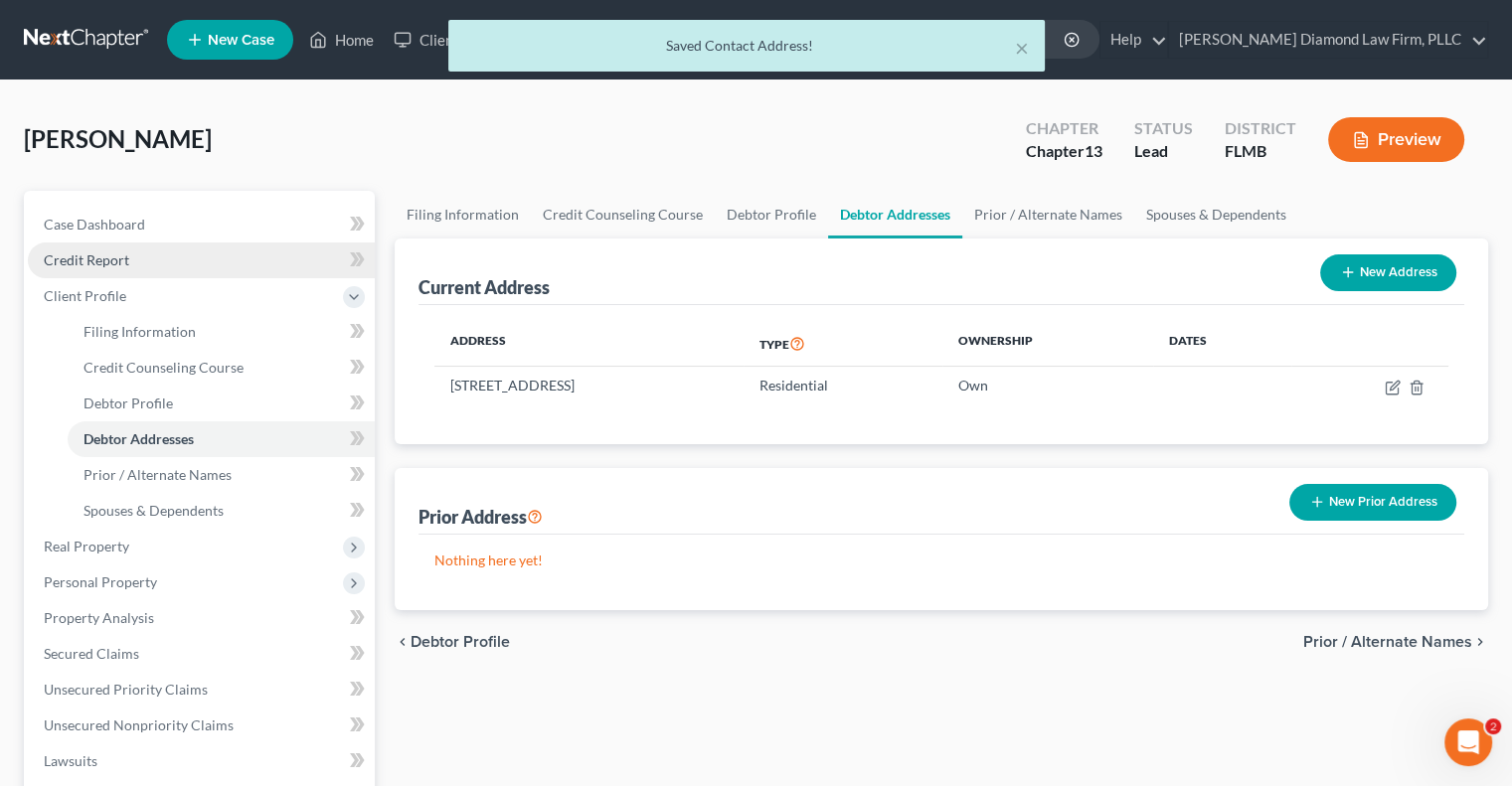 click on "Credit Report" at bounding box center (201, 260) 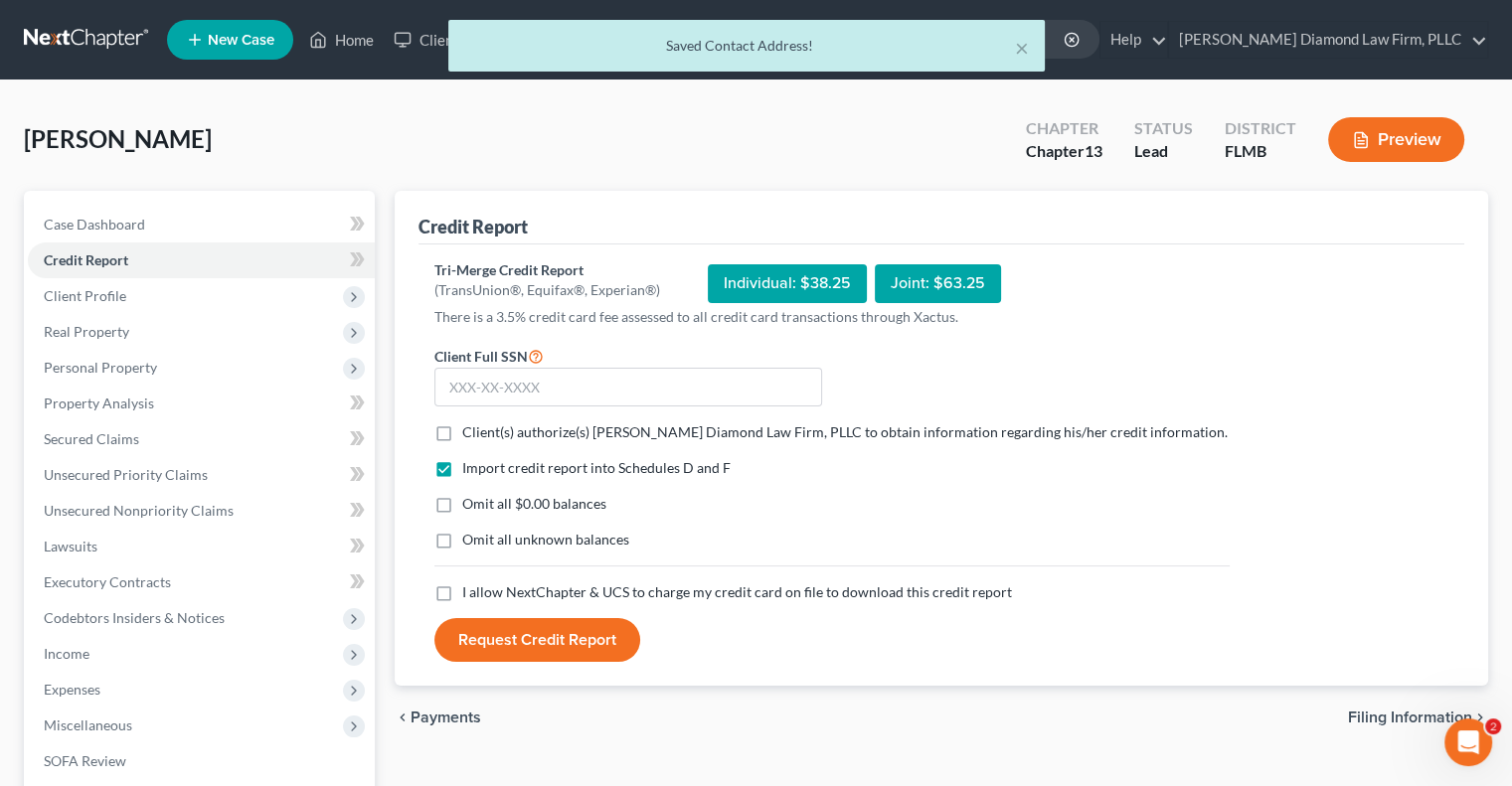 click on "Client(s) authorize(s) [PERSON_NAME] Diamond Law Firm, PLLC to obtain information regarding his/her credit information." at bounding box center [845, 431] 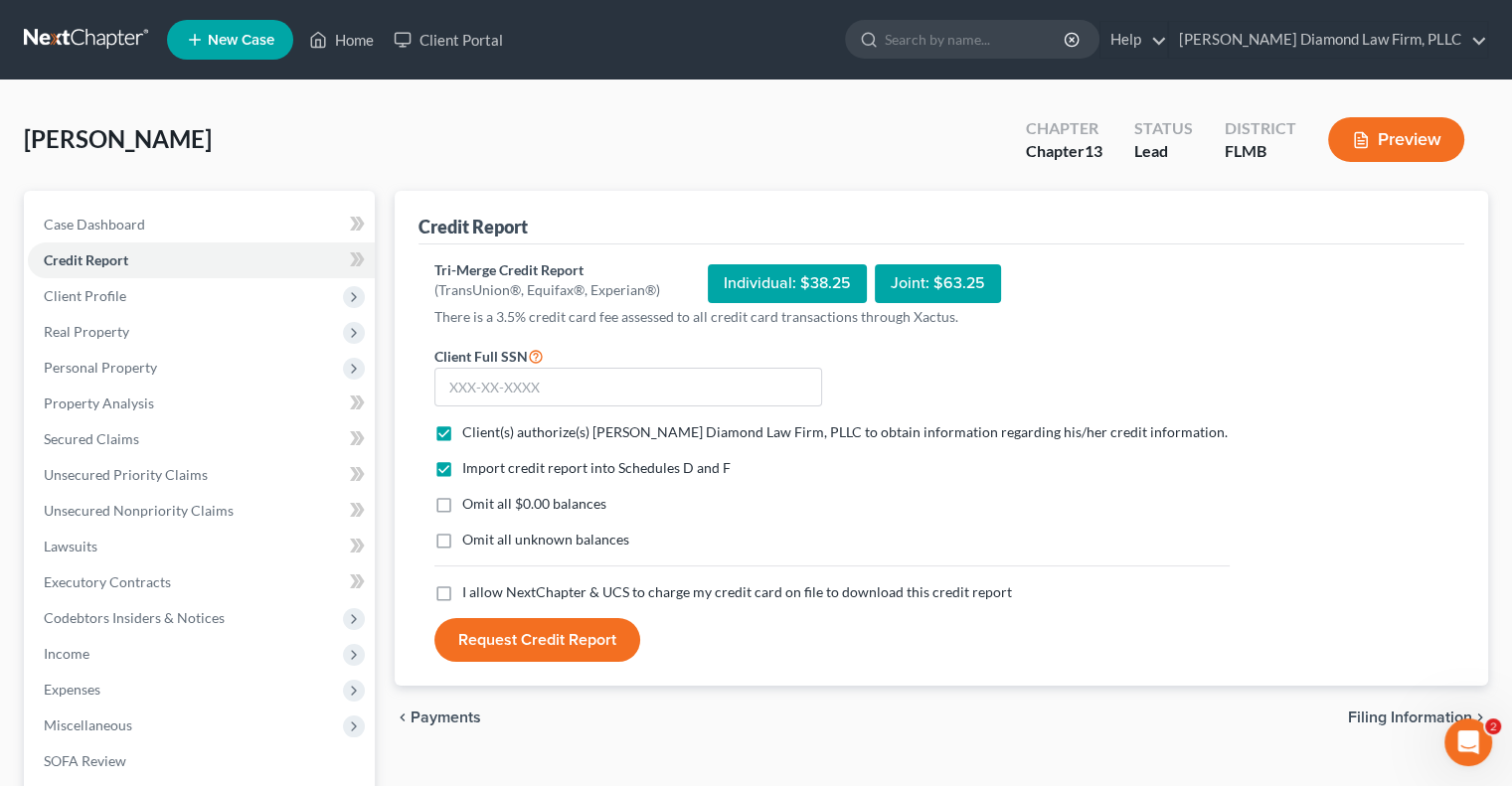 click on "I allow NextChapter & UCS to charge my credit card on file to download this credit report" at bounding box center (737, 591) 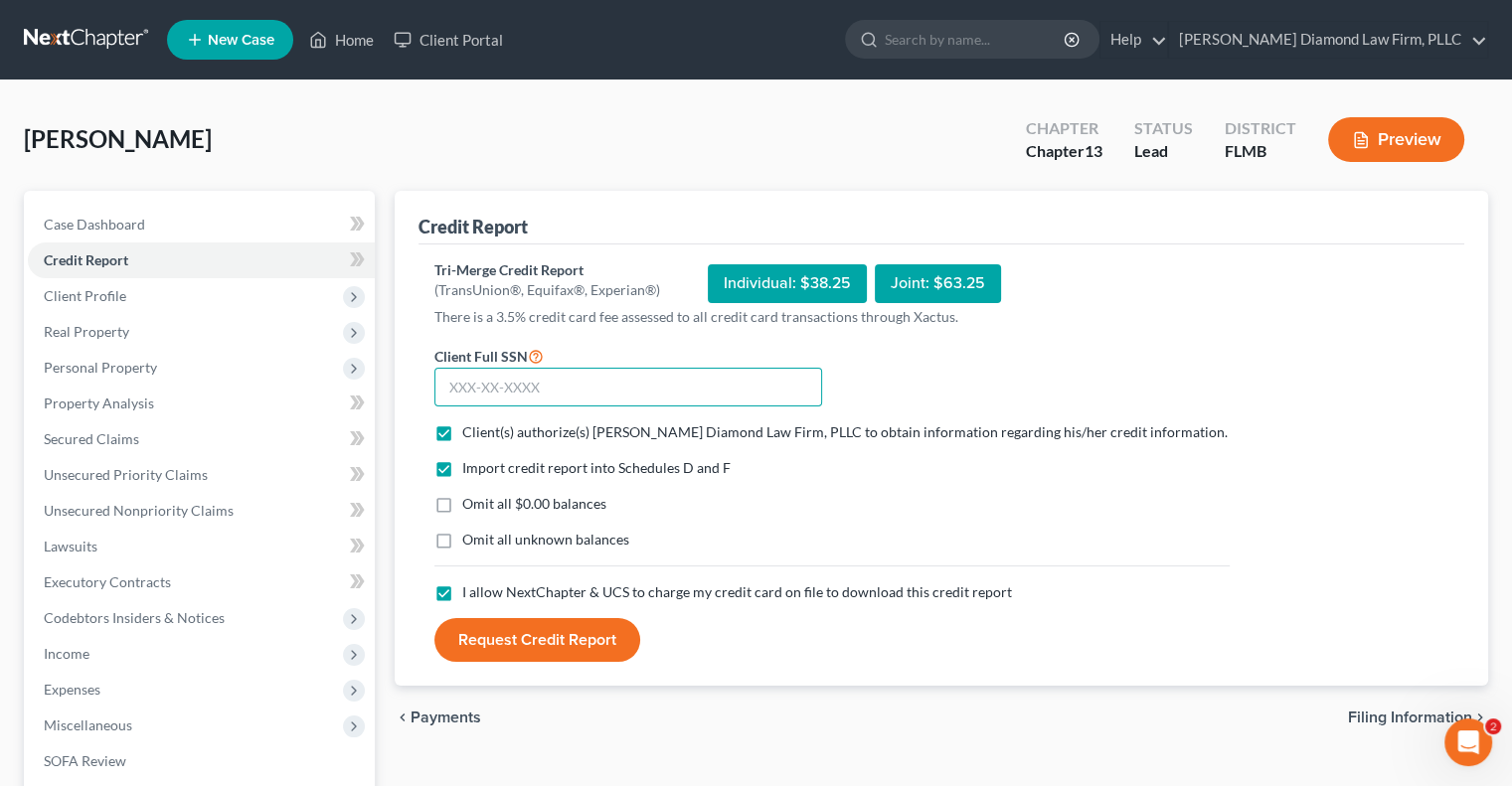 click at bounding box center (628, 388) 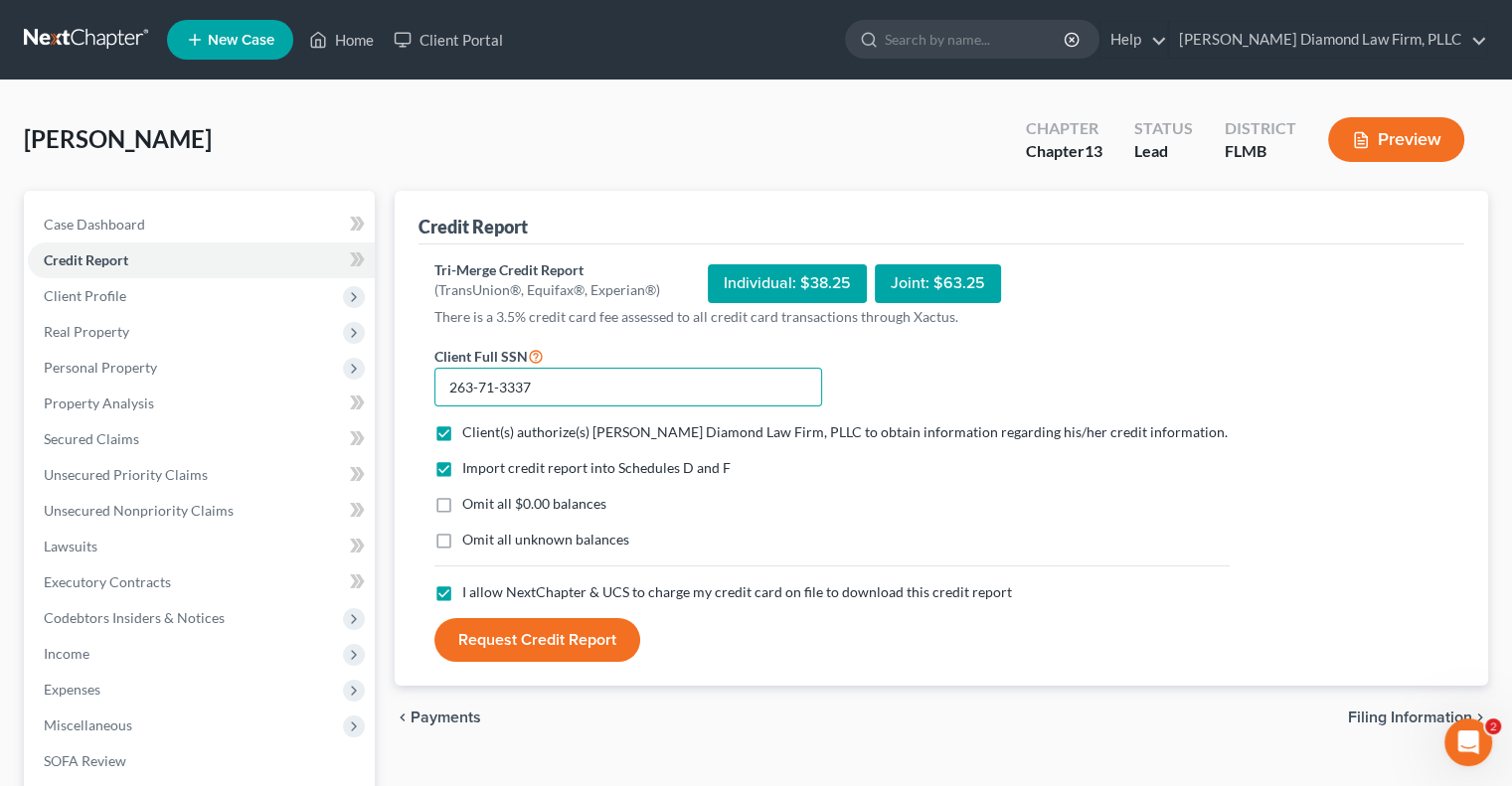 type on "263-71-3337" 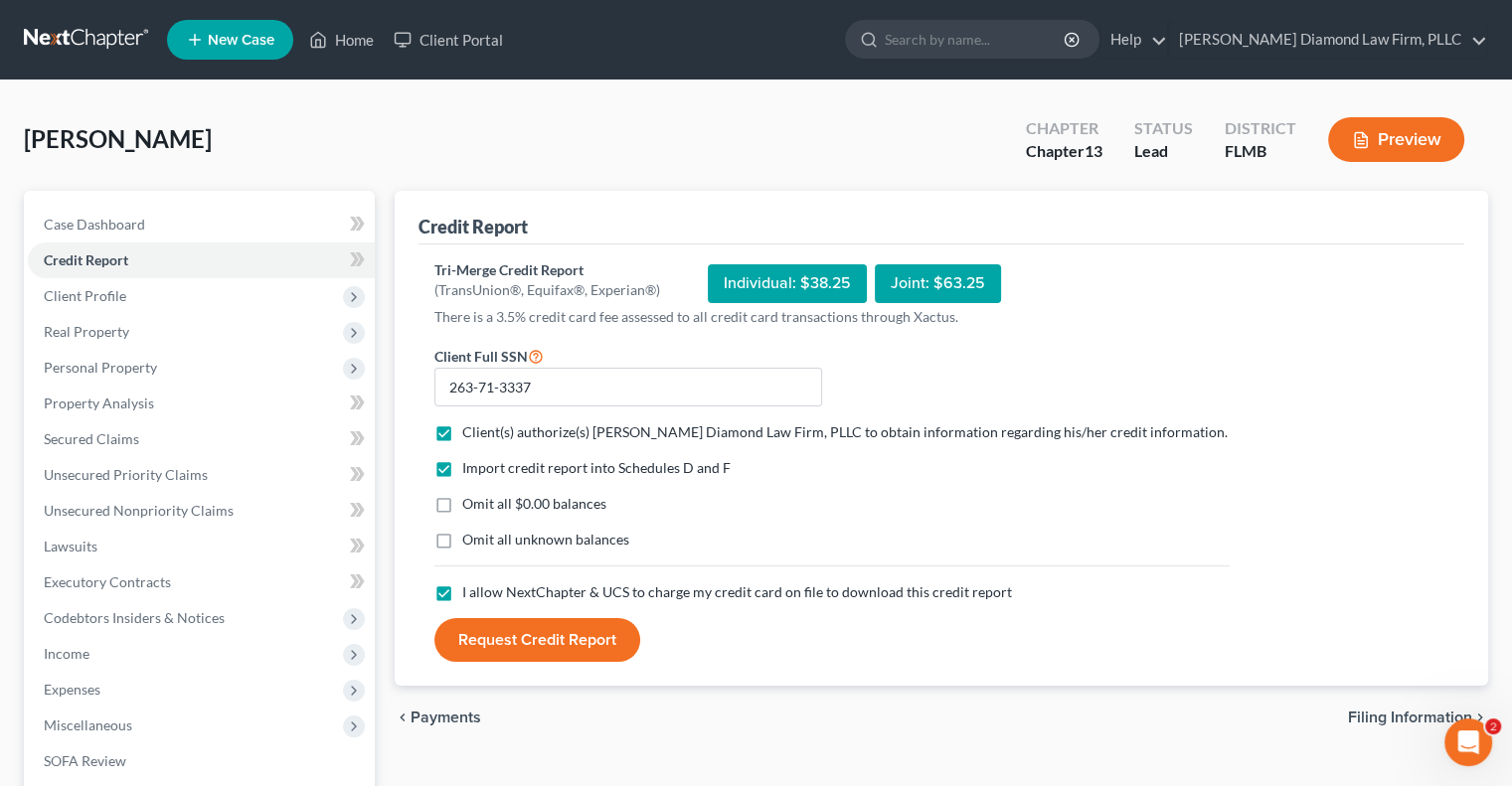 click on "Request Credit Report" at bounding box center [537, 640] 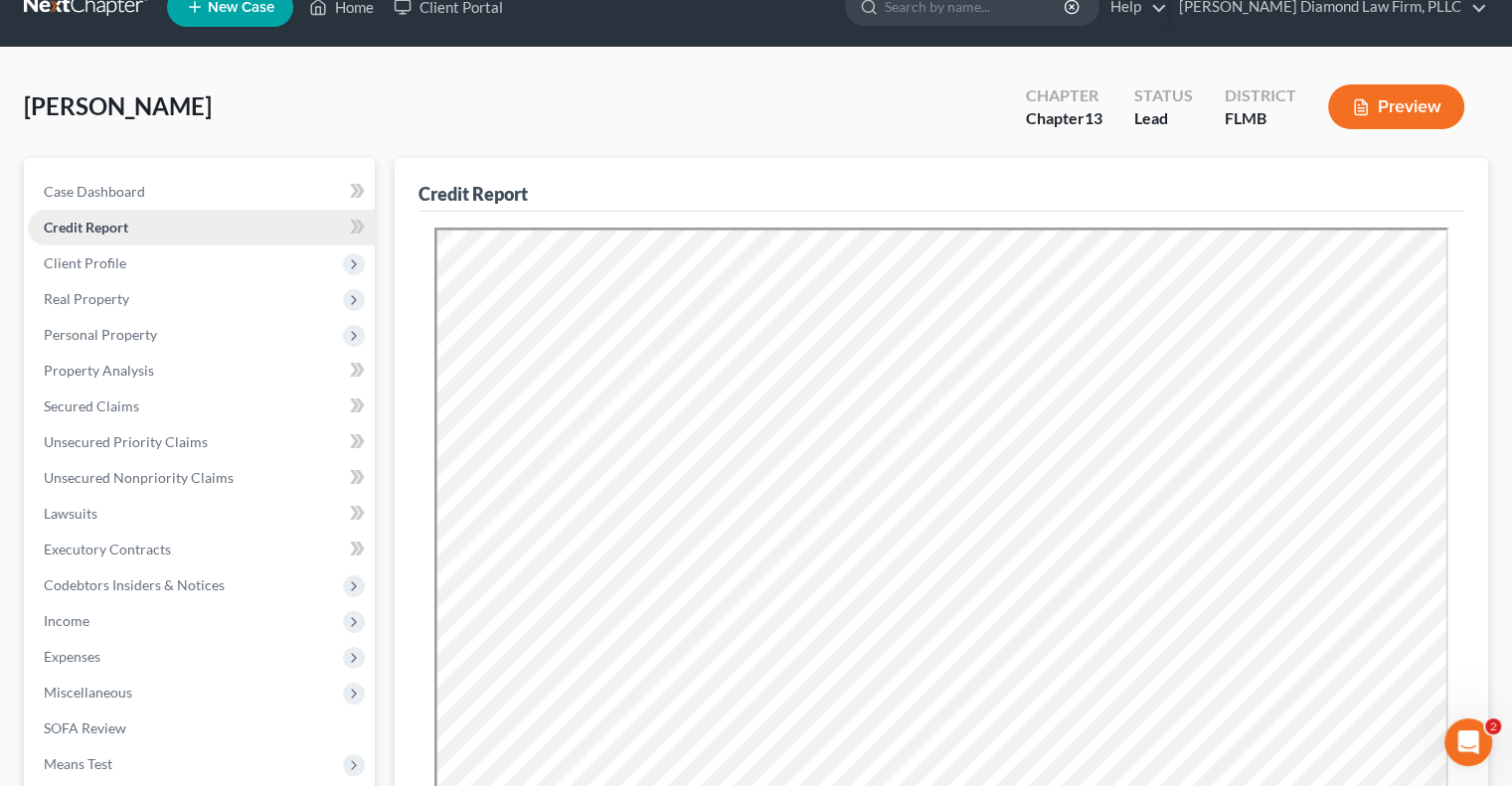 scroll, scrollTop: 0, scrollLeft: 0, axis: both 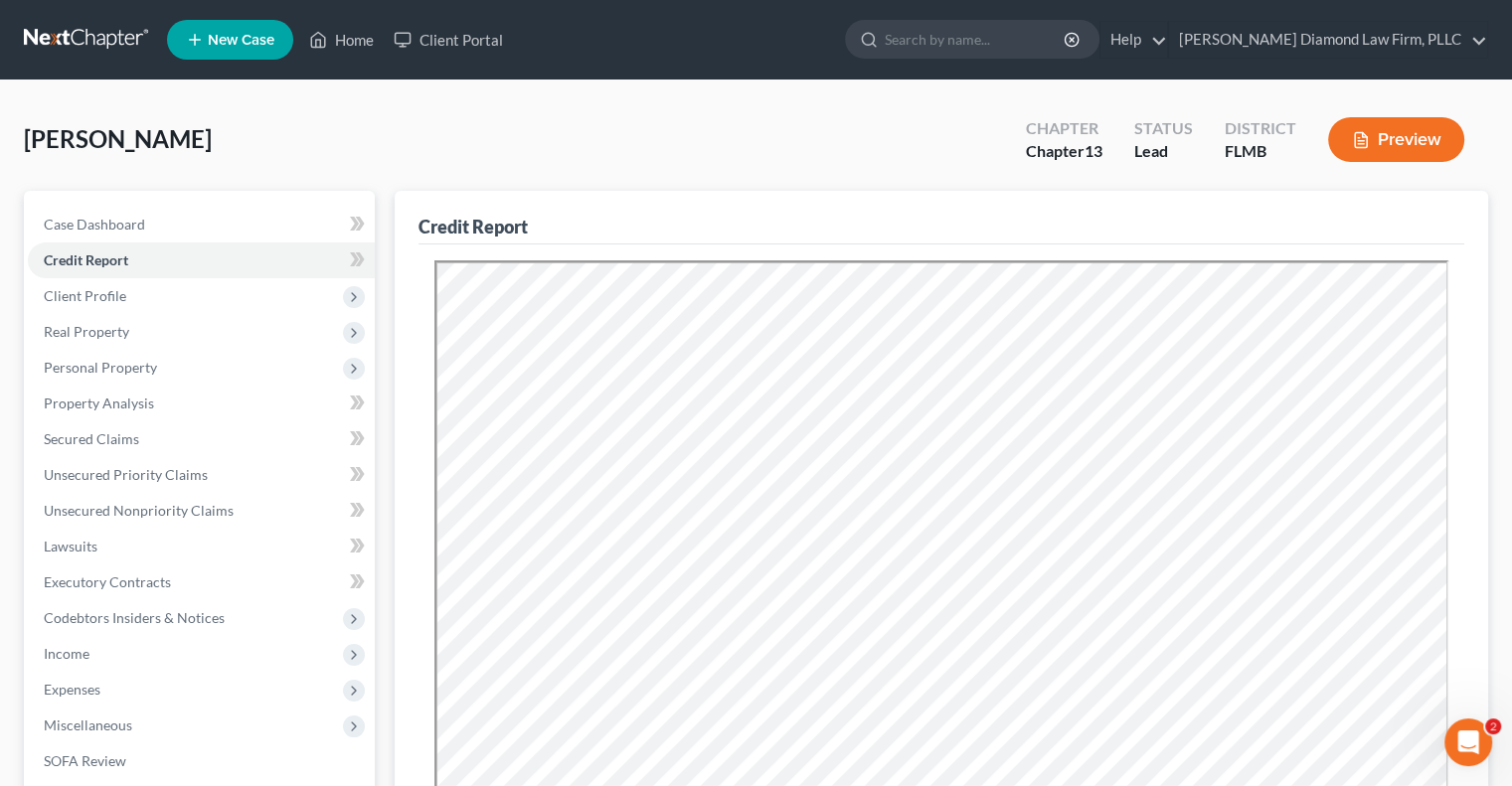 click 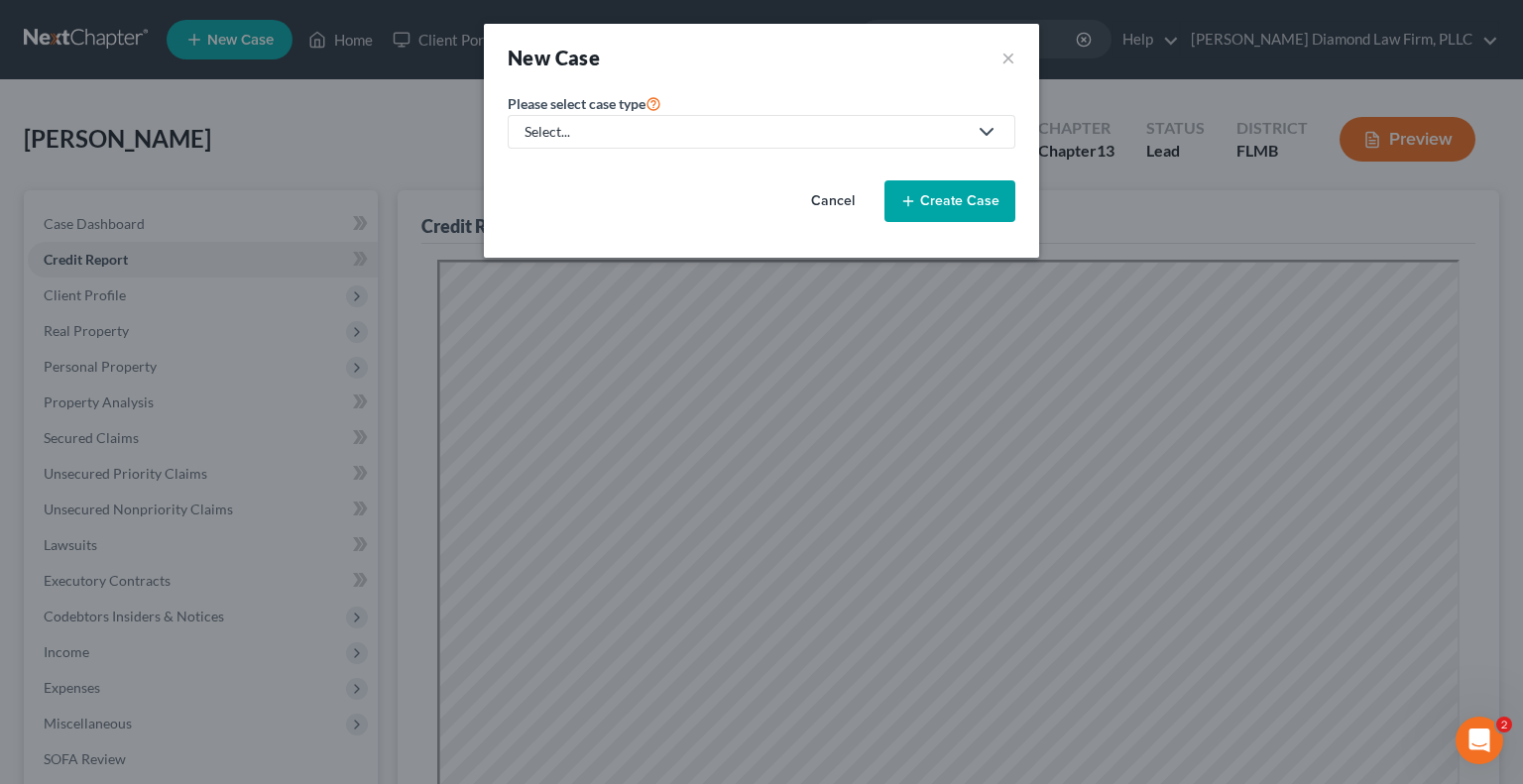 click on "Select..." at bounding box center [746, 132] 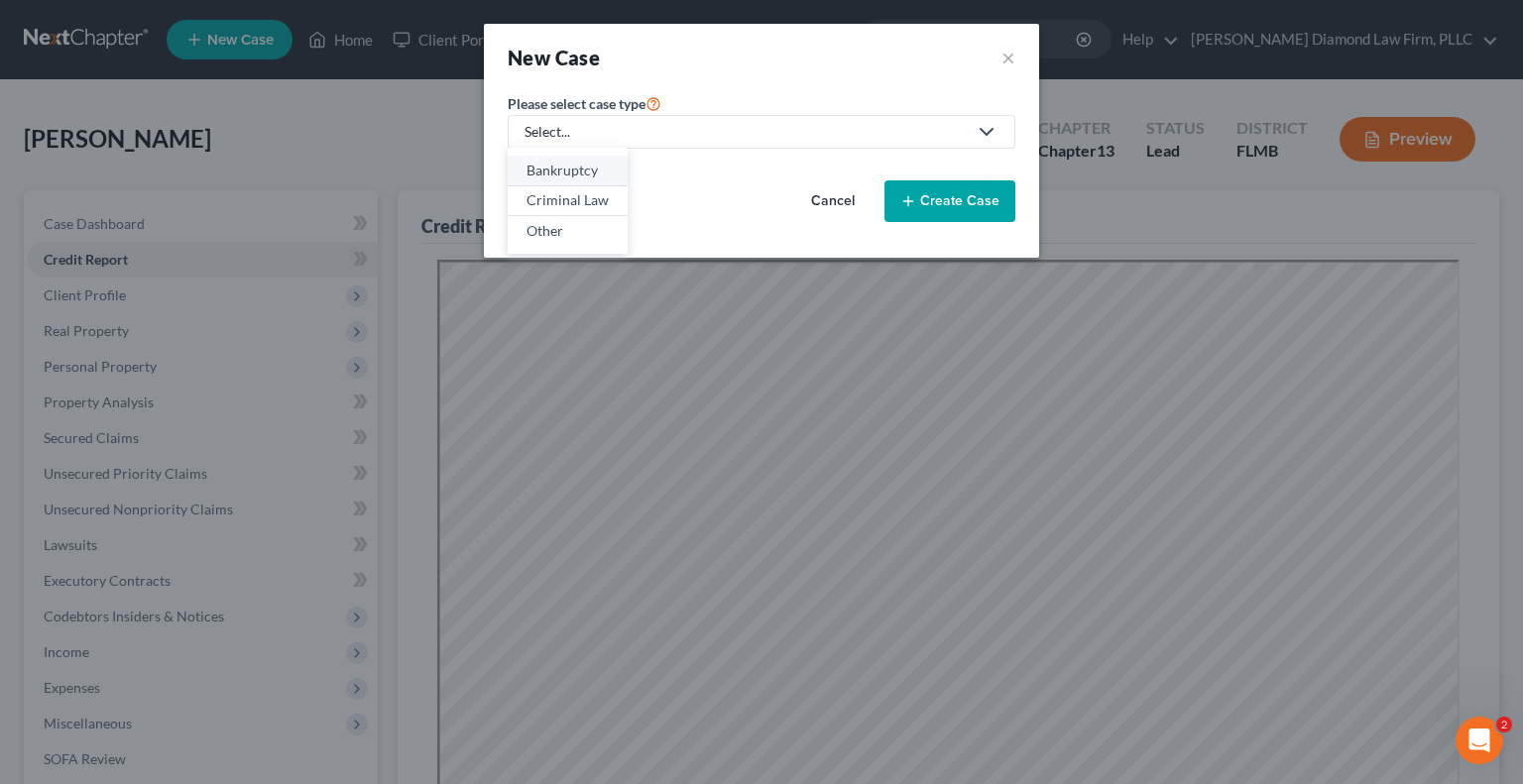 click on "Bankruptcy" at bounding box center (567, 170) 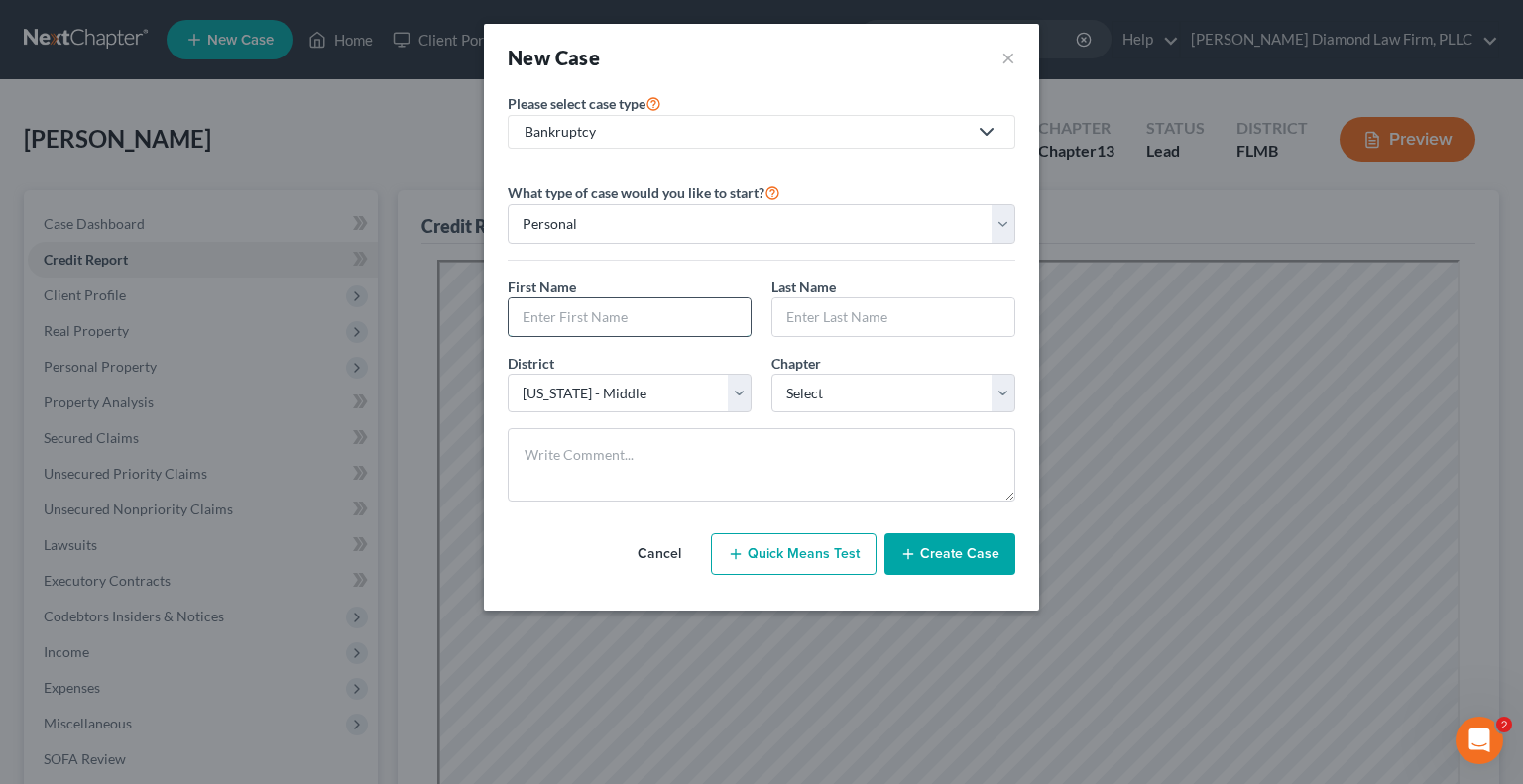 click at bounding box center (630, 317) 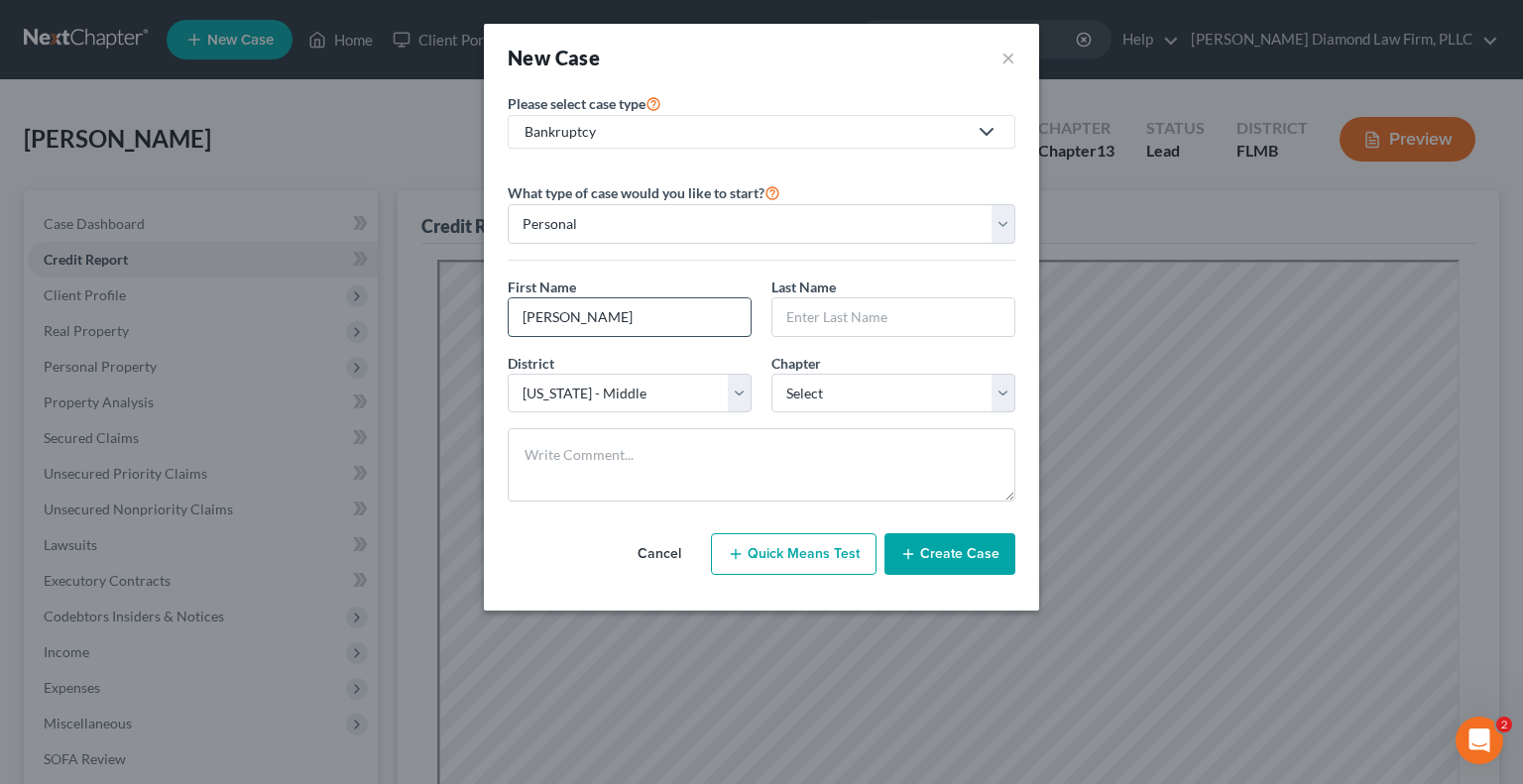 type on "[PERSON_NAME]" 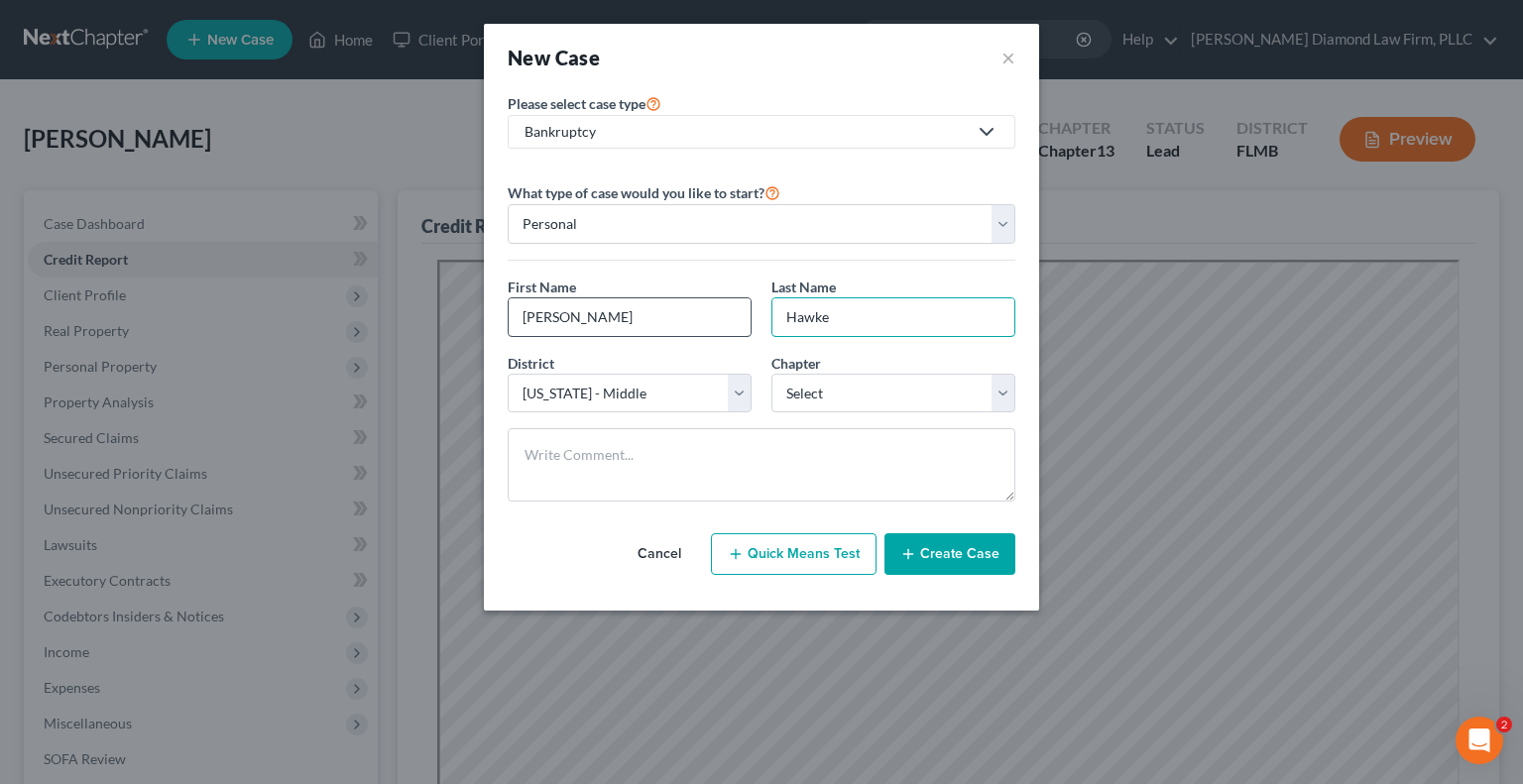 type on "Hawke" 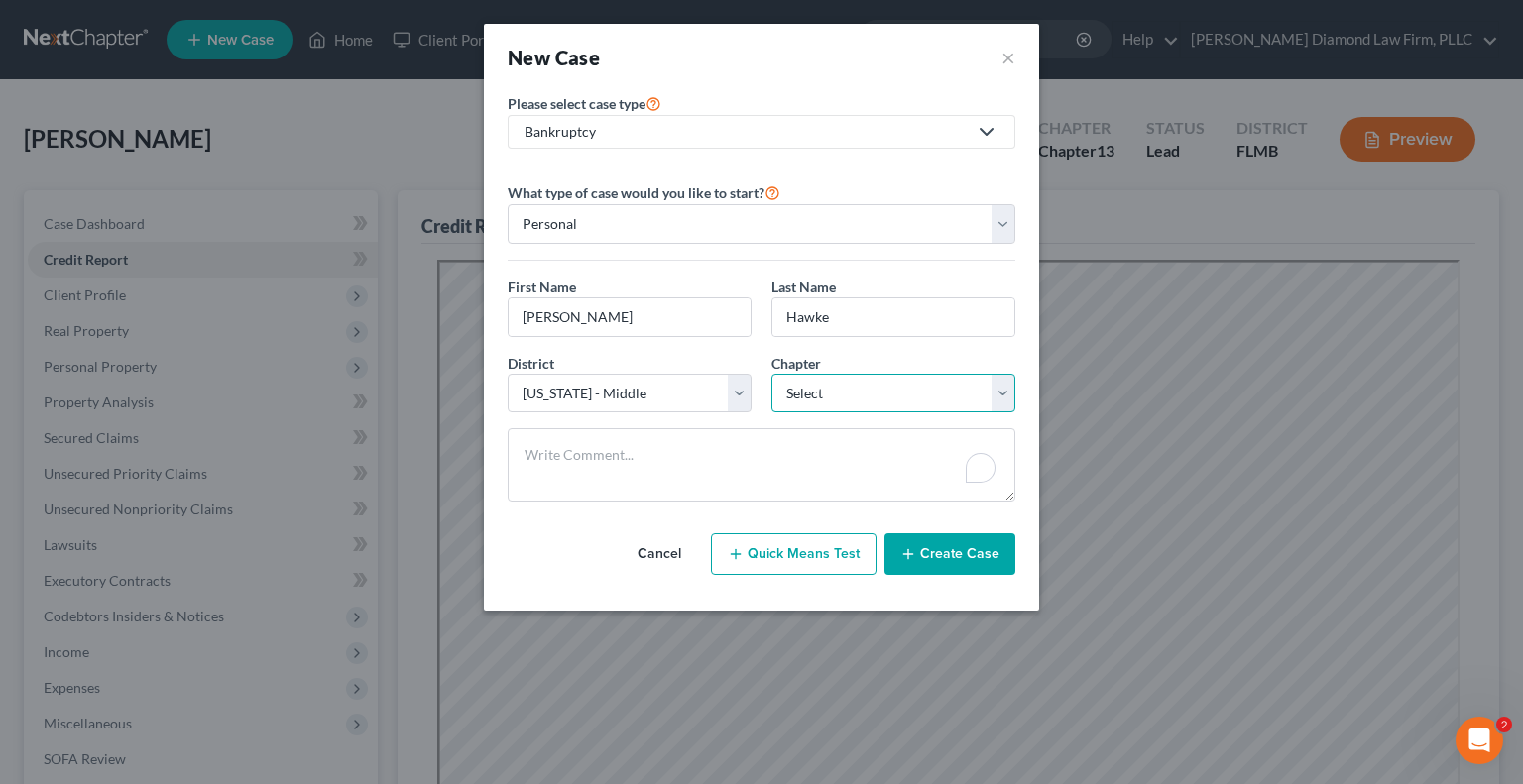 click on "Select 7 11 12 13" at bounding box center [893, 393] 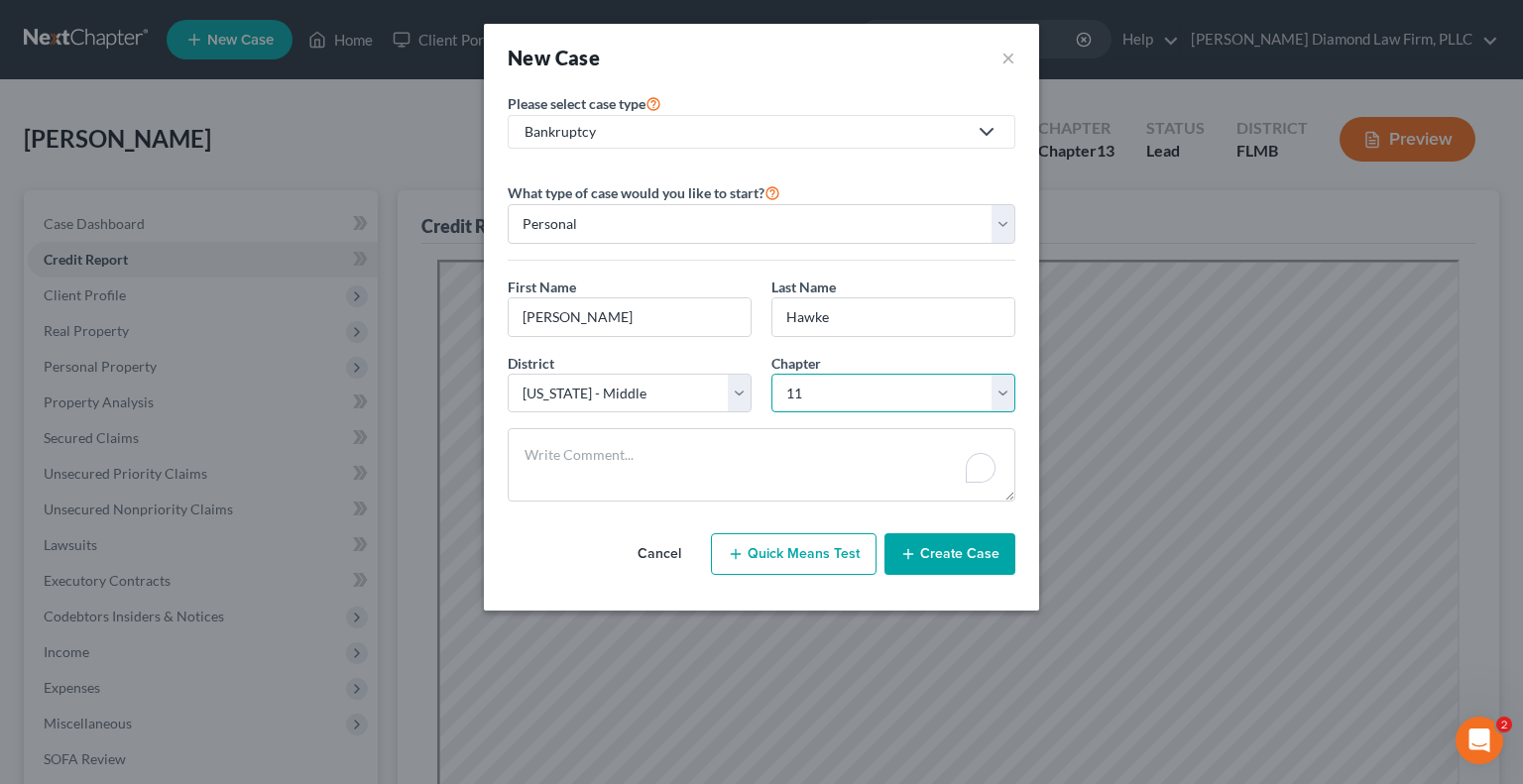 click on "Select 7 11 12 13" at bounding box center (893, 393) 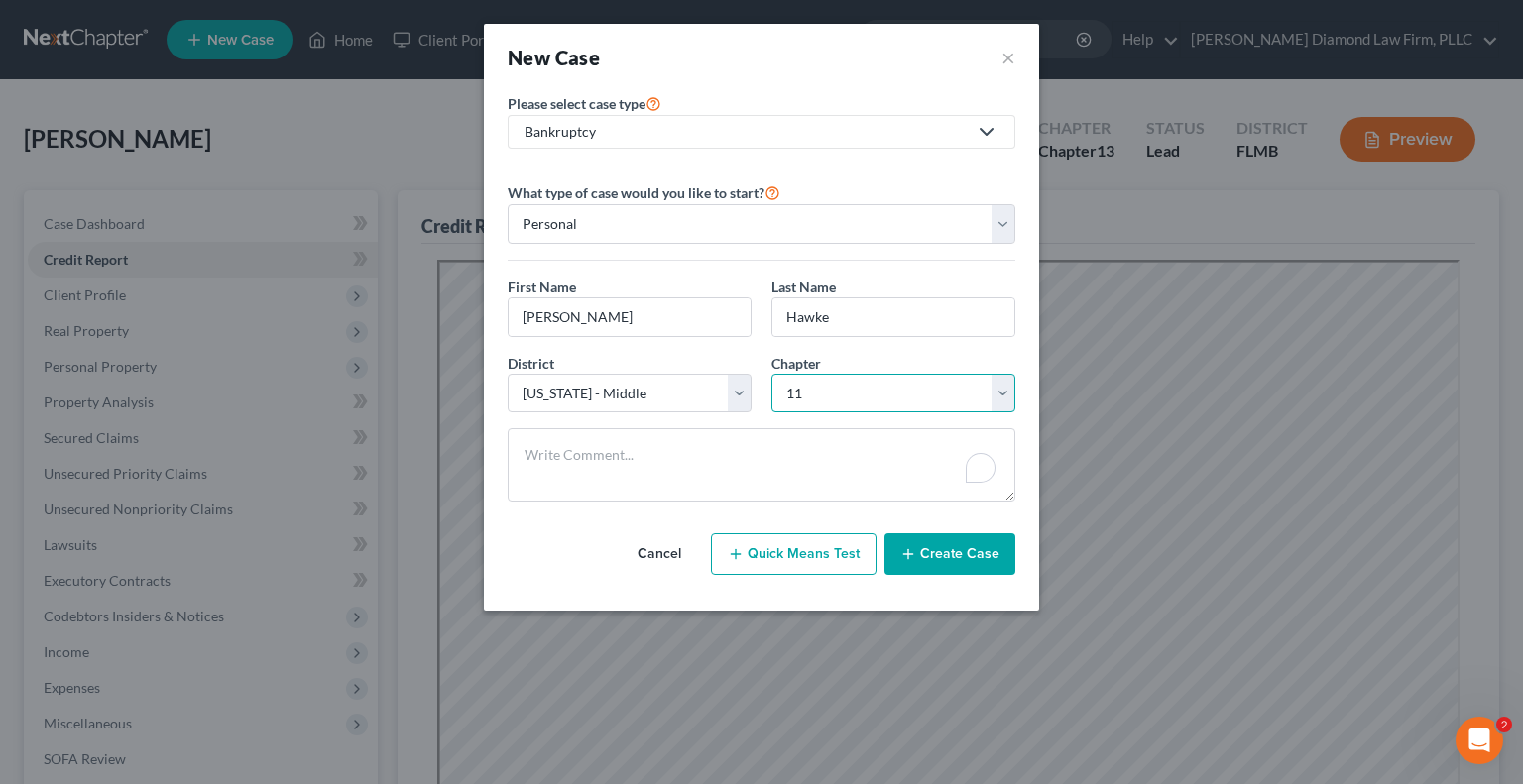 click on "Select 7 11 12 13" at bounding box center (893, 393) 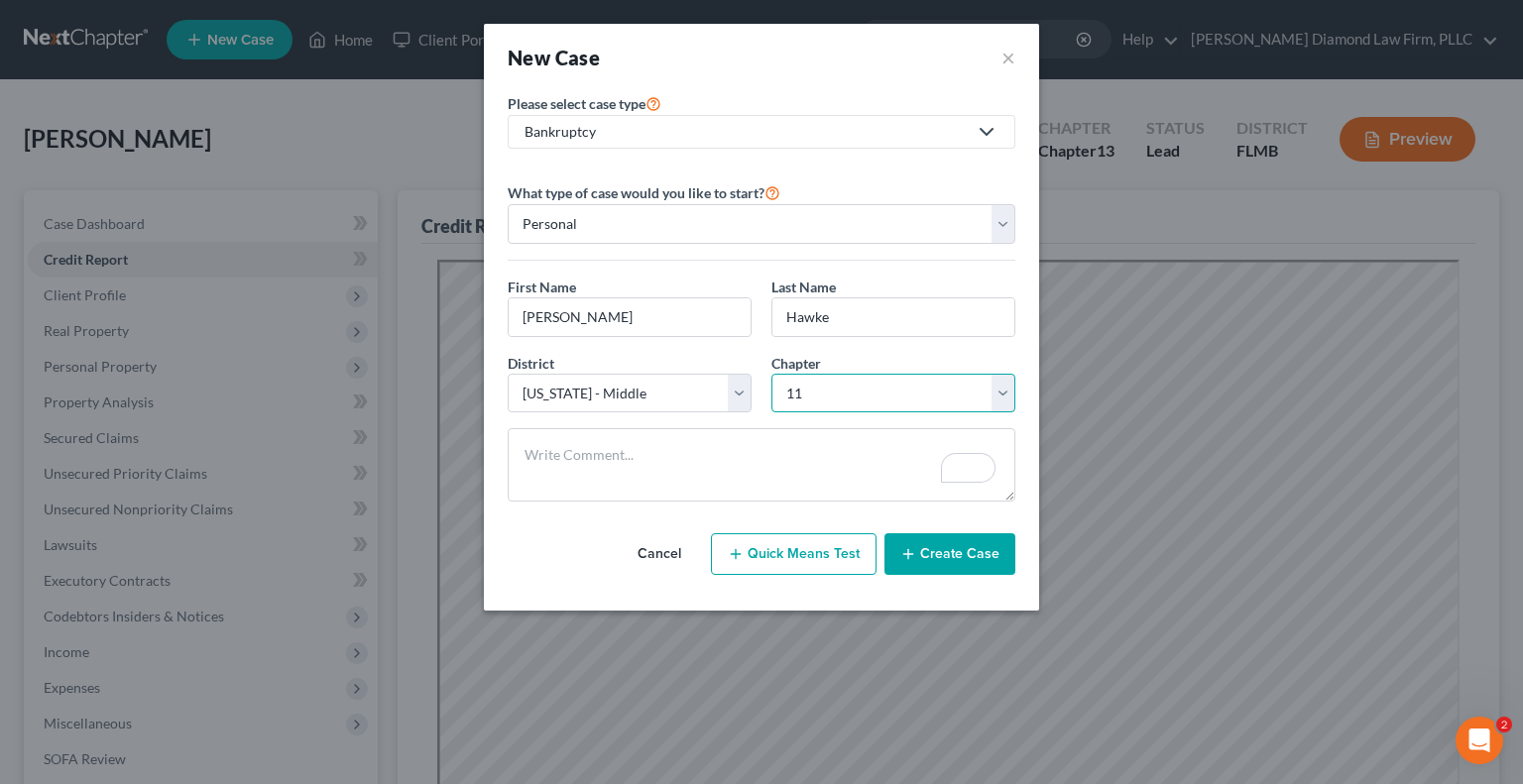 select on "0" 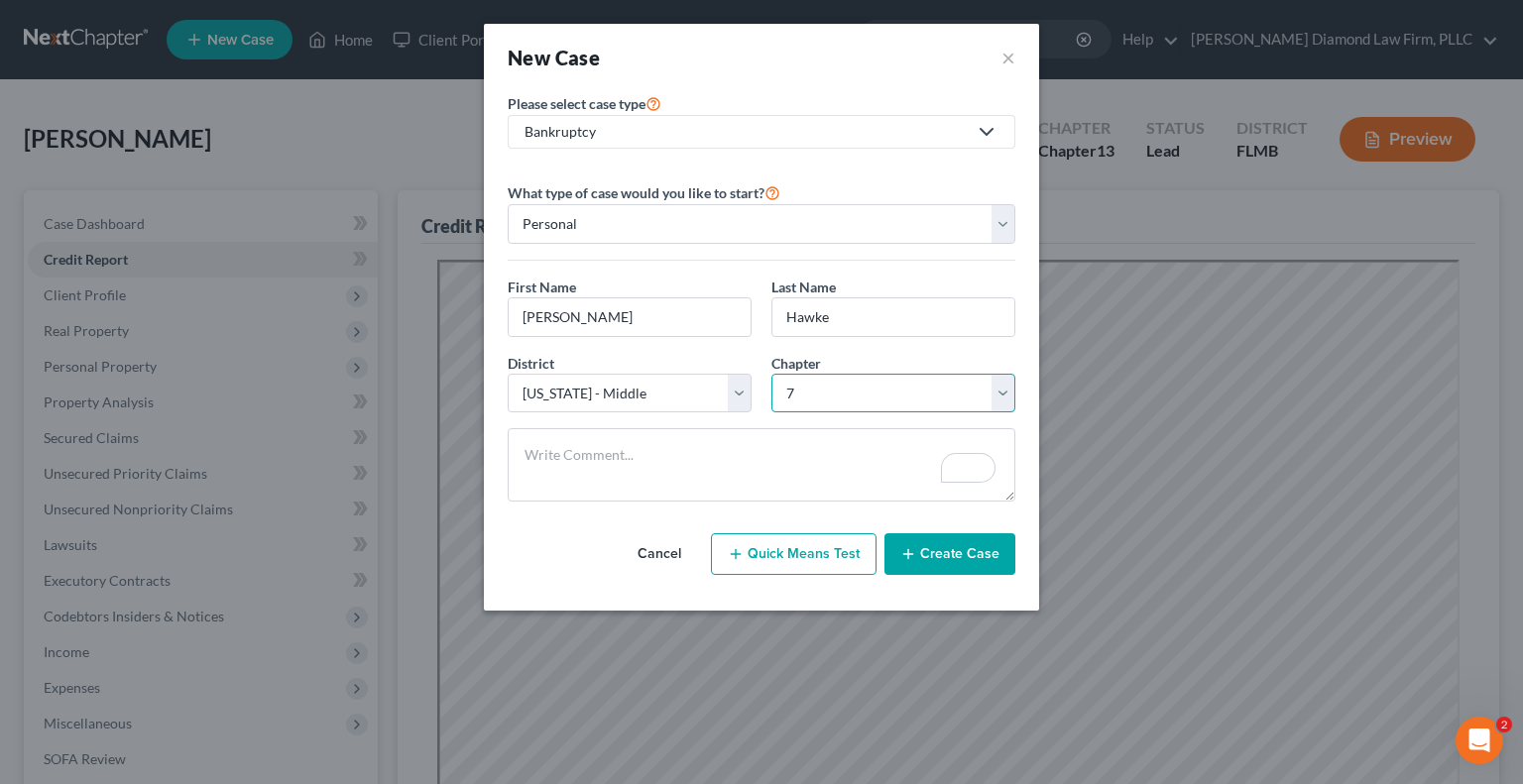 click on "Select 7 11 12 13" at bounding box center [893, 393] 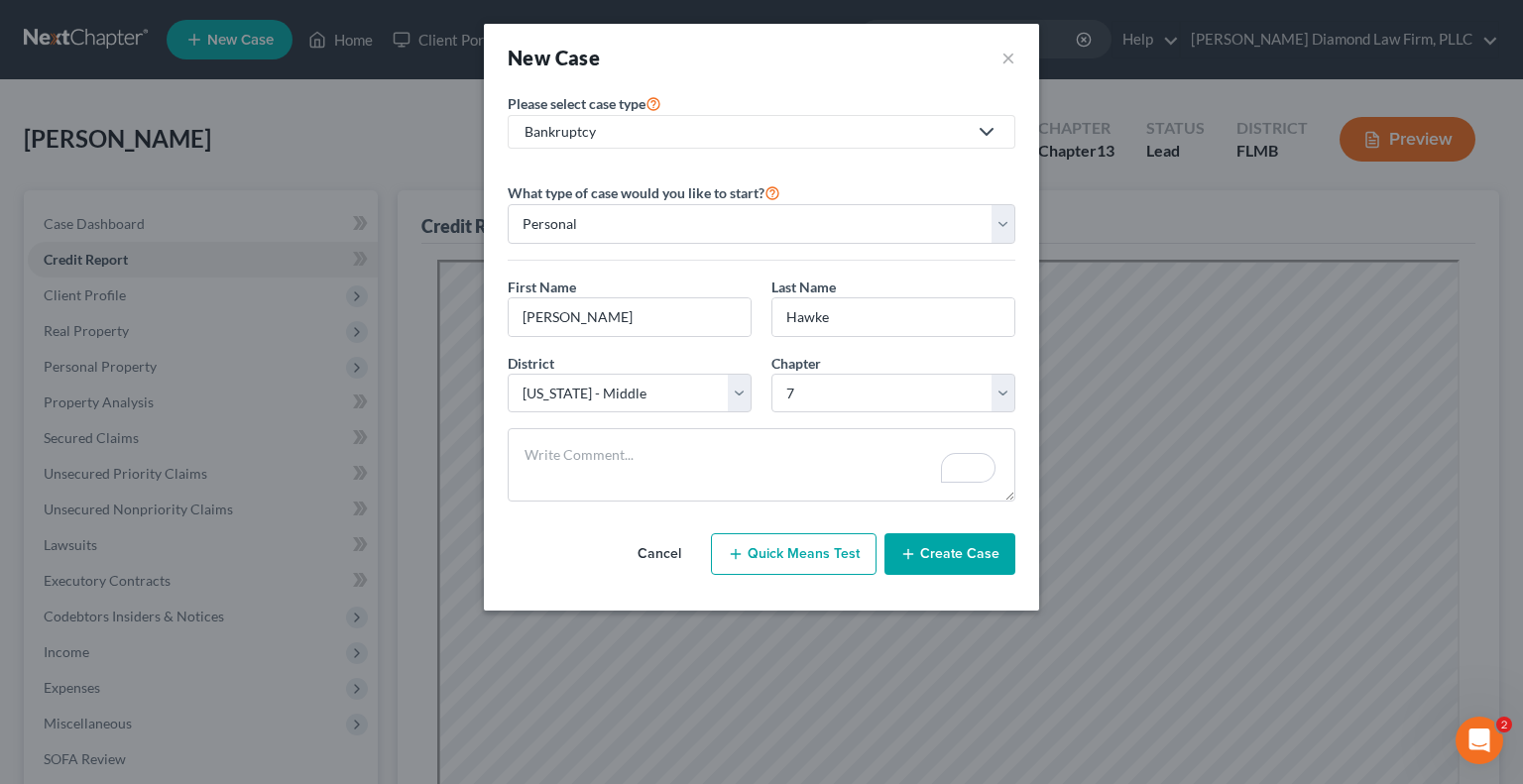 click on "Cancel Quick Means Test Create Case" at bounding box center (762, 554) 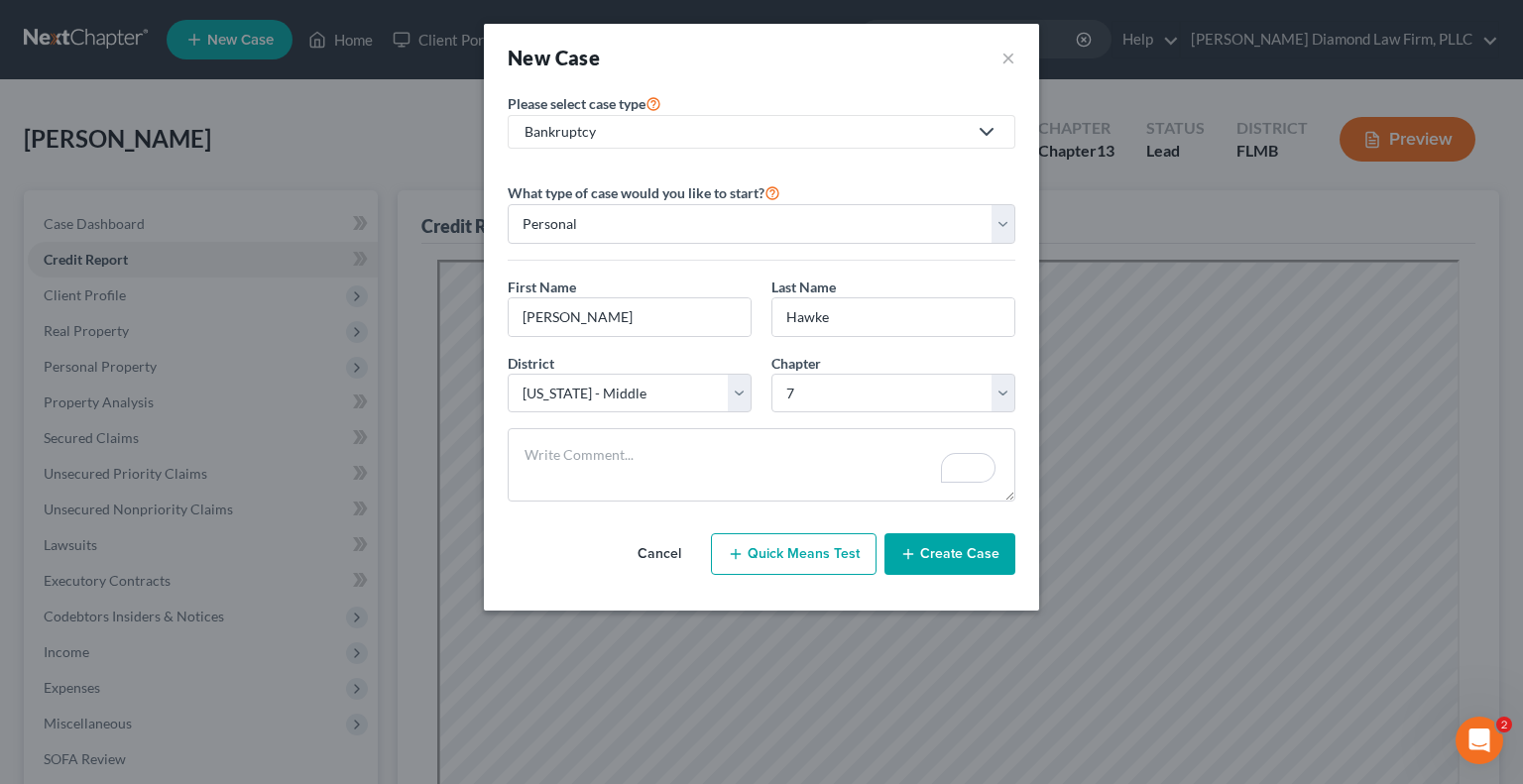 click on "Create Case" at bounding box center (950, 554) 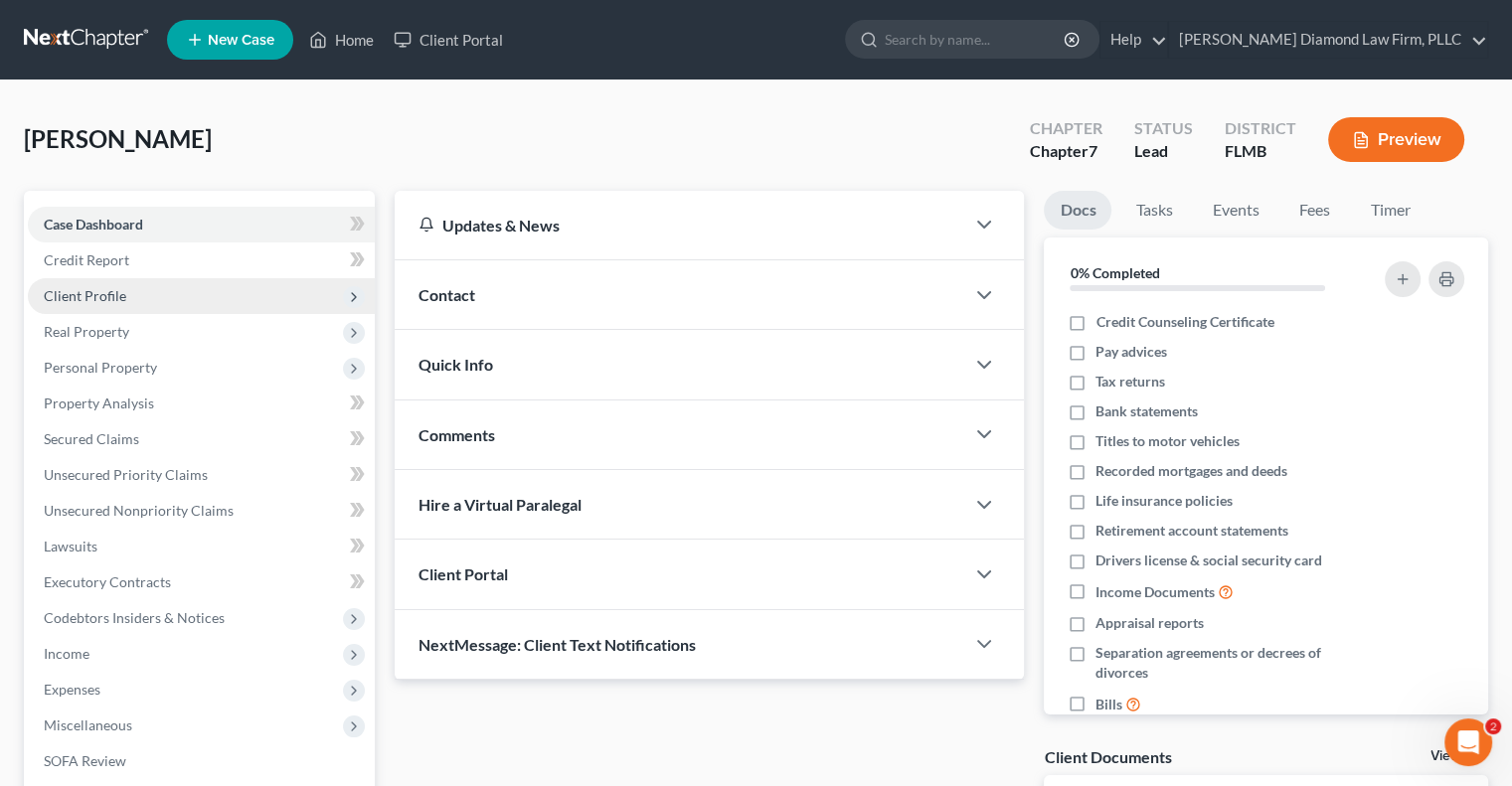 click on "Client Profile" at bounding box center (201, 296) 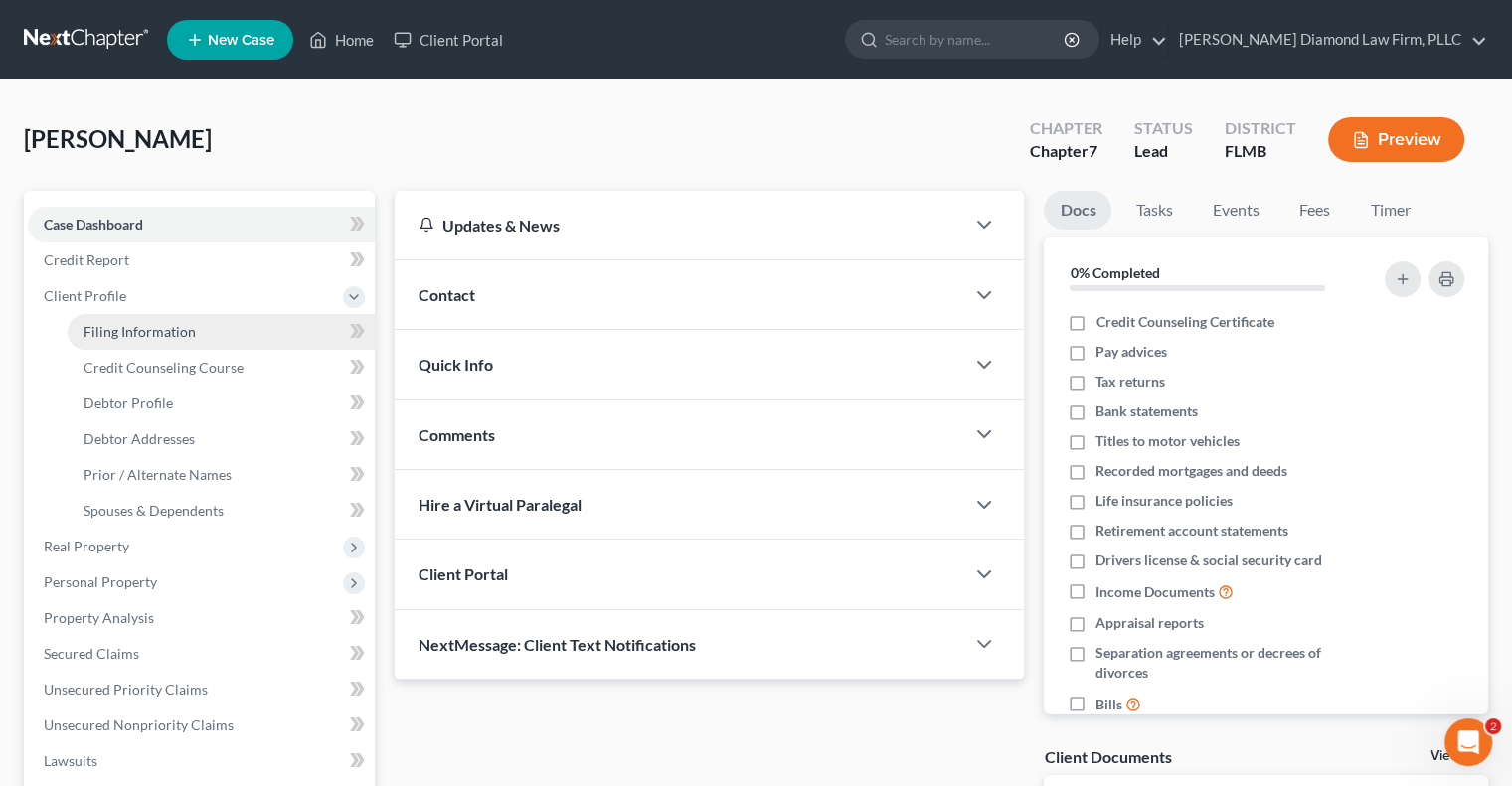 click on "Filing Information" at bounding box center (221, 332) 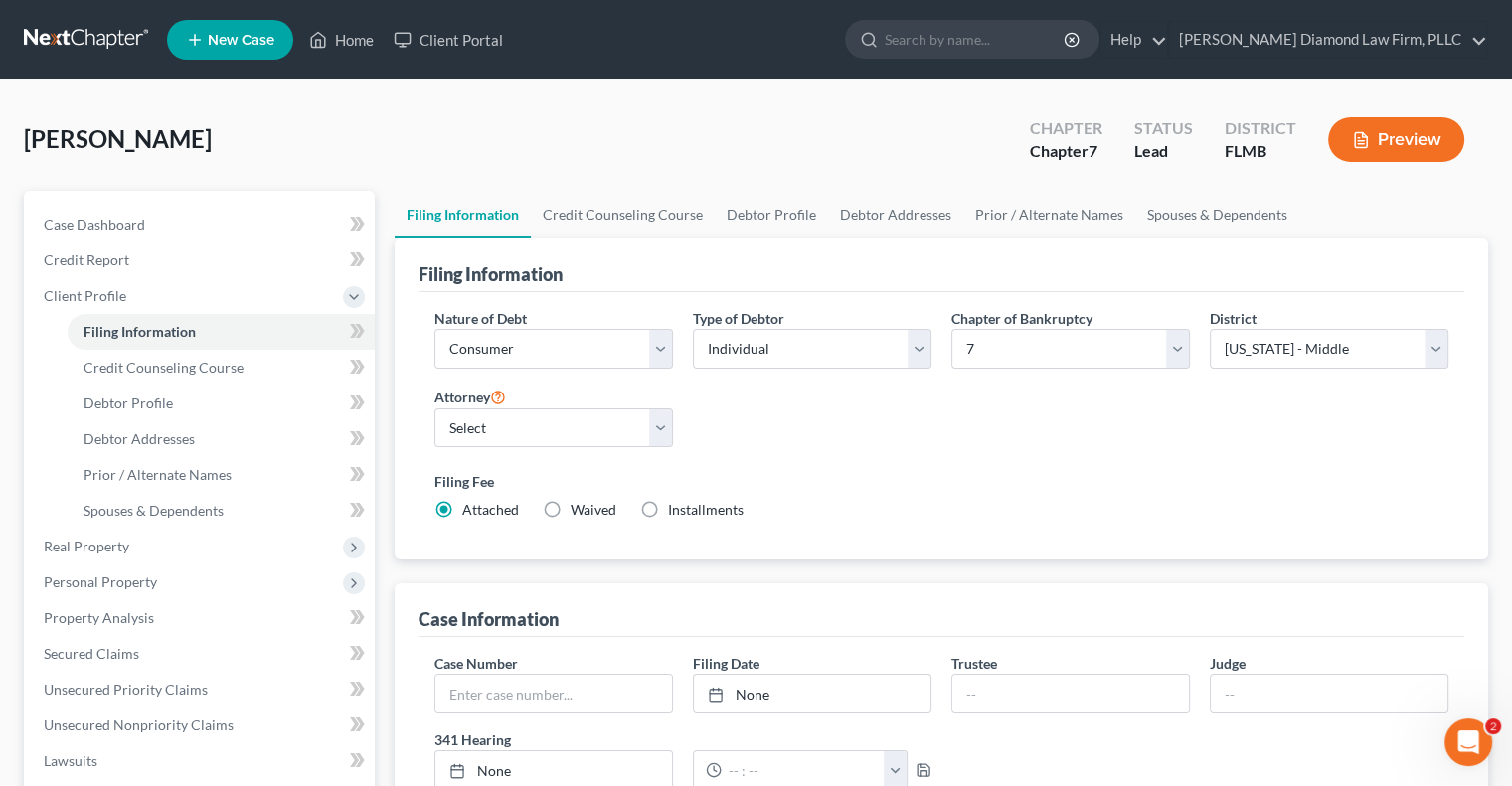 click on "Type of Debtor Select Individual Joint" at bounding box center [812, 346] 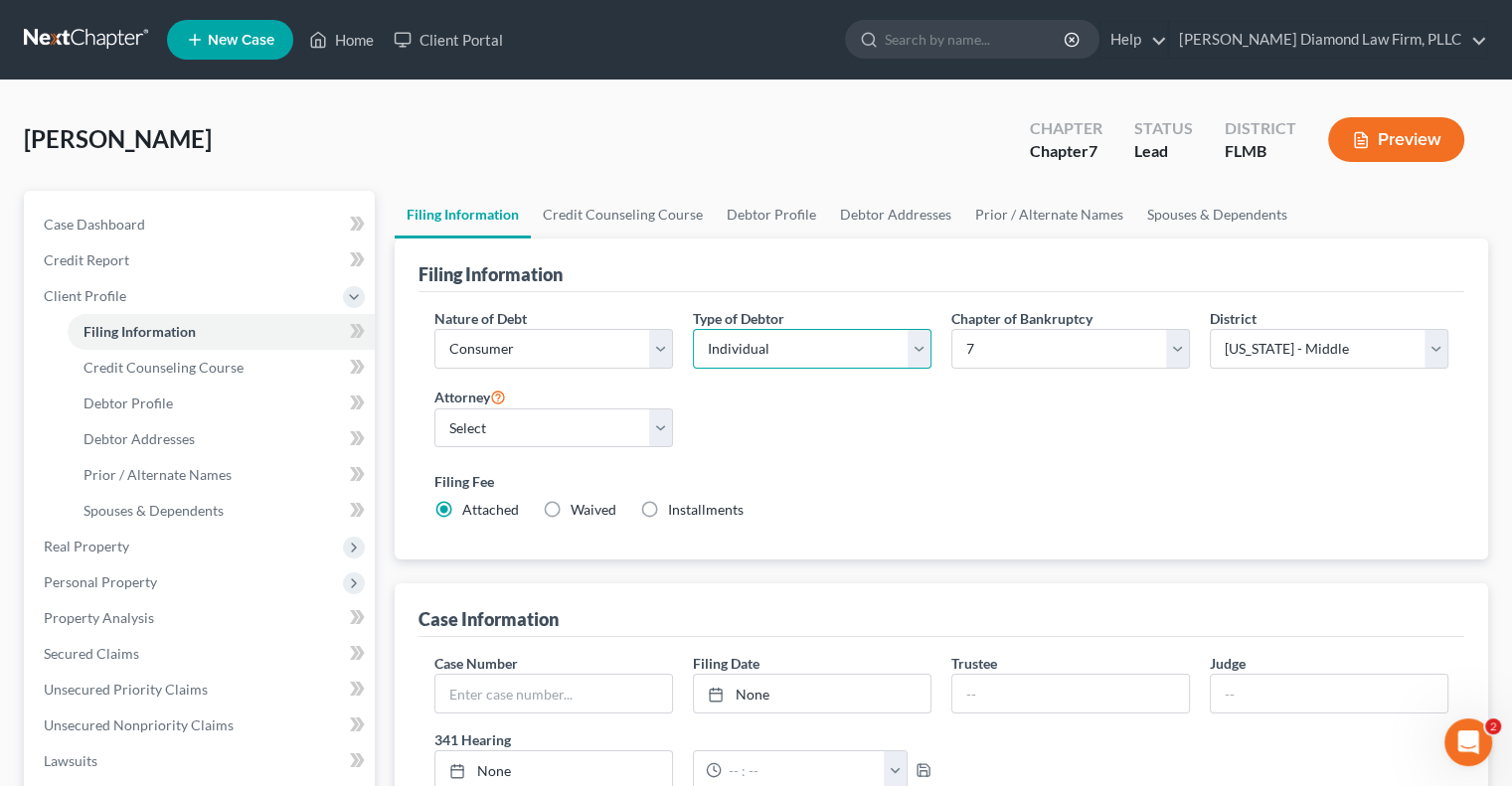 click on "Select Individual Joint" at bounding box center (812, 349) 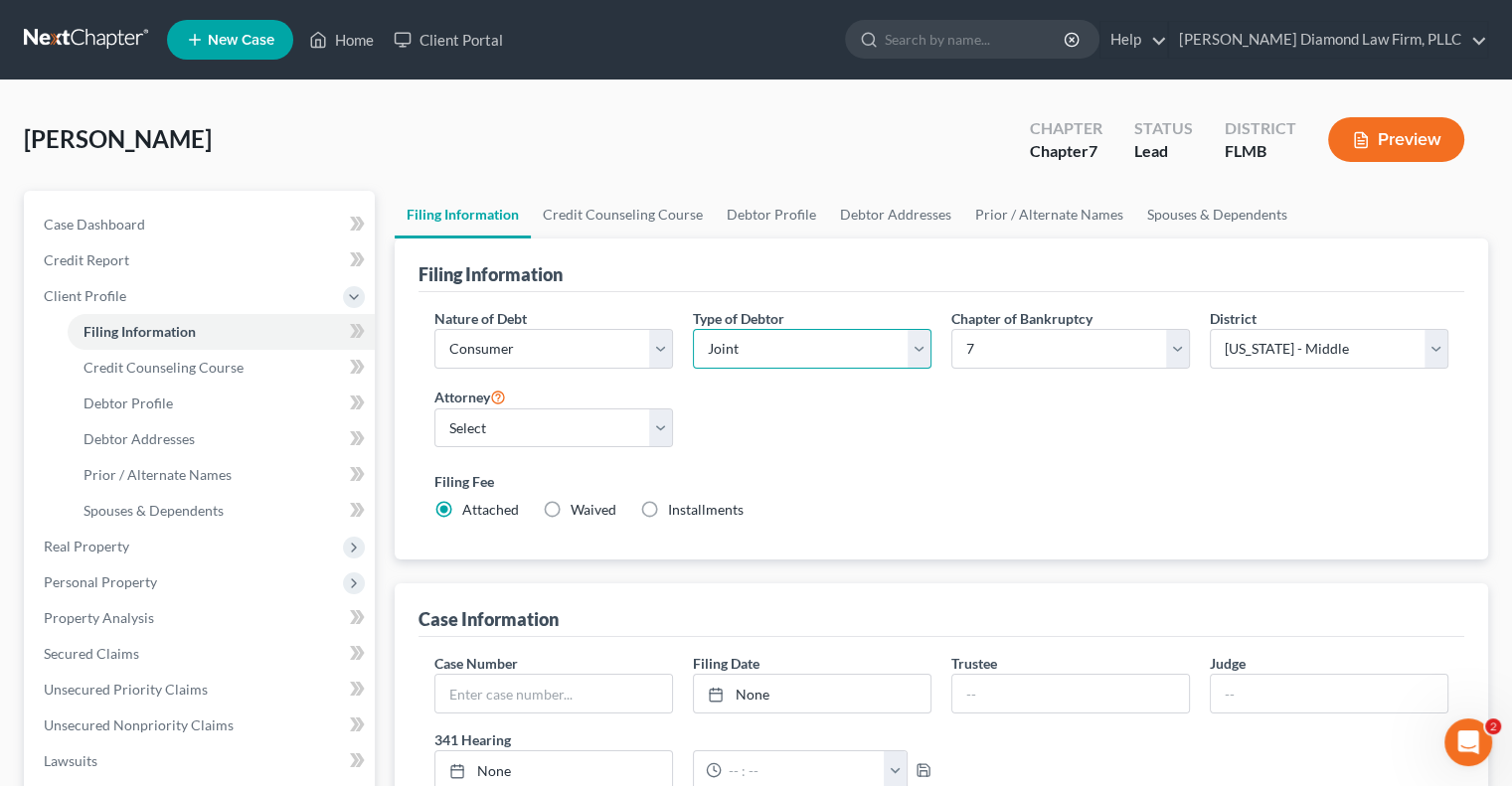 click on "Select Individual Joint" at bounding box center (812, 349) 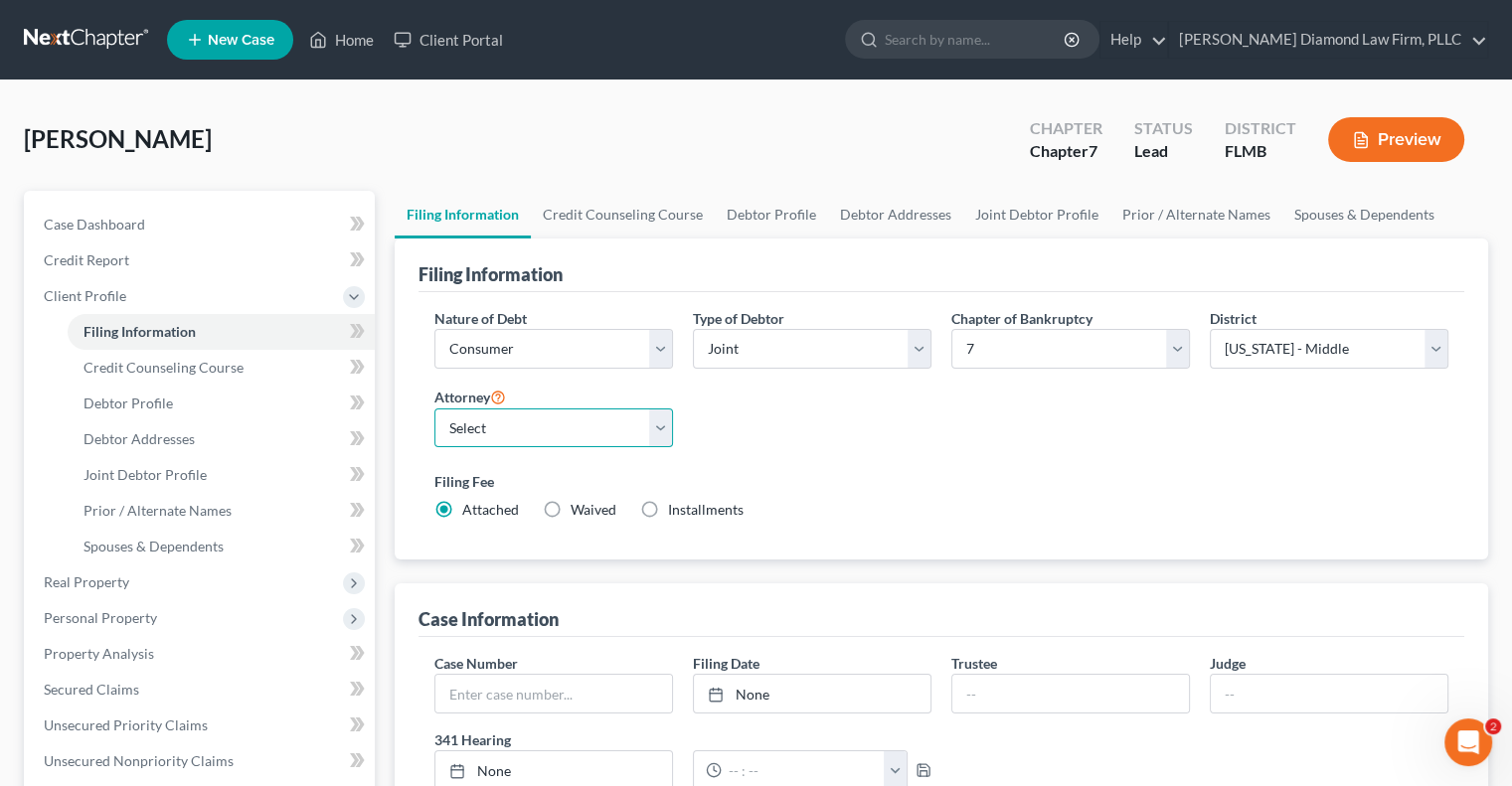 click on "Select [PERSON_NAME] - FLMB [PERSON_NAME] - FLSB [PERSON_NAME] - FLNB" at bounding box center (554, 428) 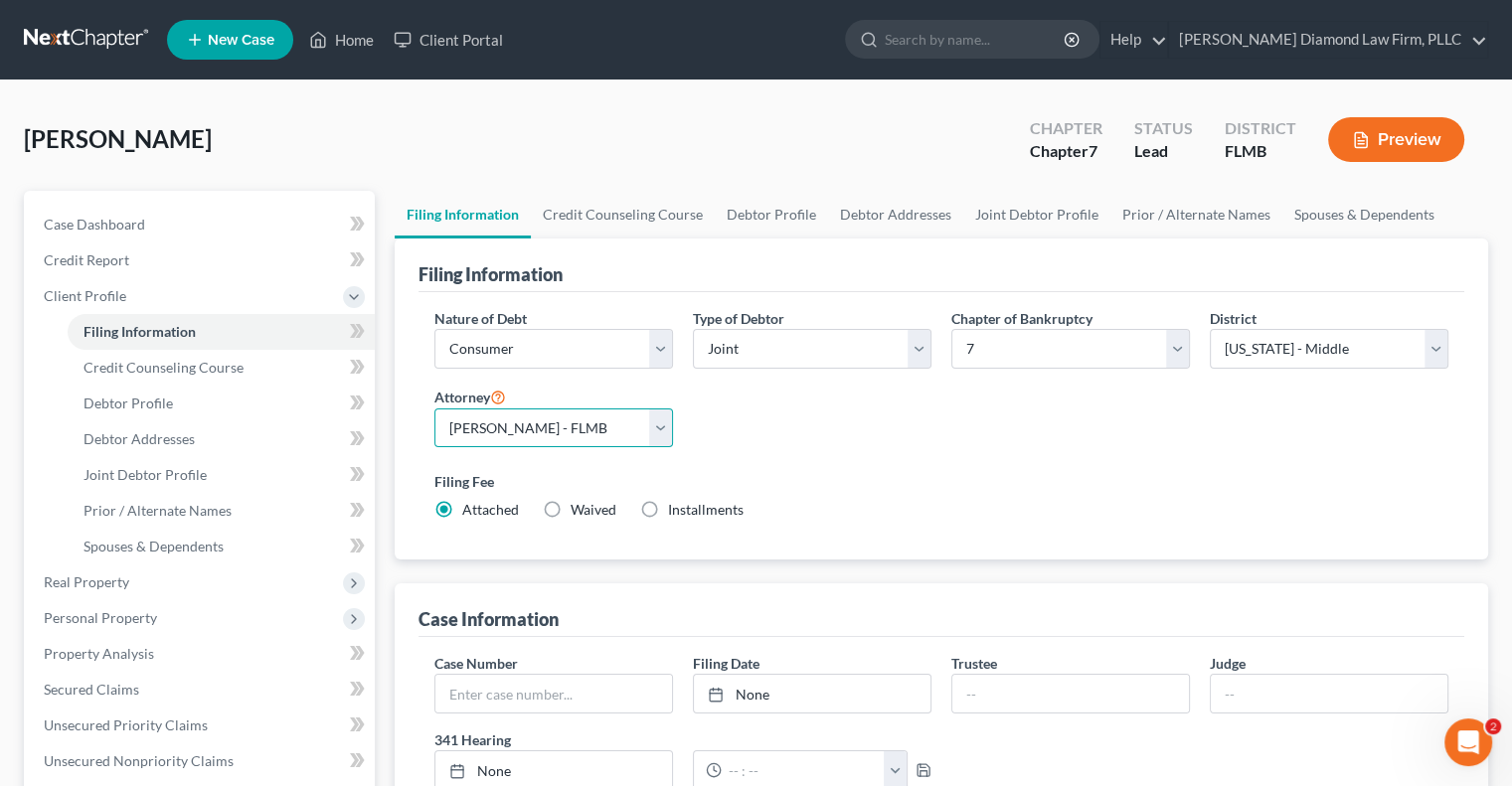 click on "Select [PERSON_NAME] - FLMB [PERSON_NAME] - FLSB [PERSON_NAME] - FLNB" at bounding box center [554, 428] 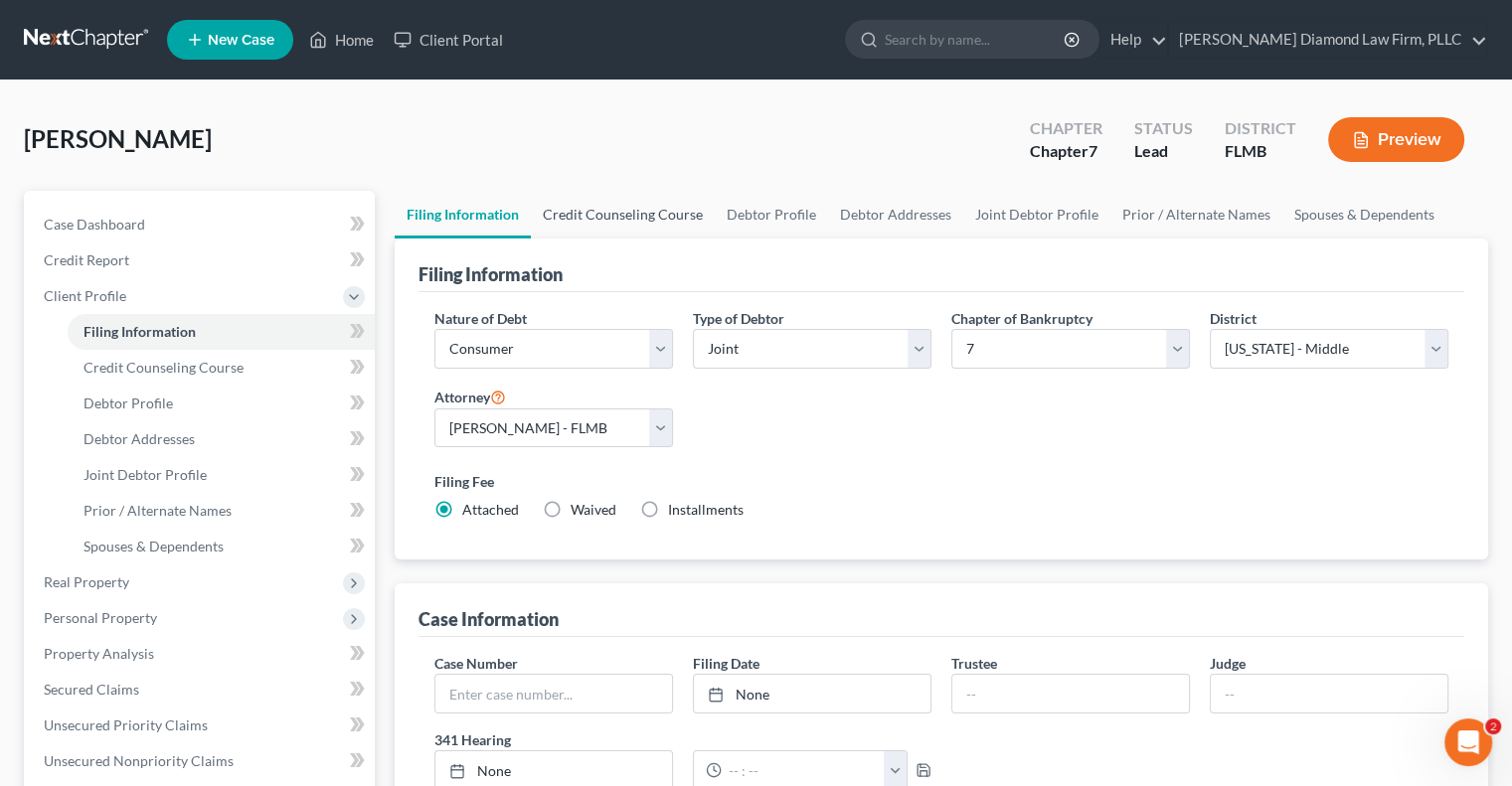 click on "Credit Counseling Course" at bounding box center (622, 215) 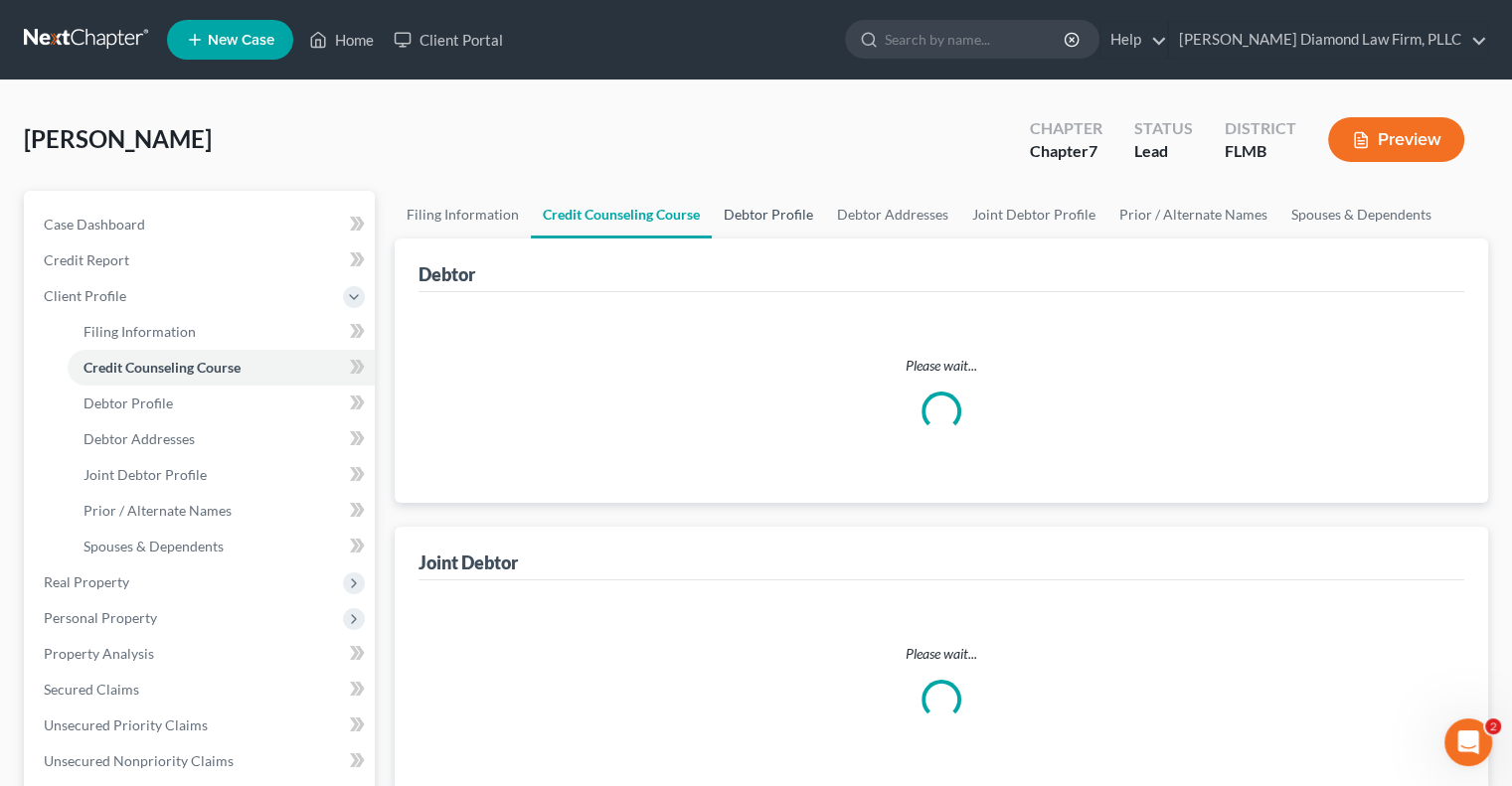 click on "Debtor Profile" at bounding box center [768, 215] 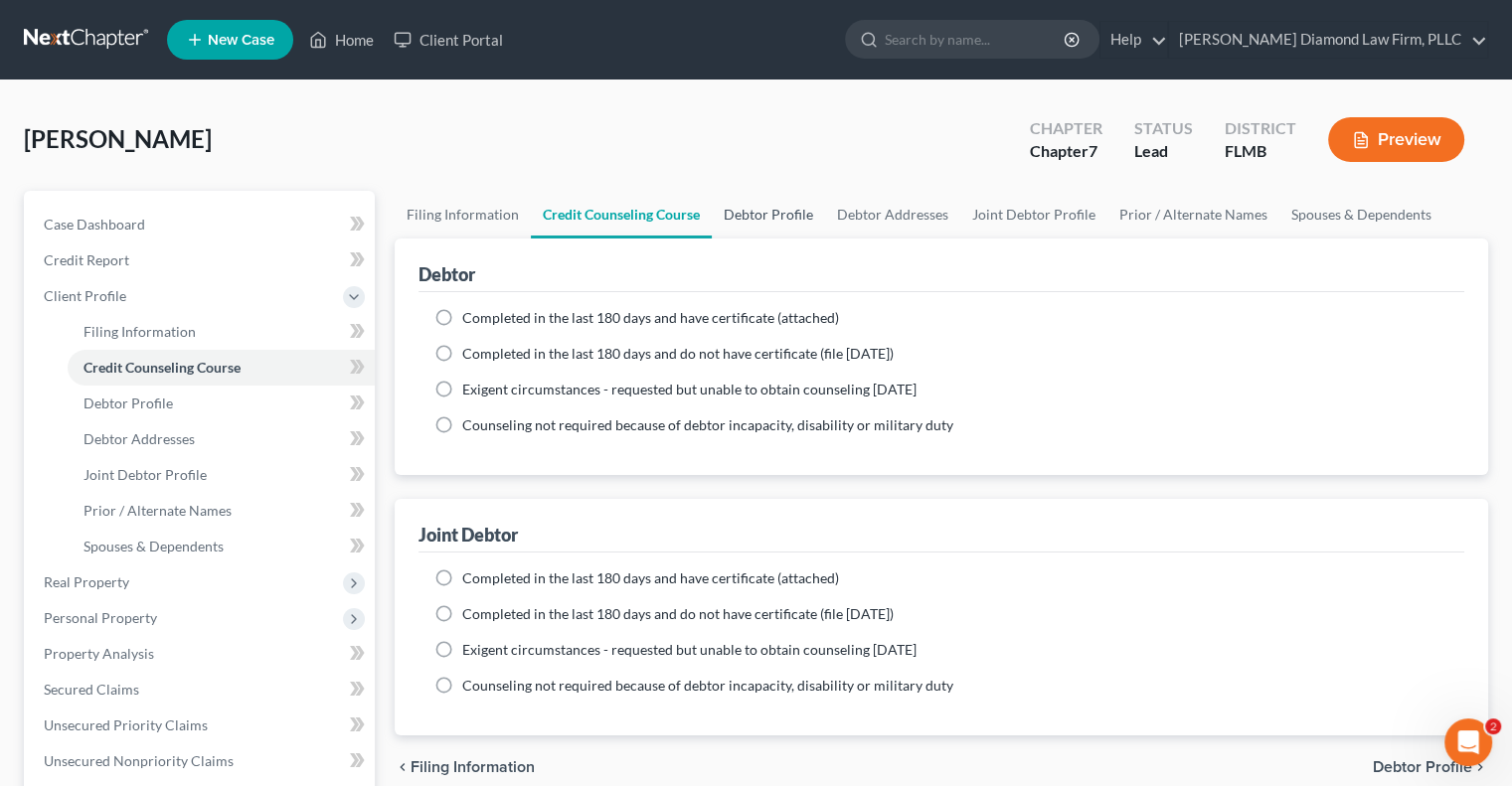 select on "1" 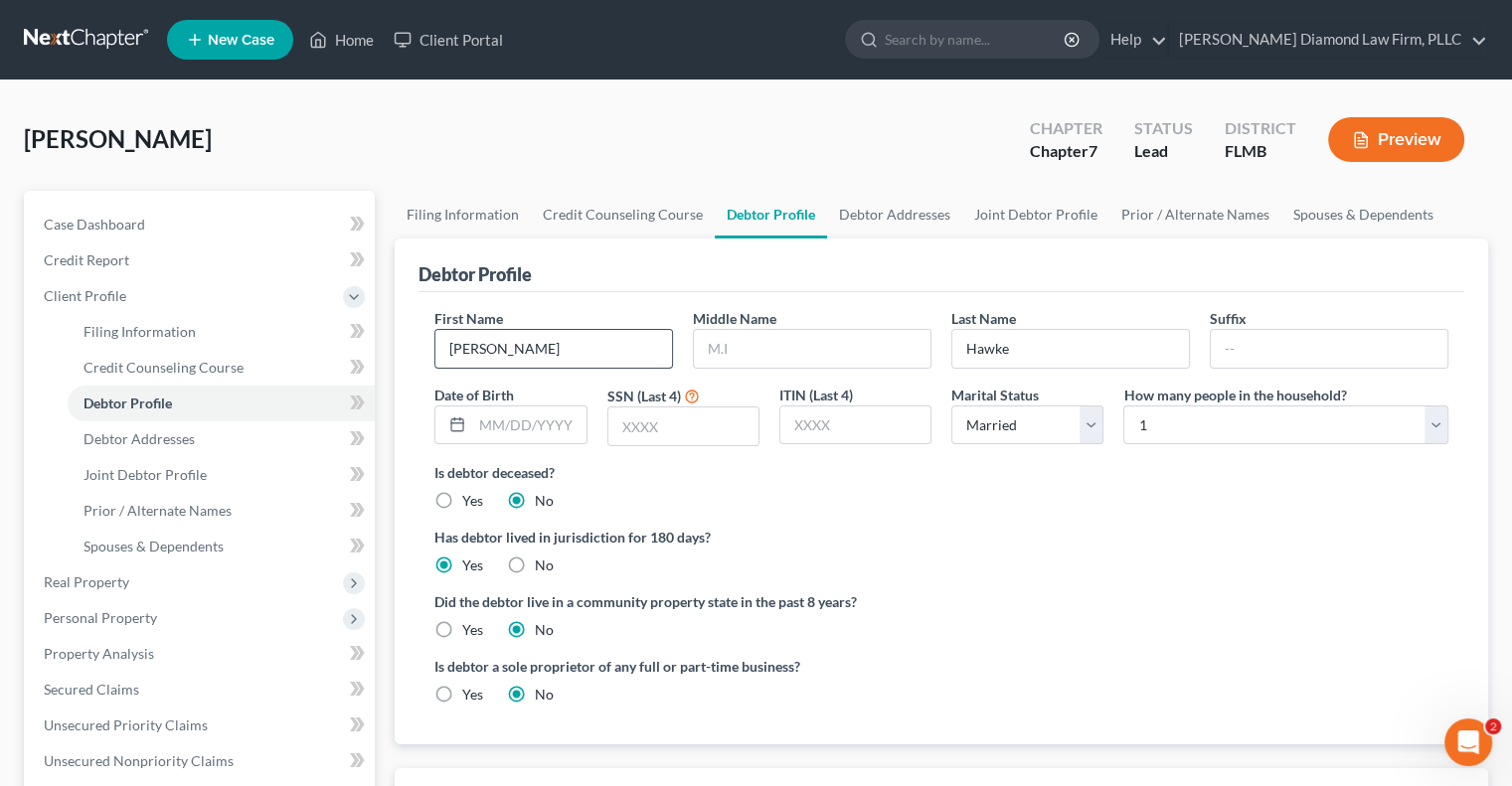 click on "[PERSON_NAME]" at bounding box center [554, 349] 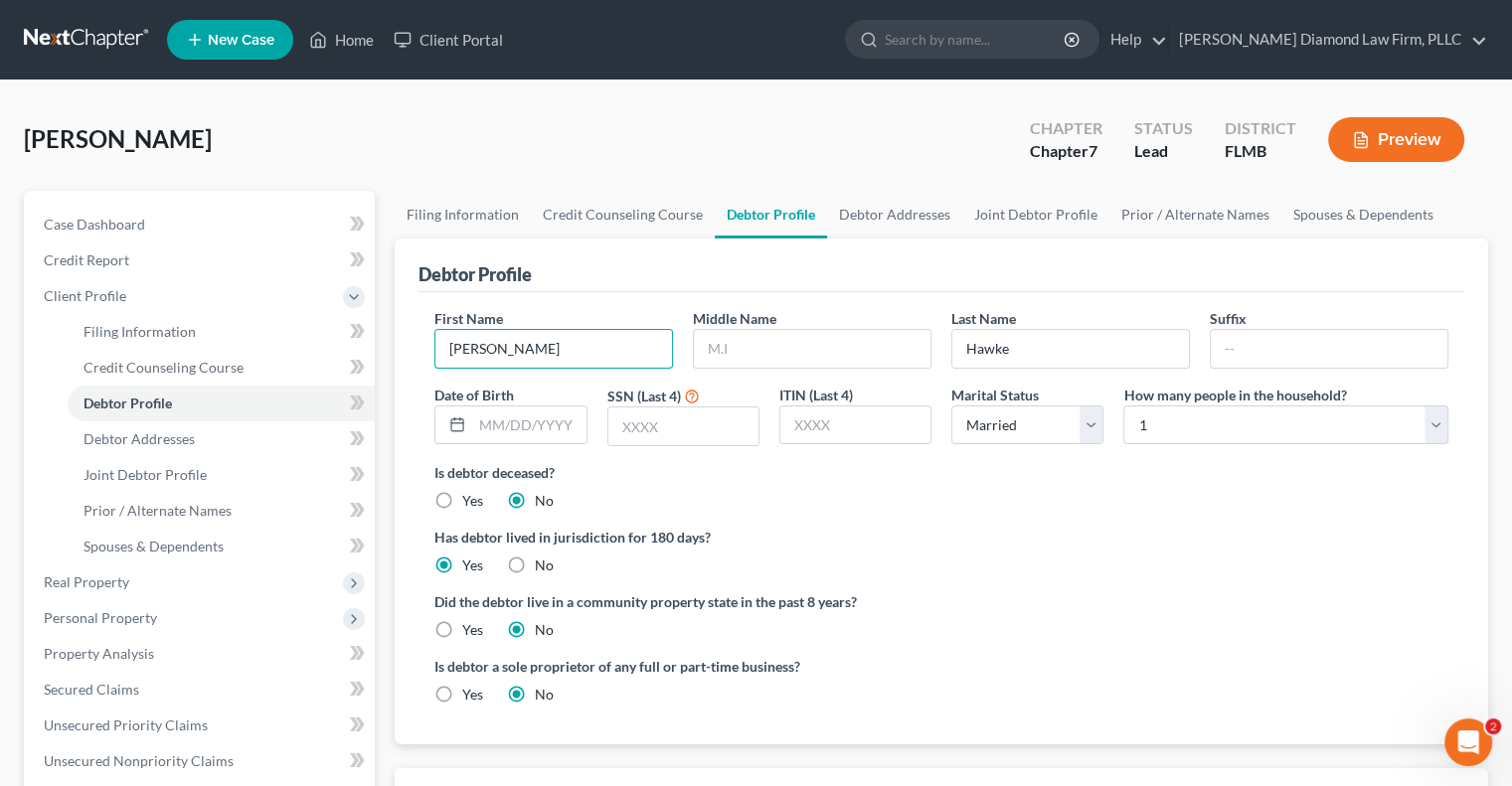 drag, startPoint x: 493, startPoint y: 357, endPoint x: 494, endPoint y: 396, distance: 39.012818 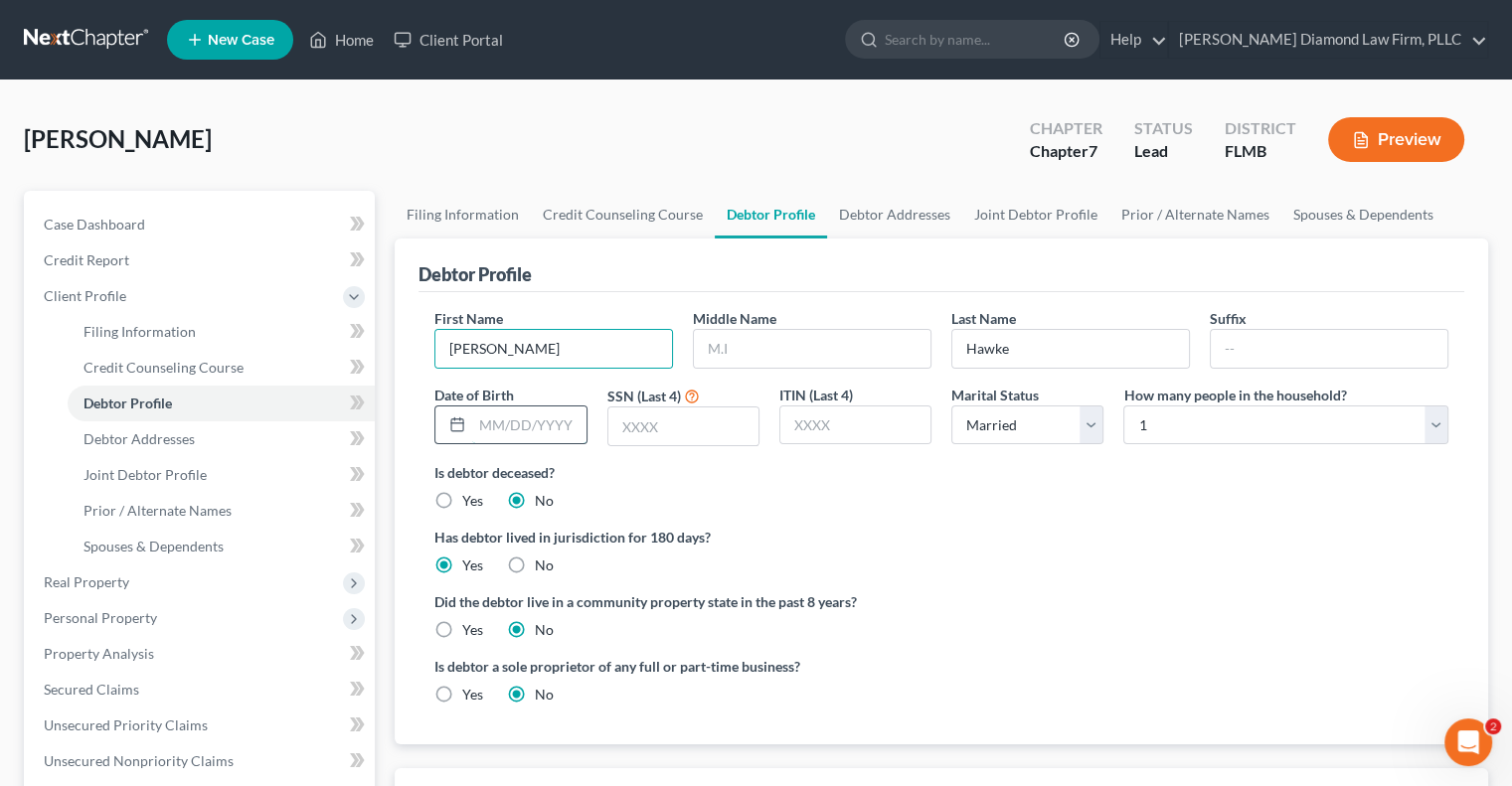 drag, startPoint x: 488, startPoint y: 407, endPoint x: 485, endPoint y: 417, distance: 10.440307 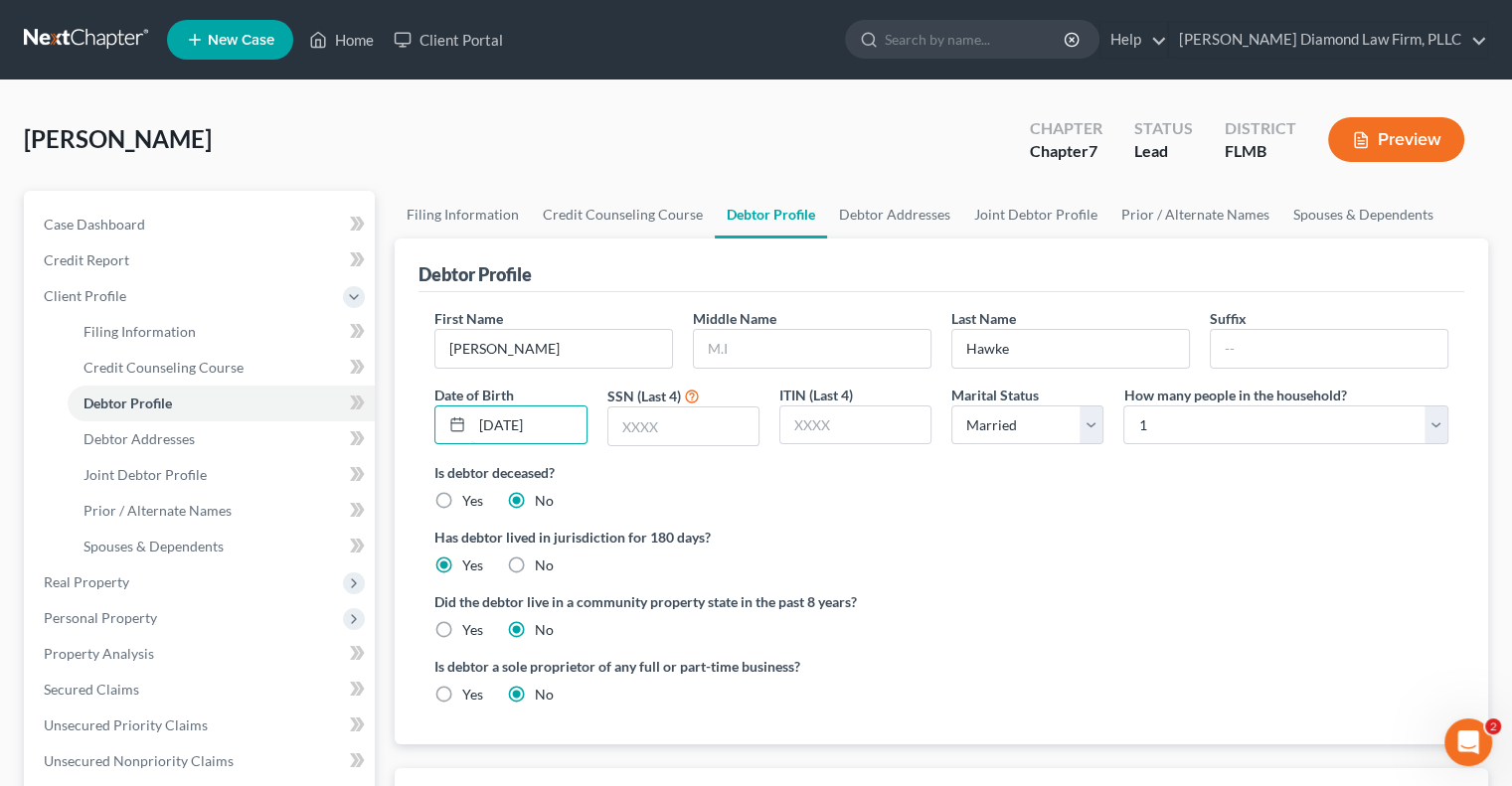 type on "[DATE]" 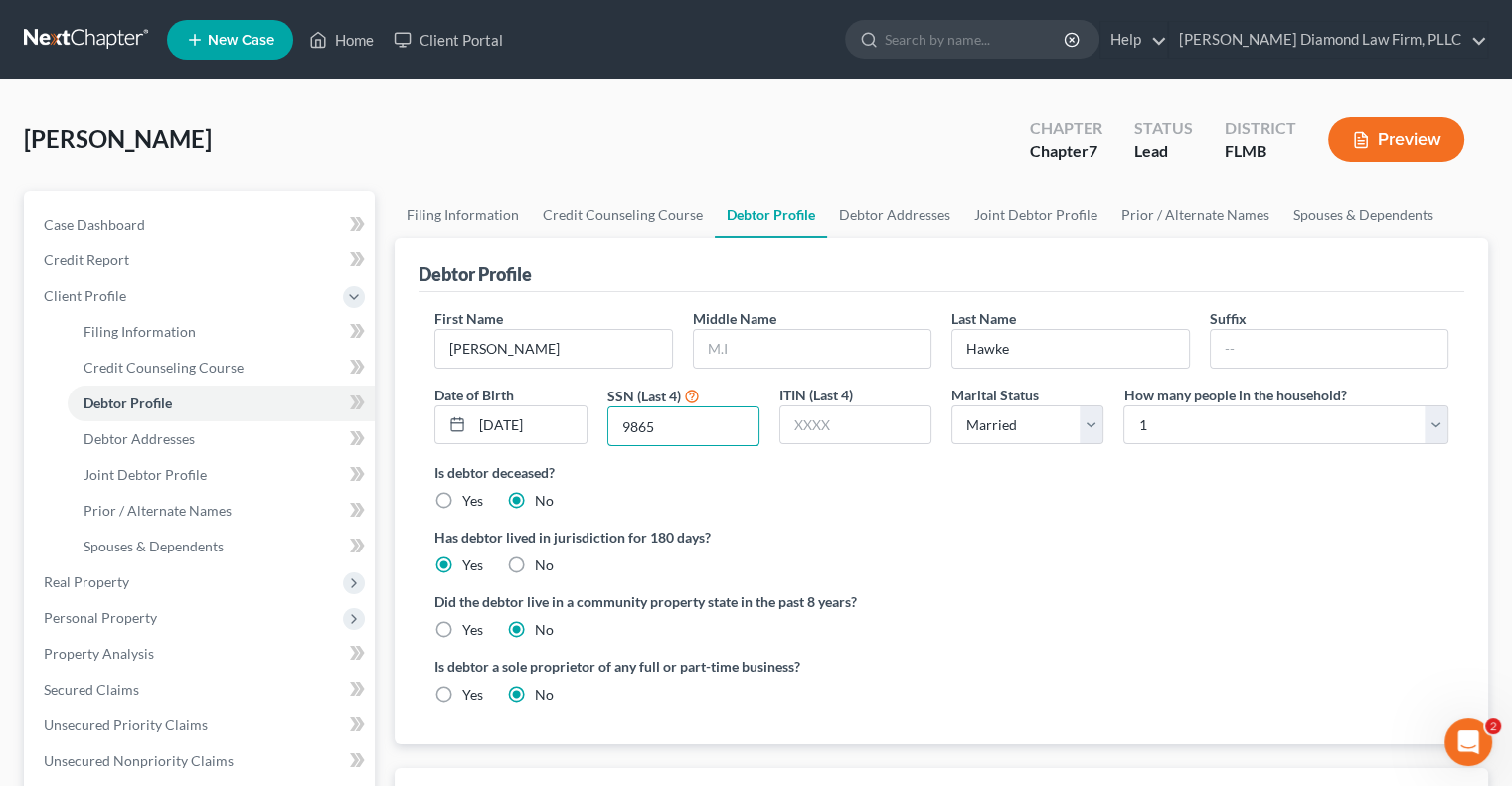 type on "9865" 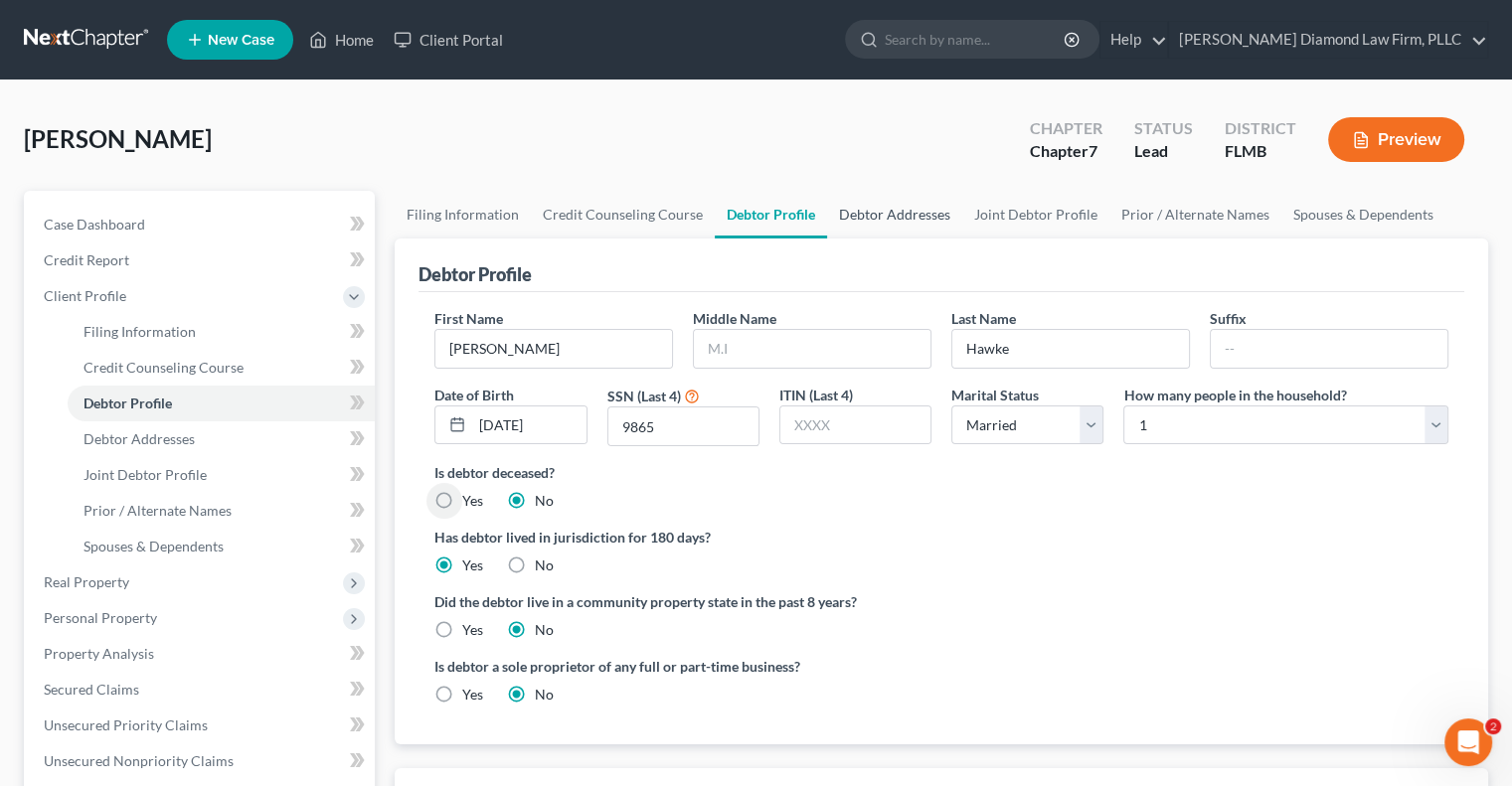 click on "Debtor Addresses" at bounding box center (895, 215) 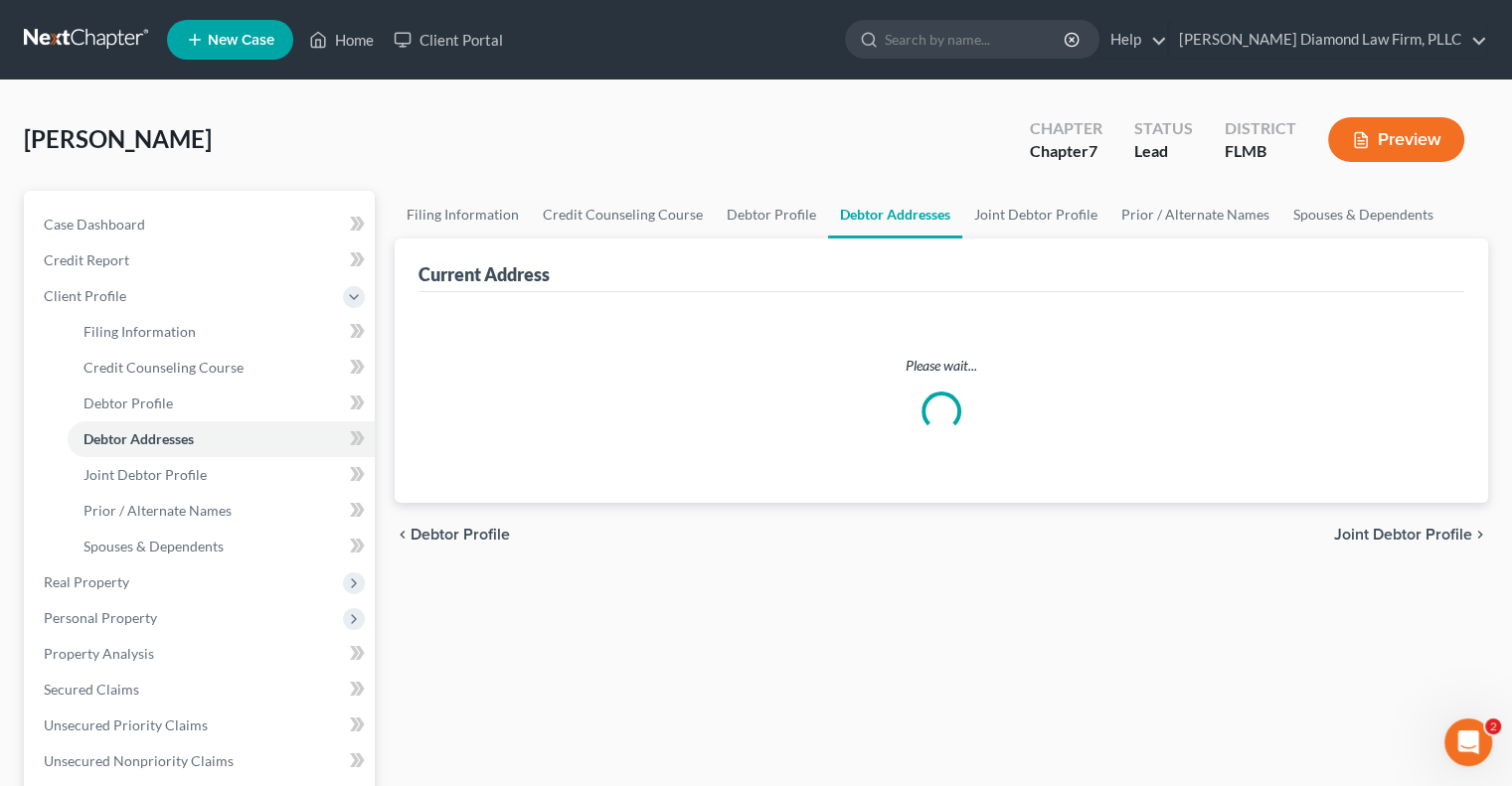select on "0" 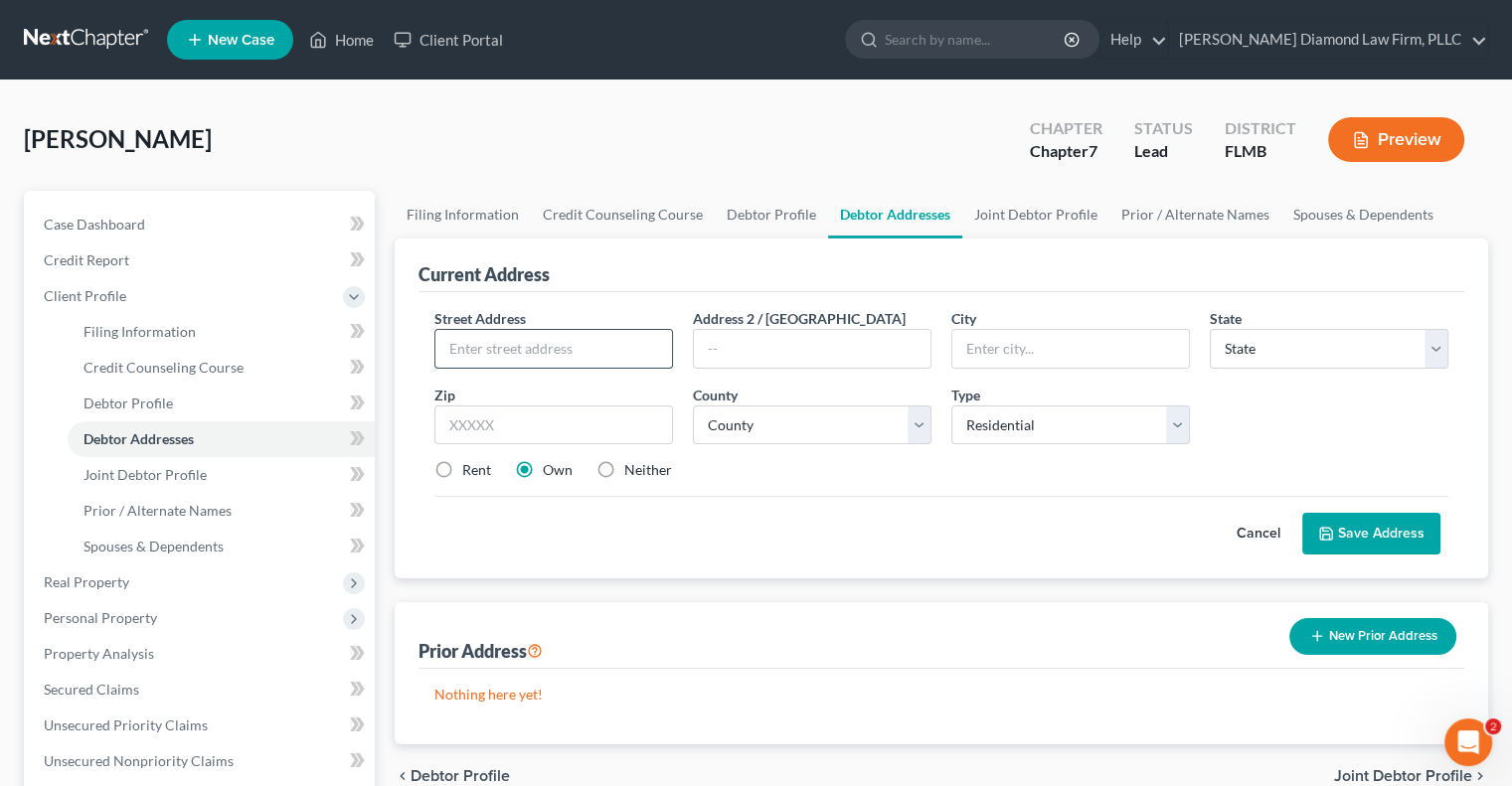 click at bounding box center [554, 349] 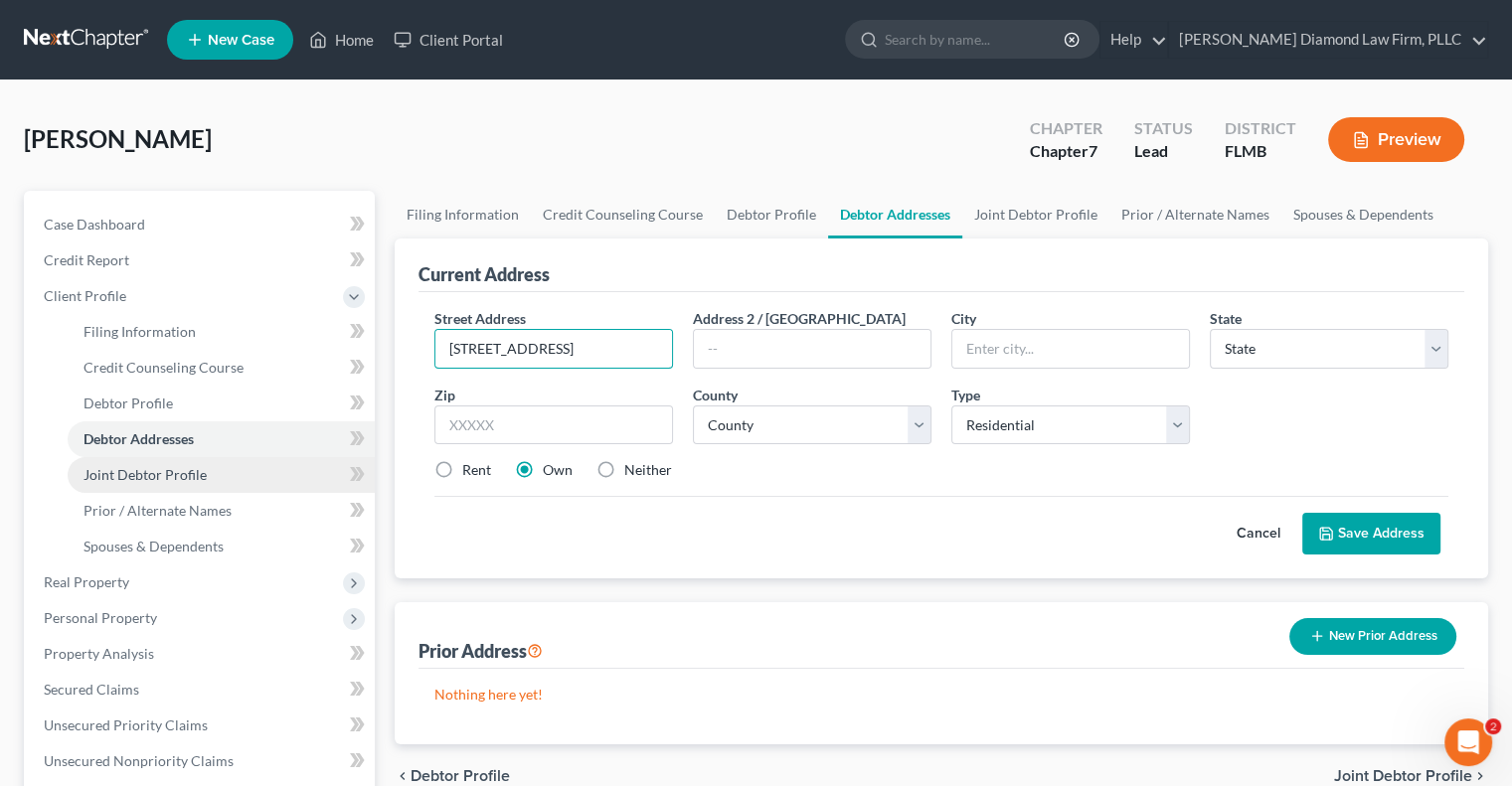 type on "[STREET_ADDRESS]" 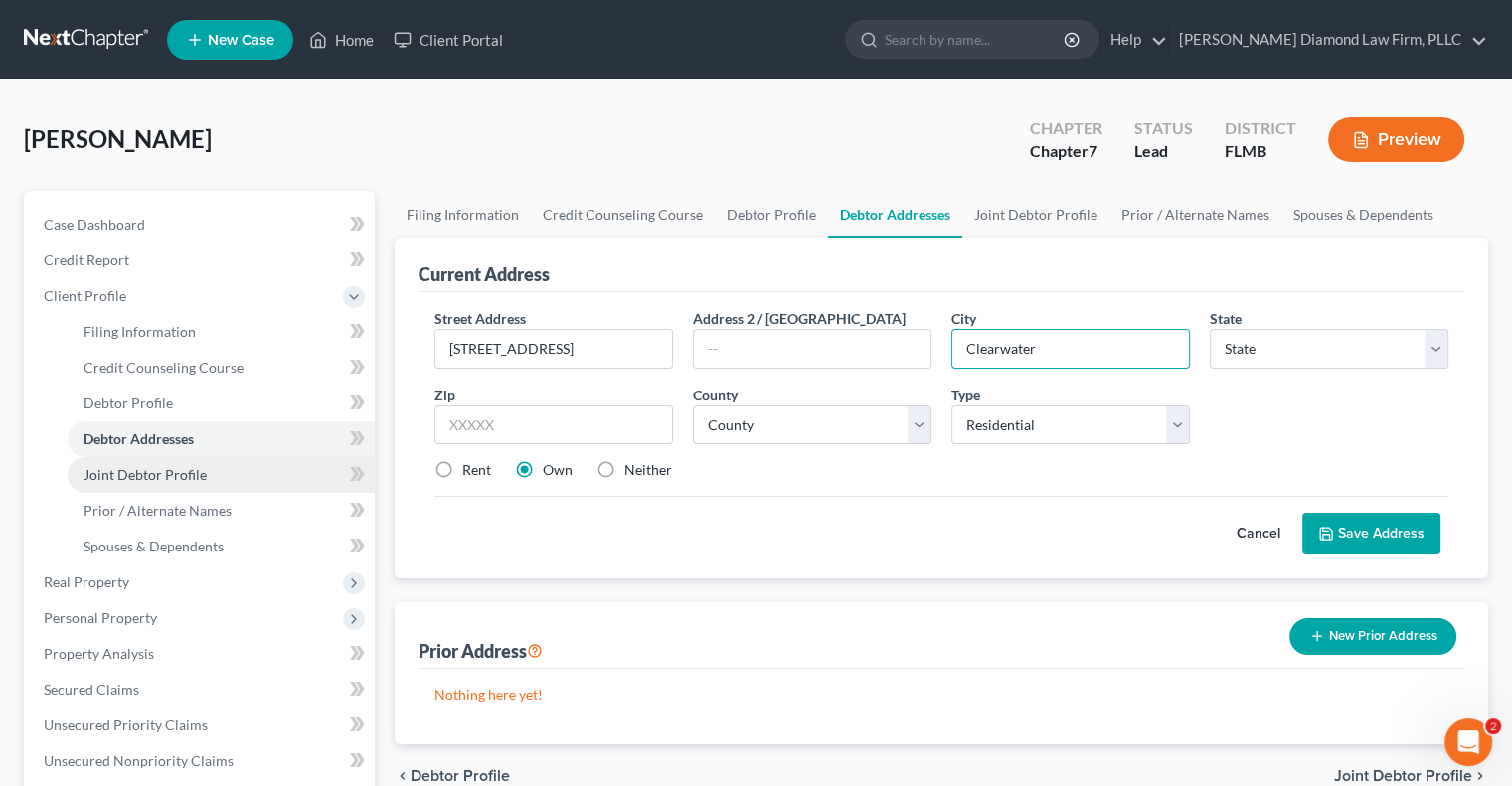 type on "Clearwater" 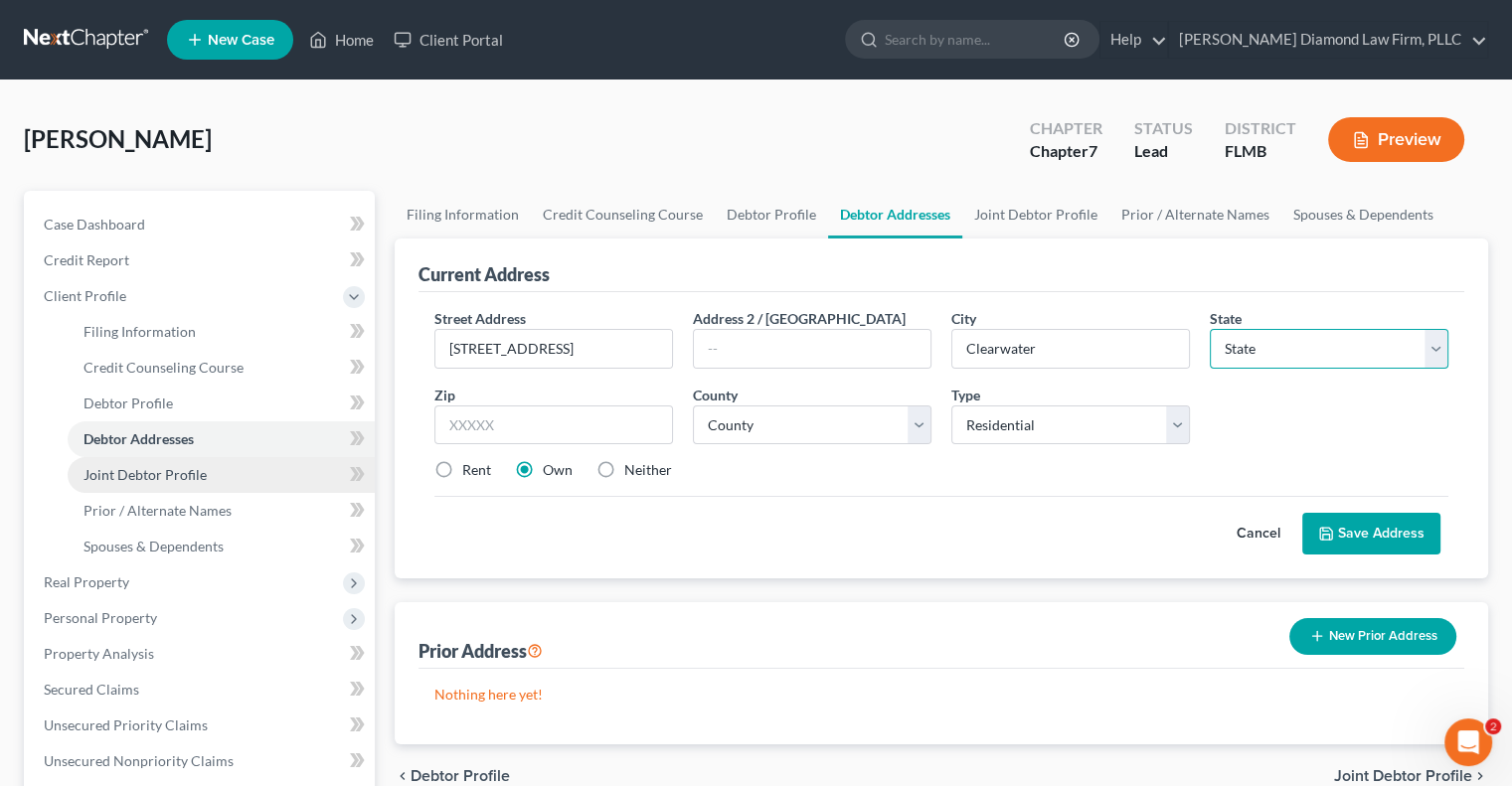 select on "9" 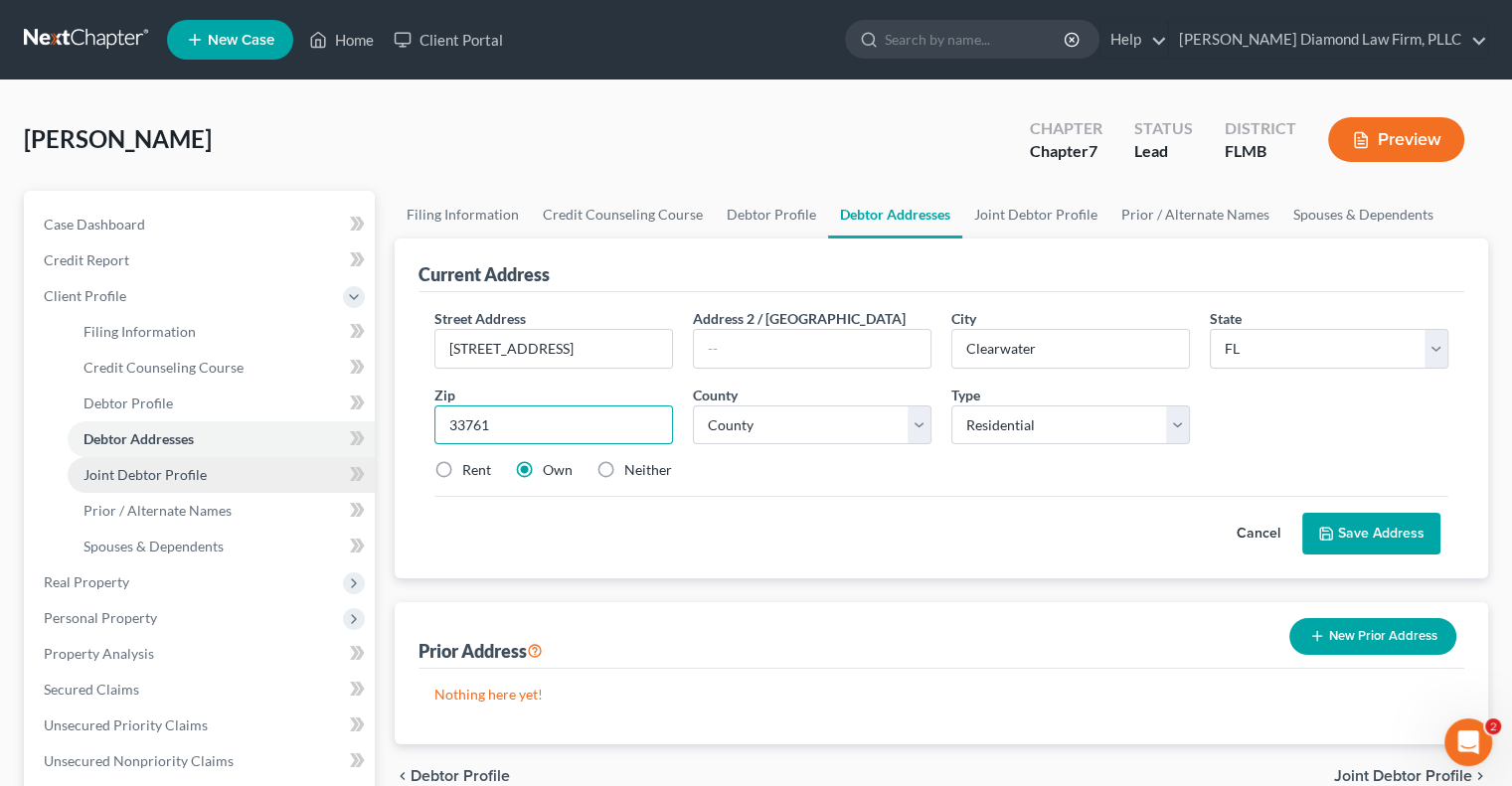 type on "33761" 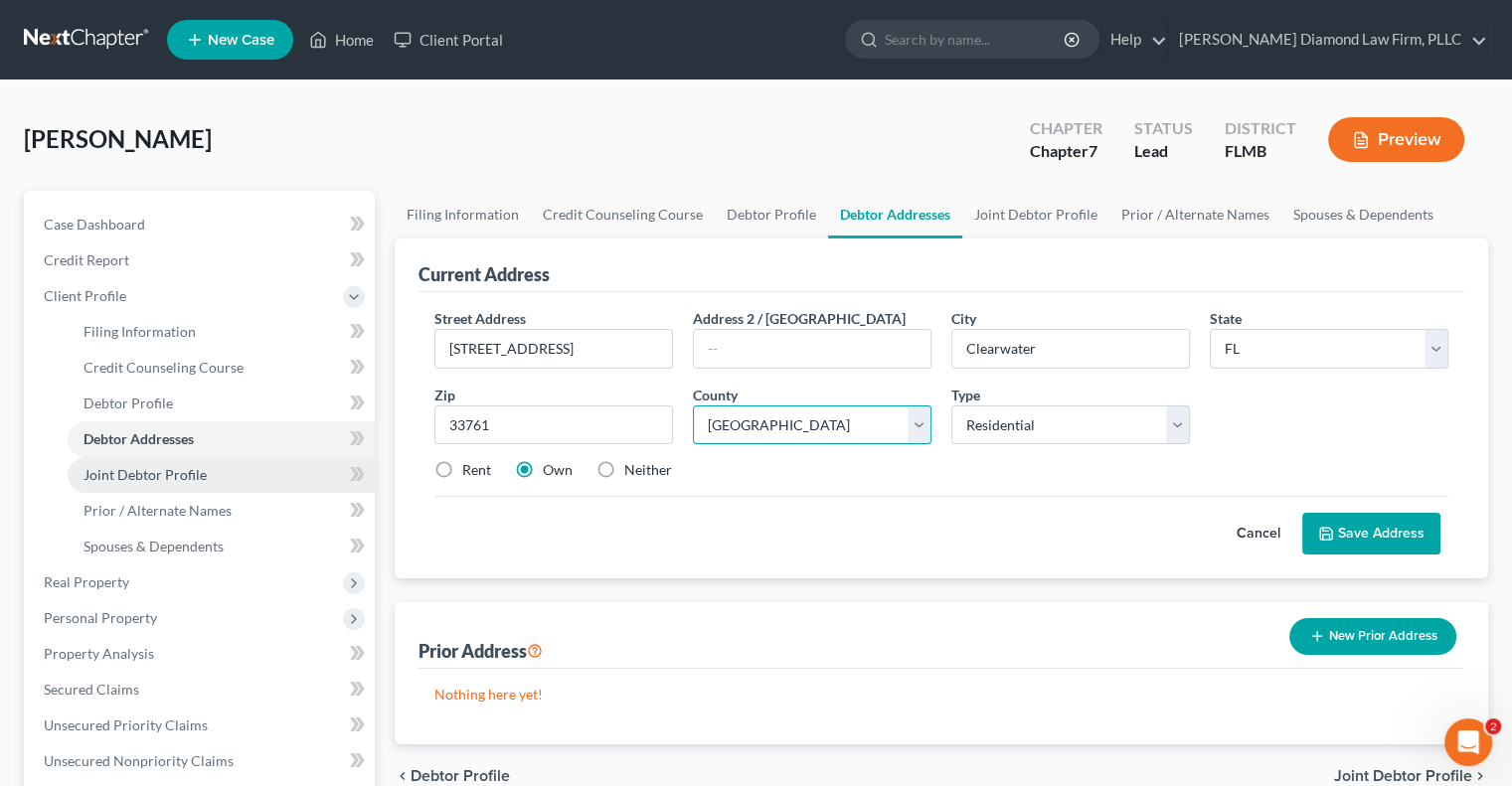 select on "51" 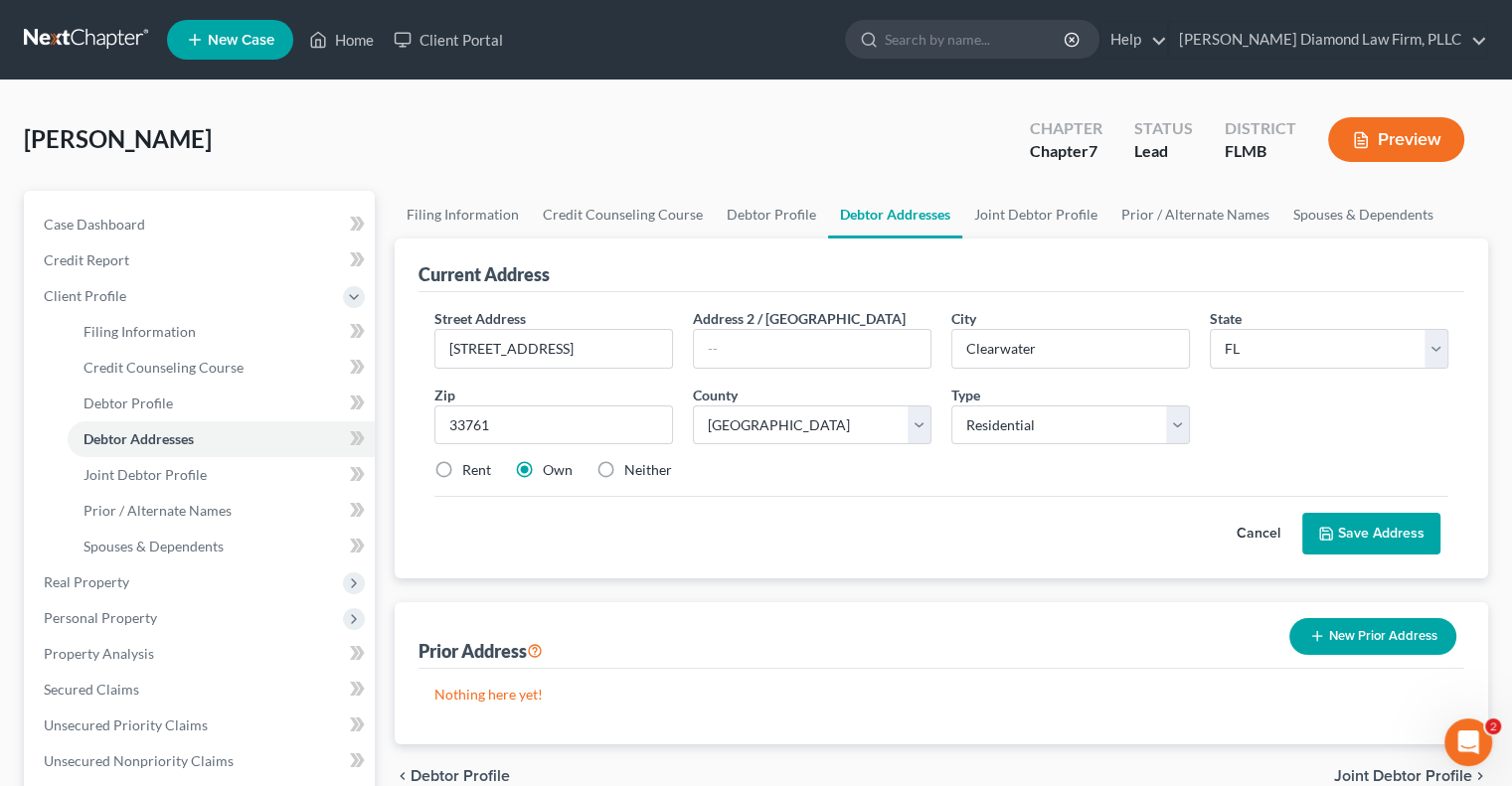 drag, startPoint x: 437, startPoint y: 480, endPoint x: 446, endPoint y: 473, distance: 11.401754 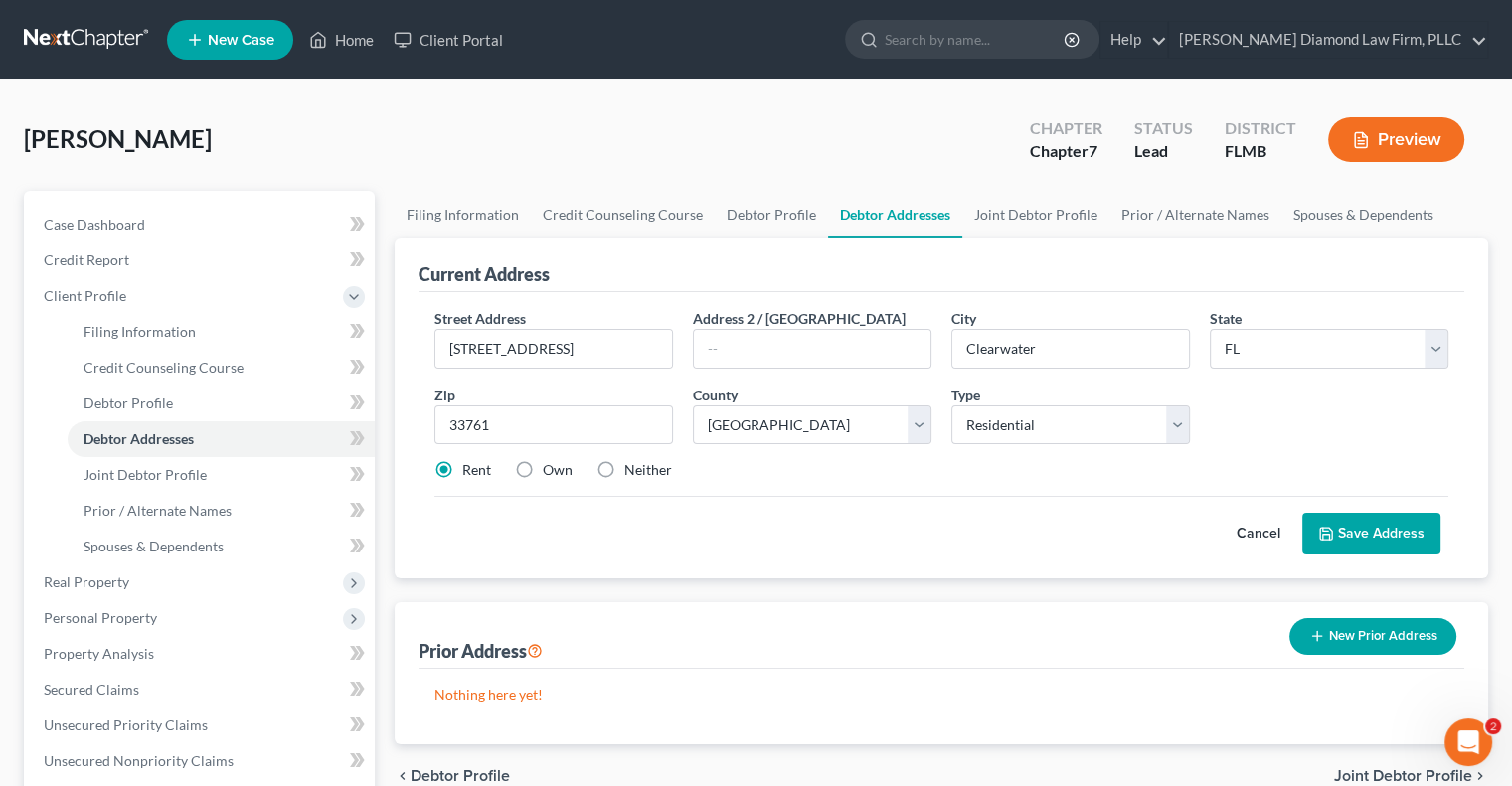 click on "Rent" at bounding box center [476, 470] 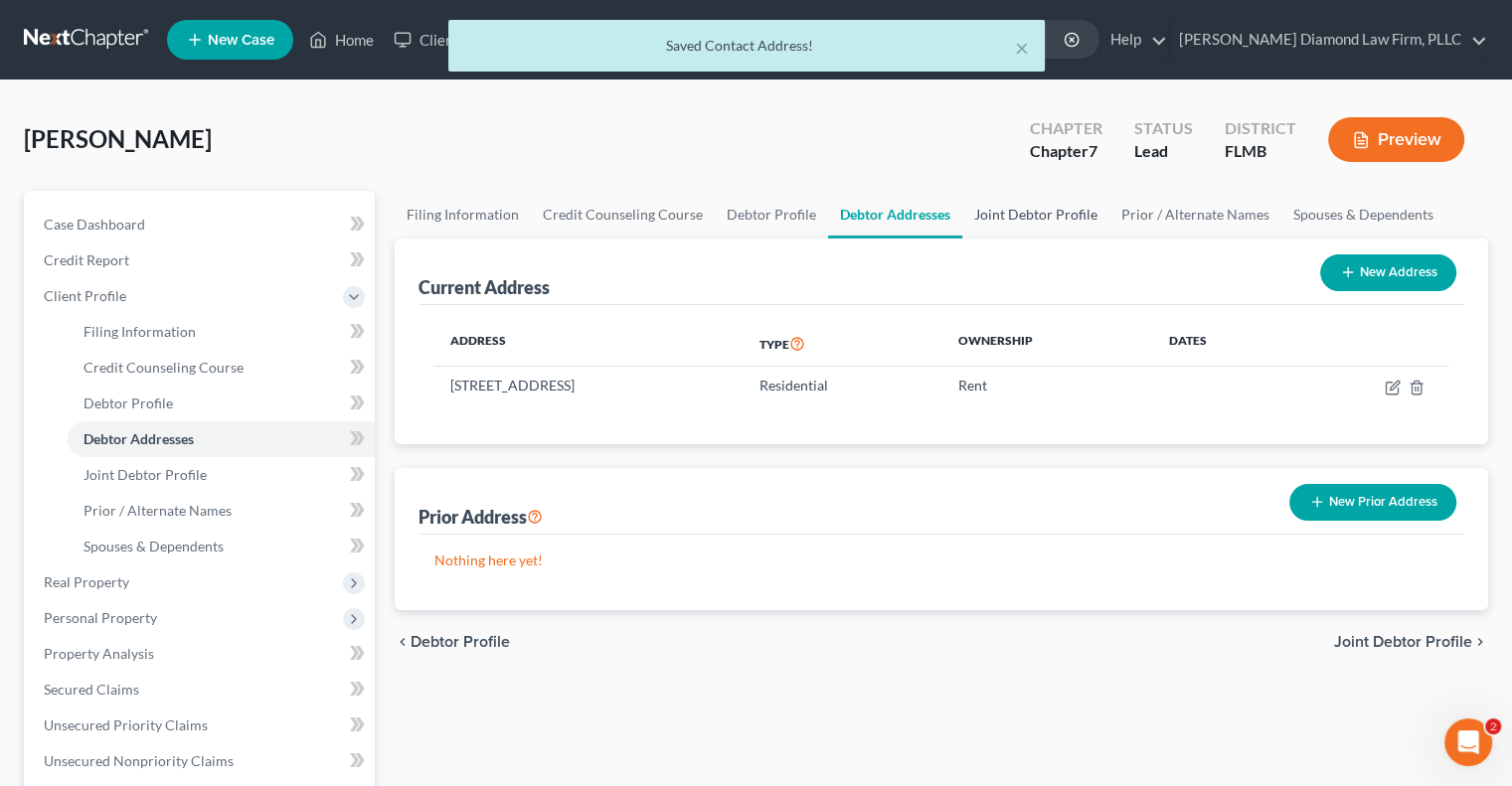 click on "Joint Debtor Profile" at bounding box center (1036, 215) 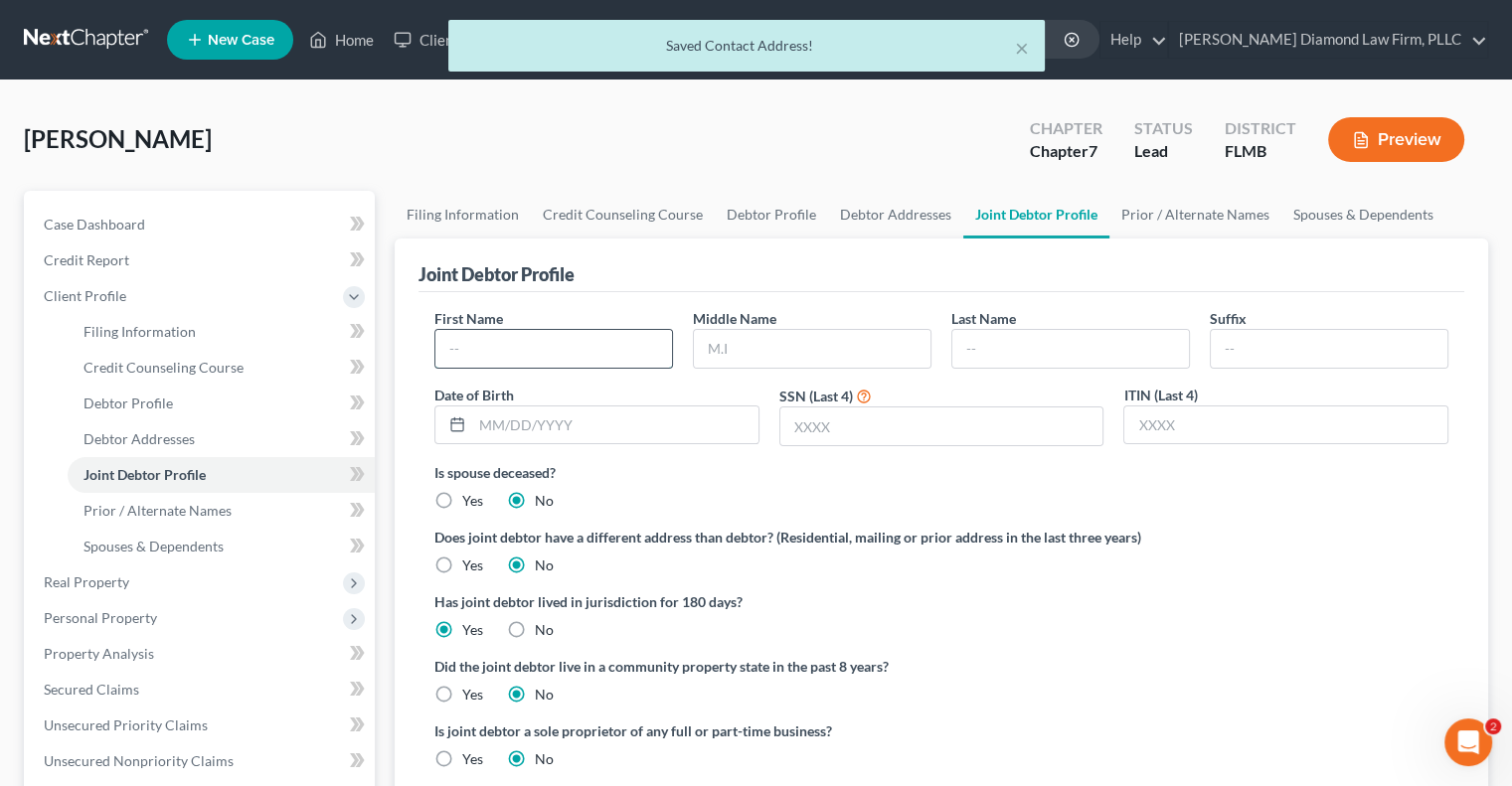 click at bounding box center (554, 349) 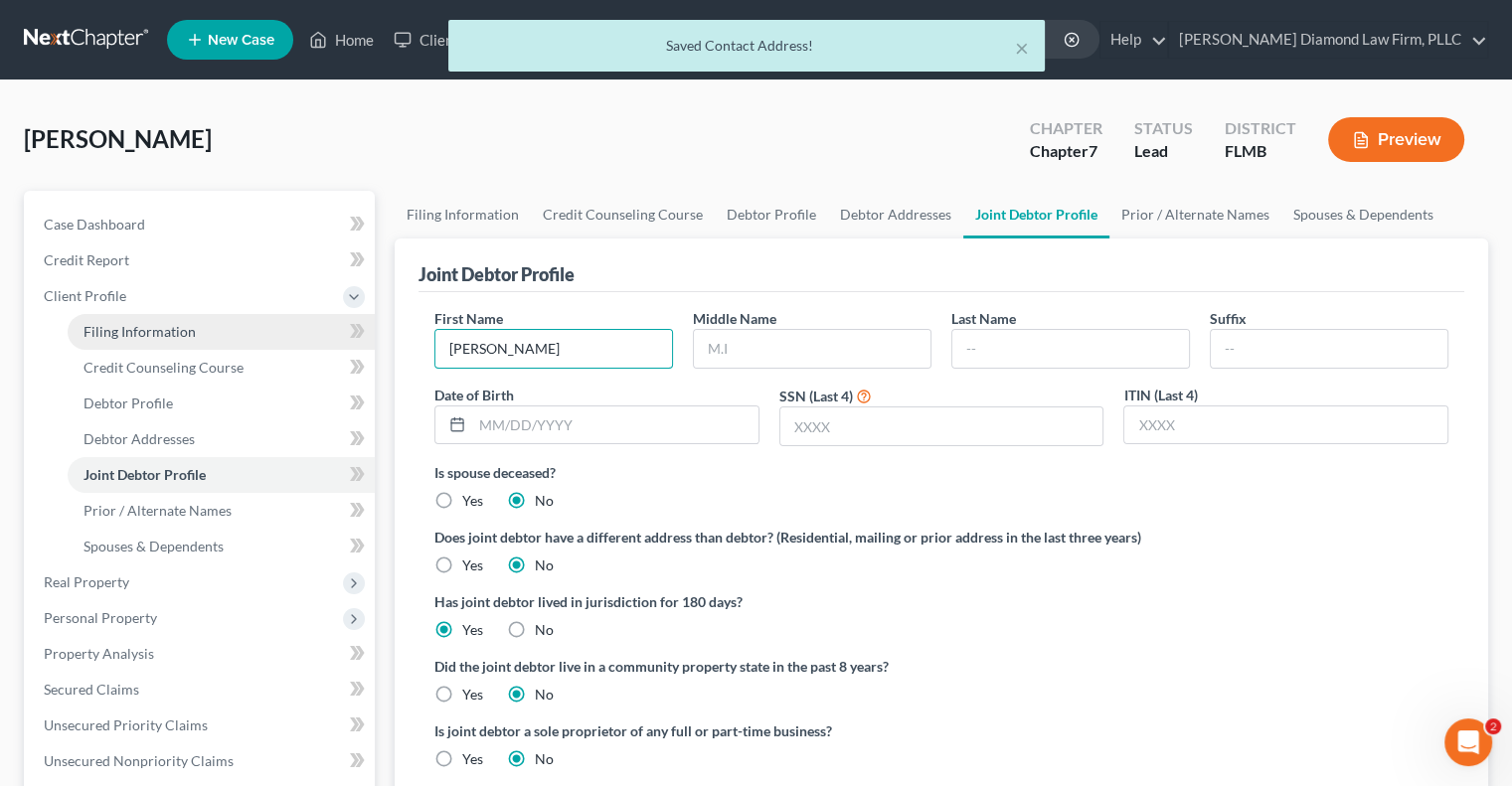 type on "[PERSON_NAME]" 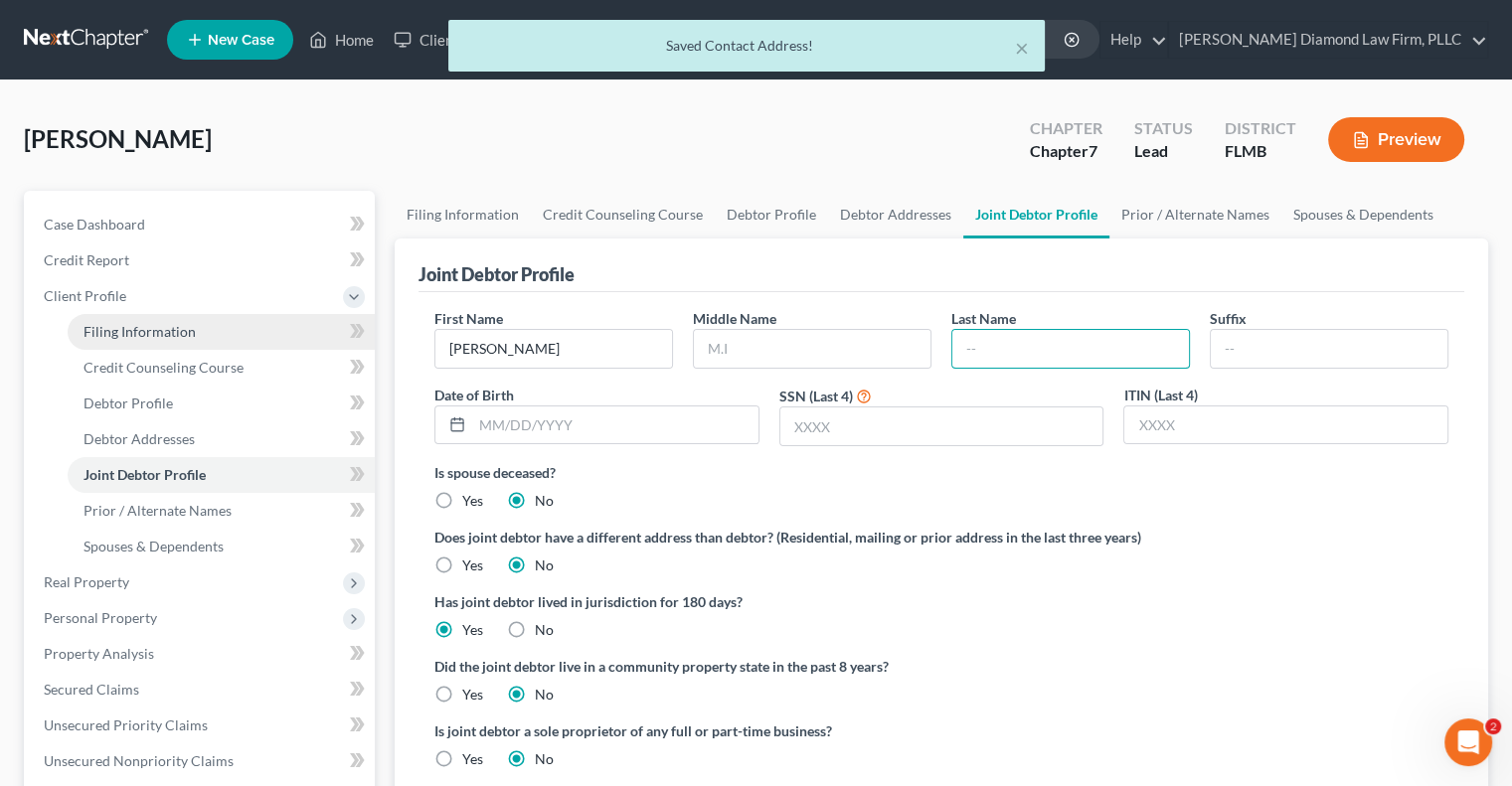 type on "a" 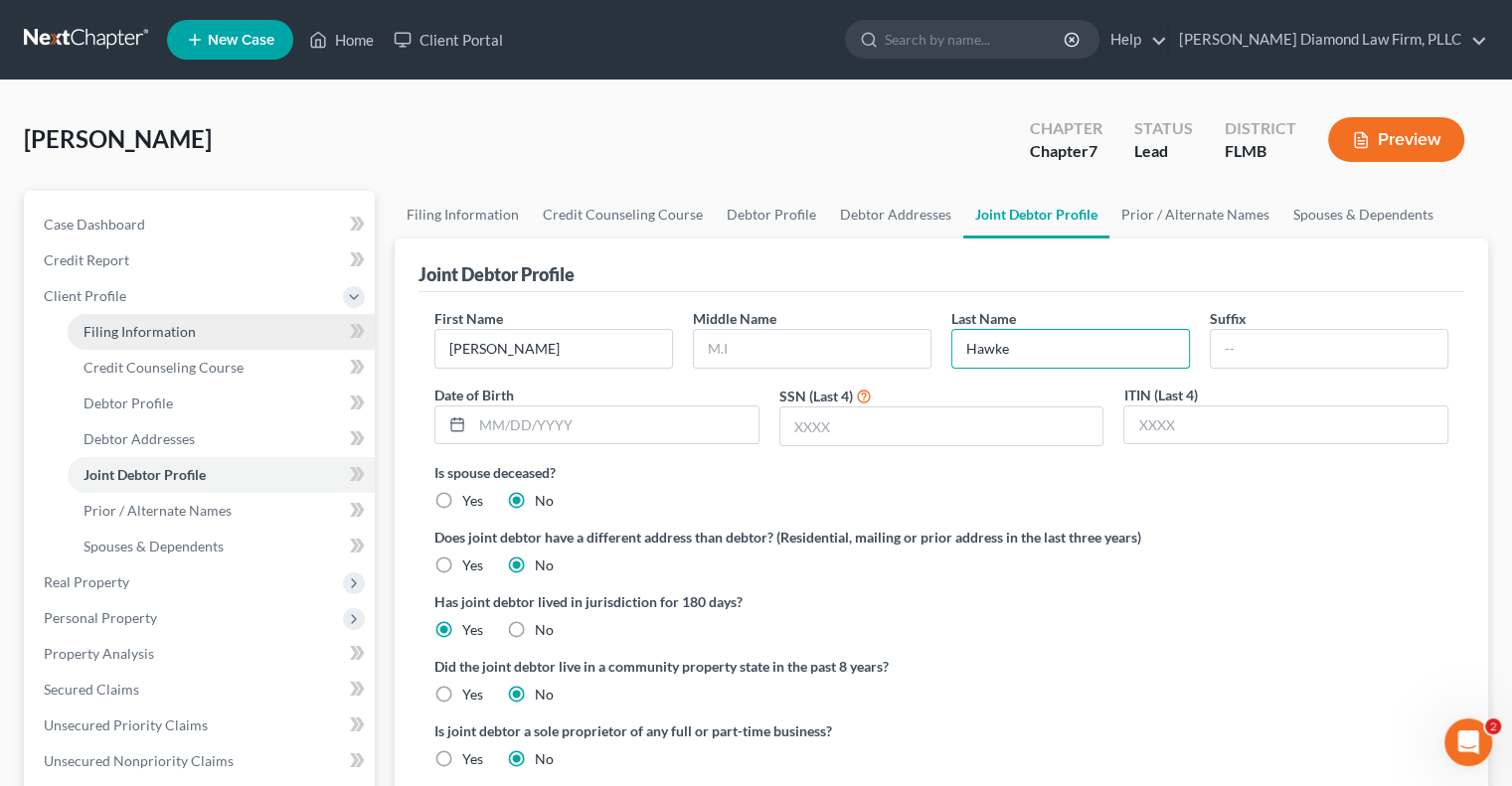 type on "Hawke" 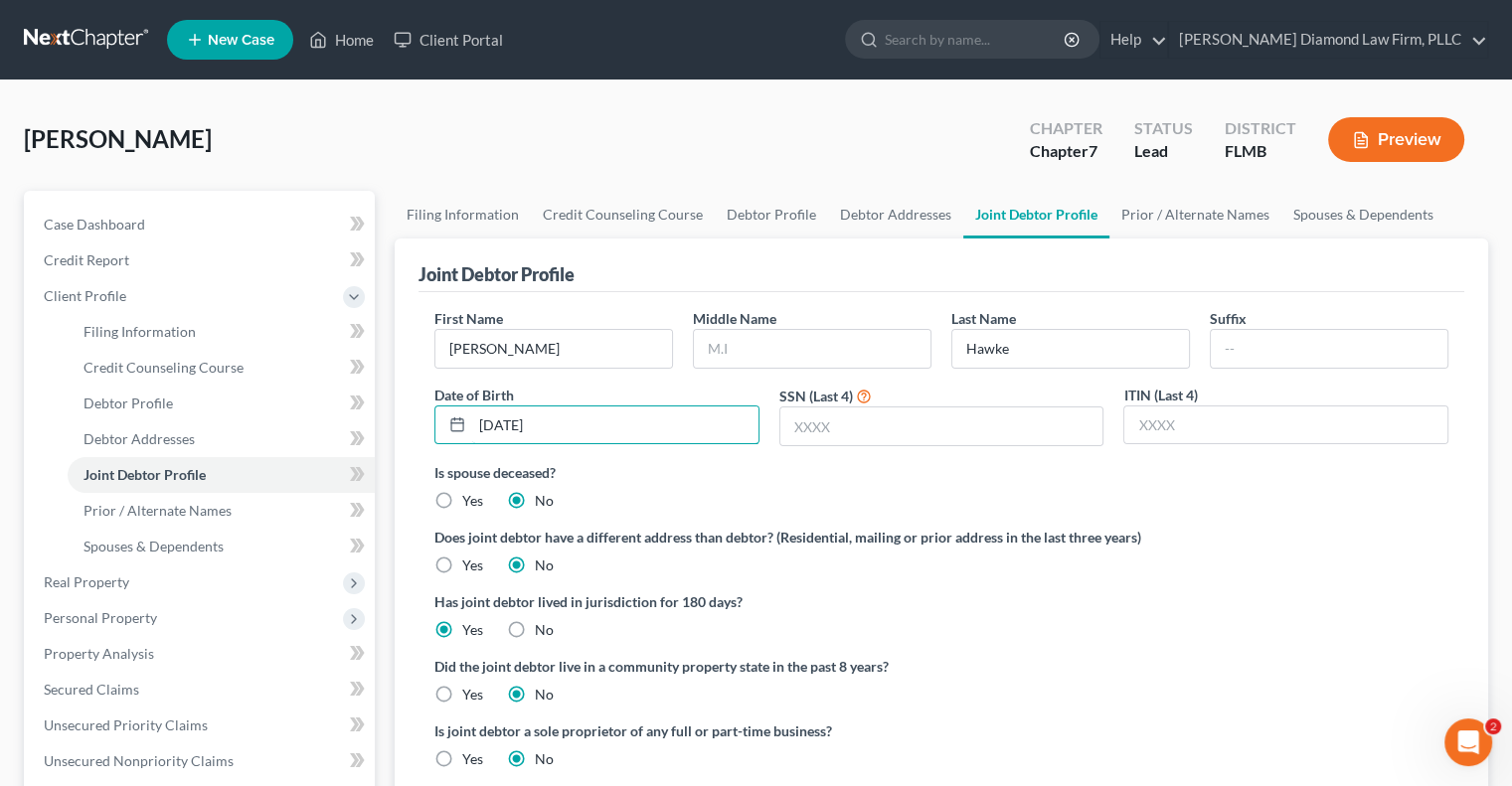 type on "[DATE]" 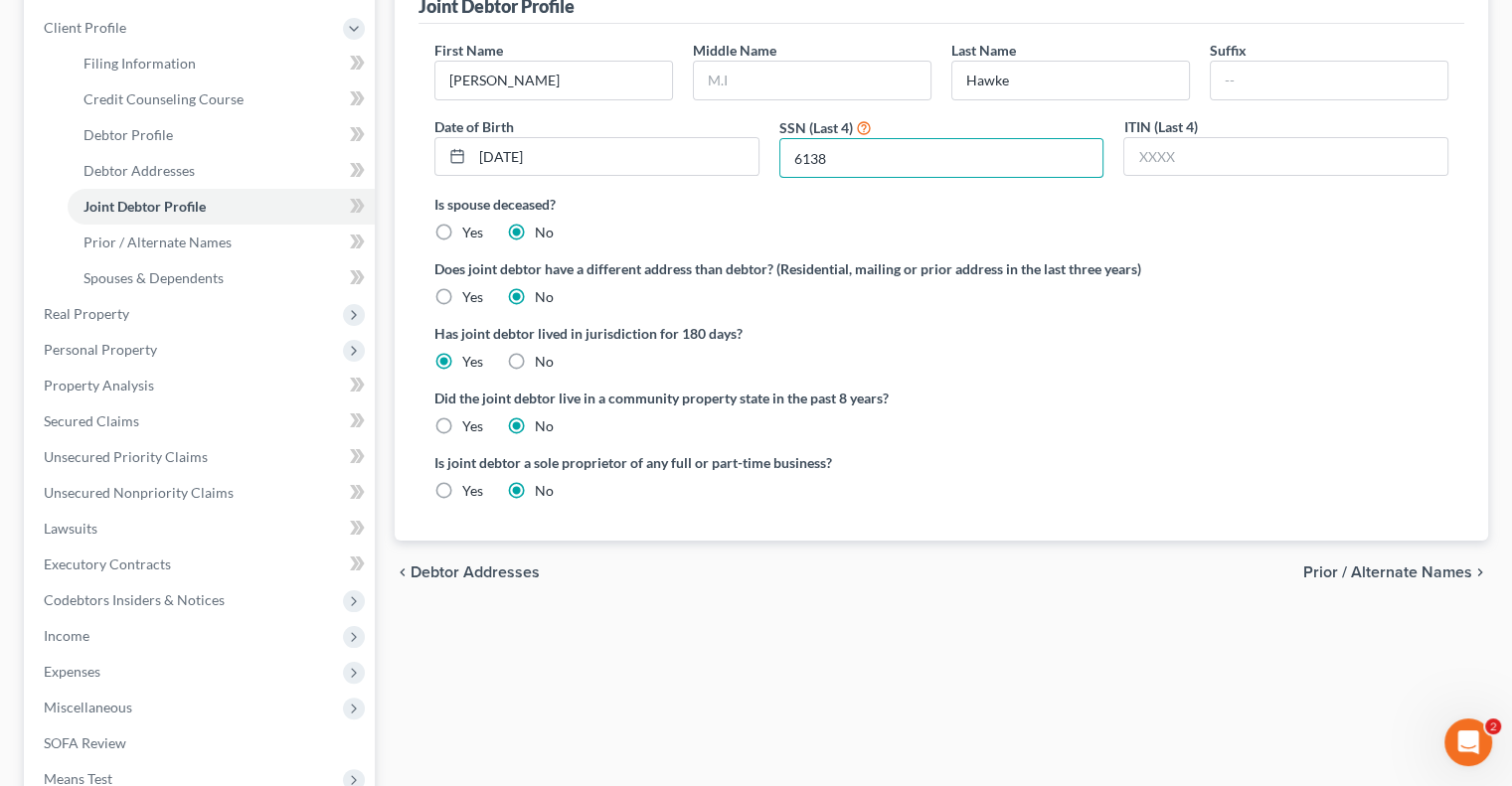 scroll, scrollTop: 397, scrollLeft: 0, axis: vertical 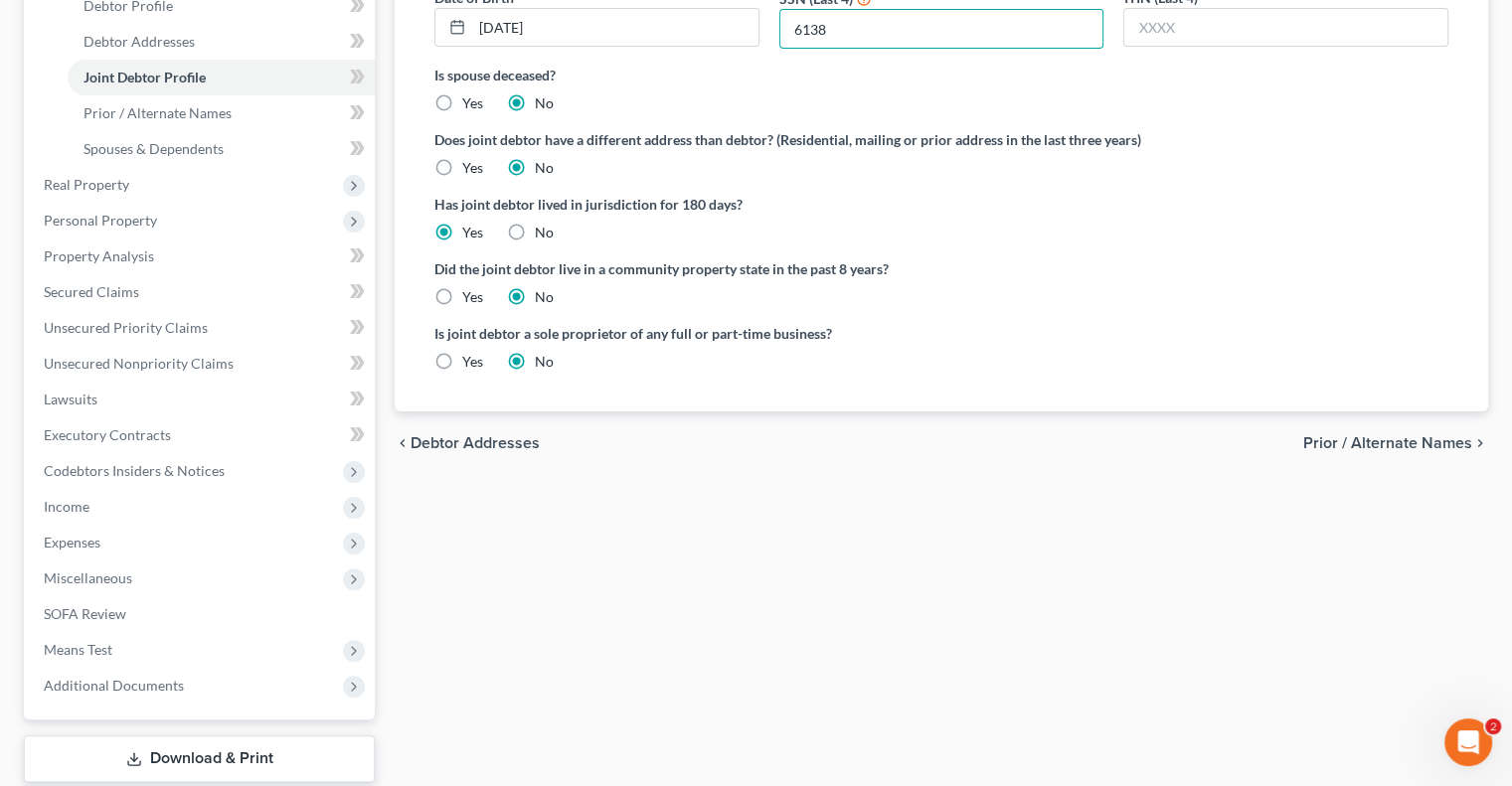 type on "6138" 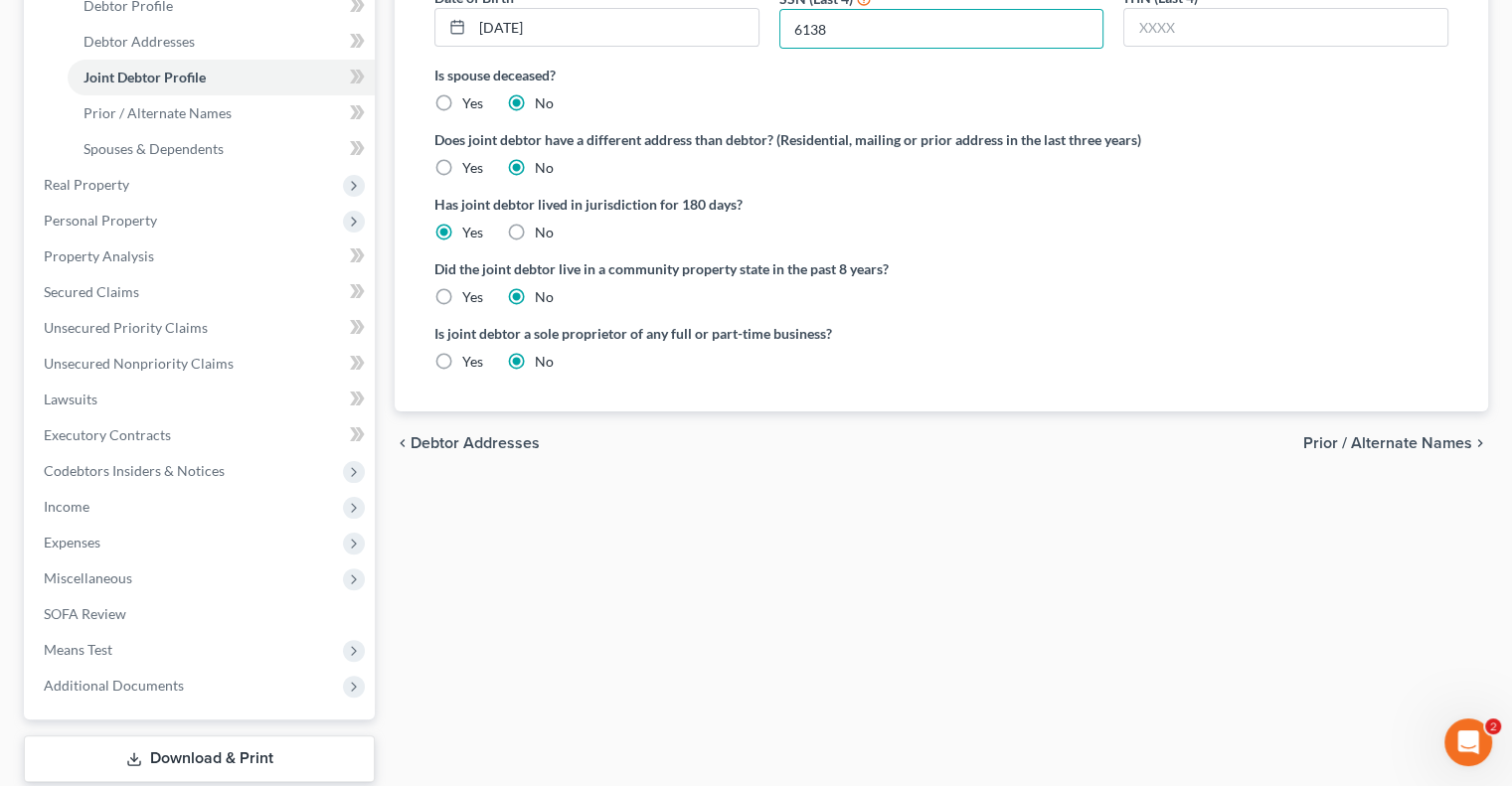 click on "chevron_left
Debtor Addresses
Prior / Alternate Names
chevron_right" at bounding box center (941, 443) 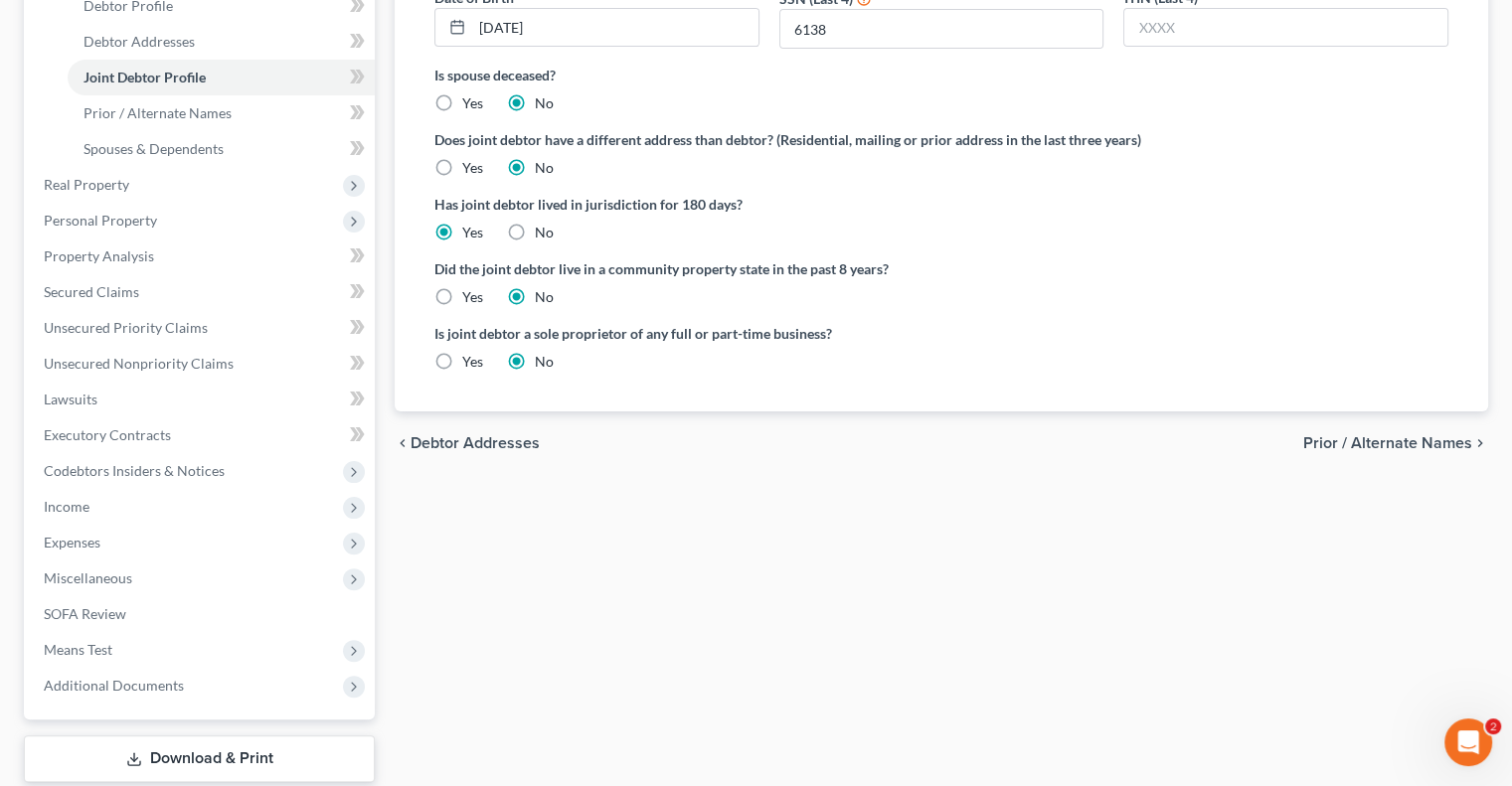 click on "Is joint debtor a sole proprietor of any full or part-time business? Yes No" at bounding box center [683, 347] 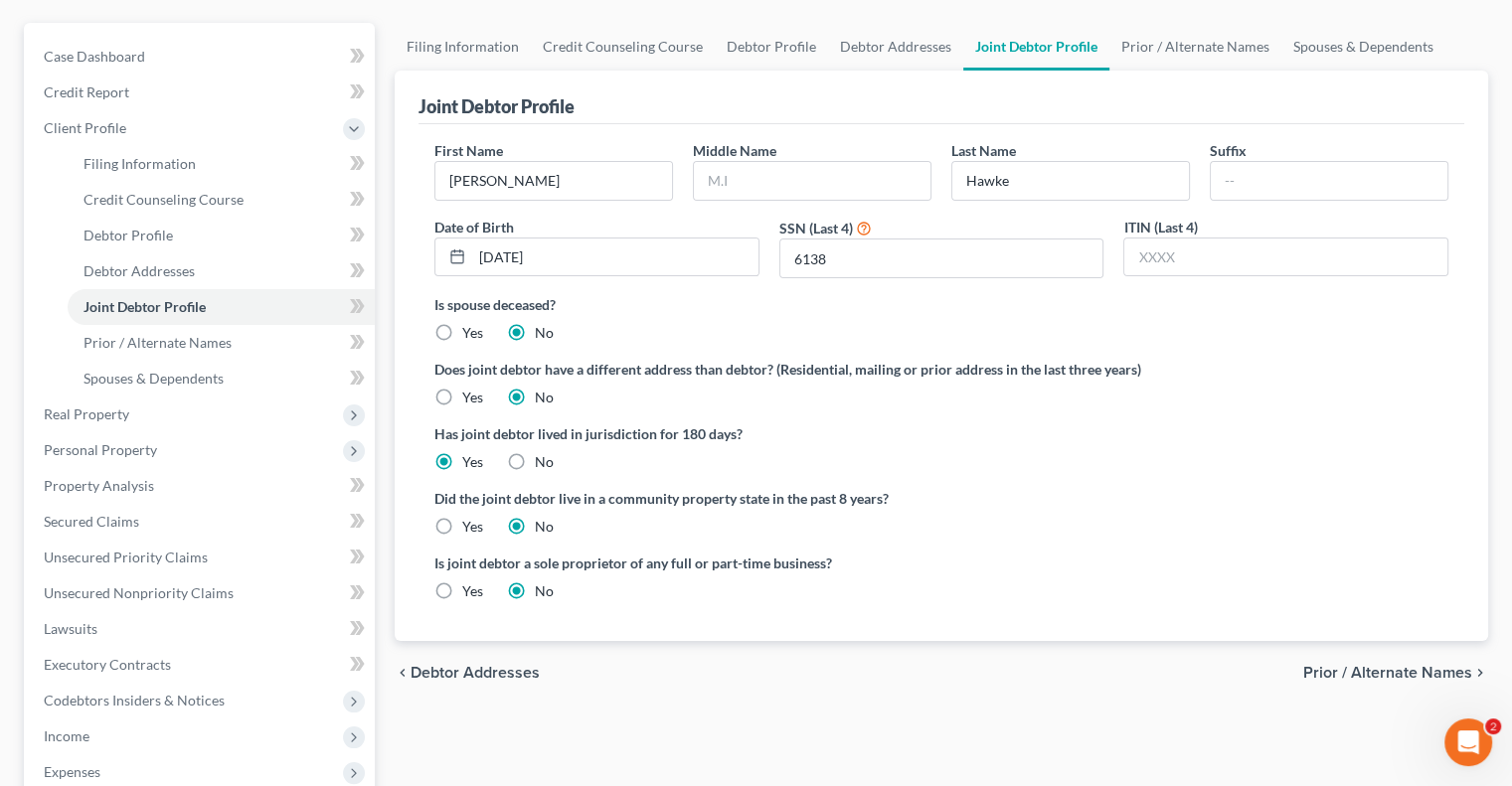 scroll, scrollTop: 0, scrollLeft: 0, axis: both 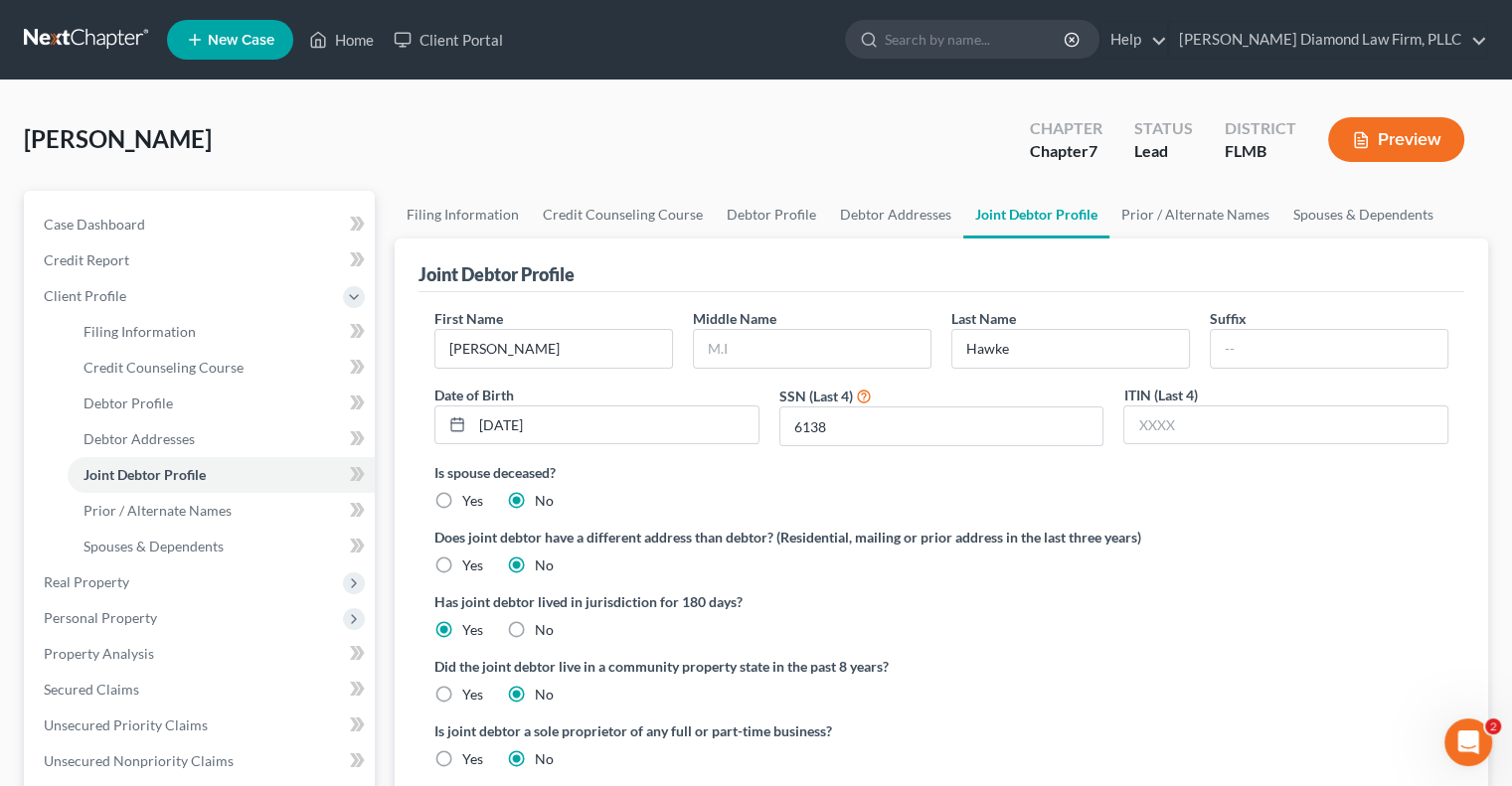 click on "Last Name [PERSON_NAME]" at bounding box center [1071, 338] 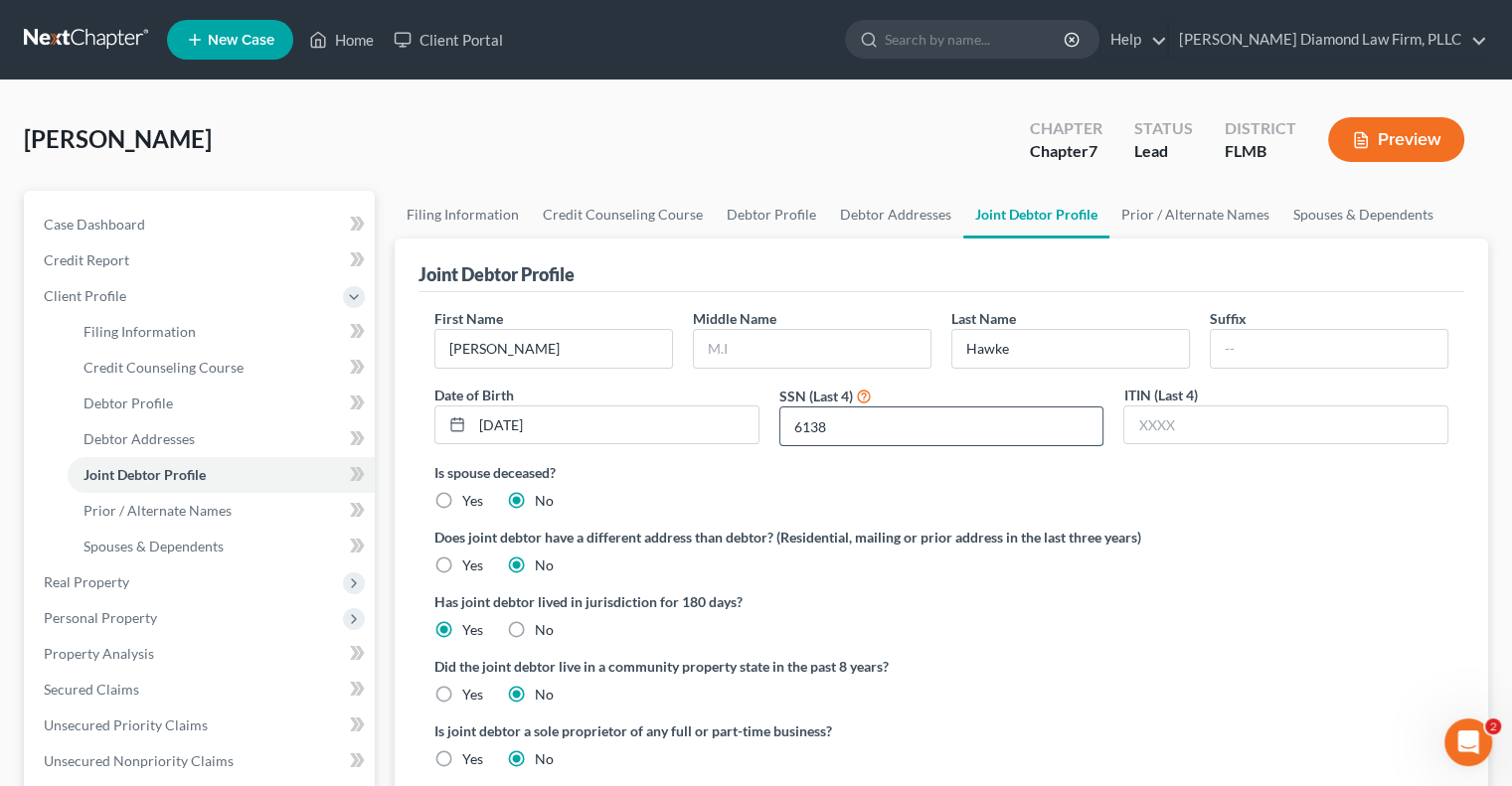 click on "6138" at bounding box center (941, 426) 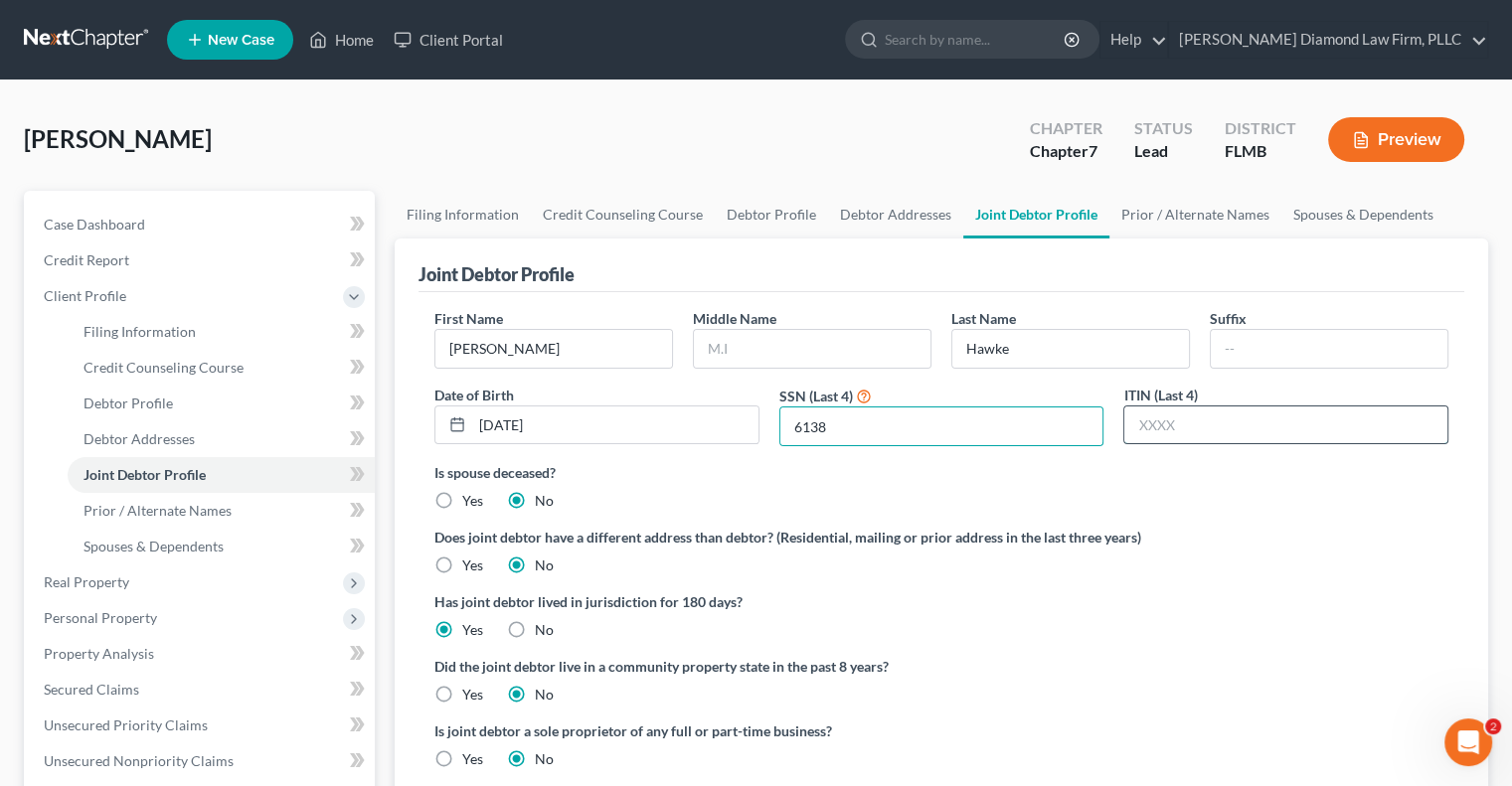 click at bounding box center (1285, 425) 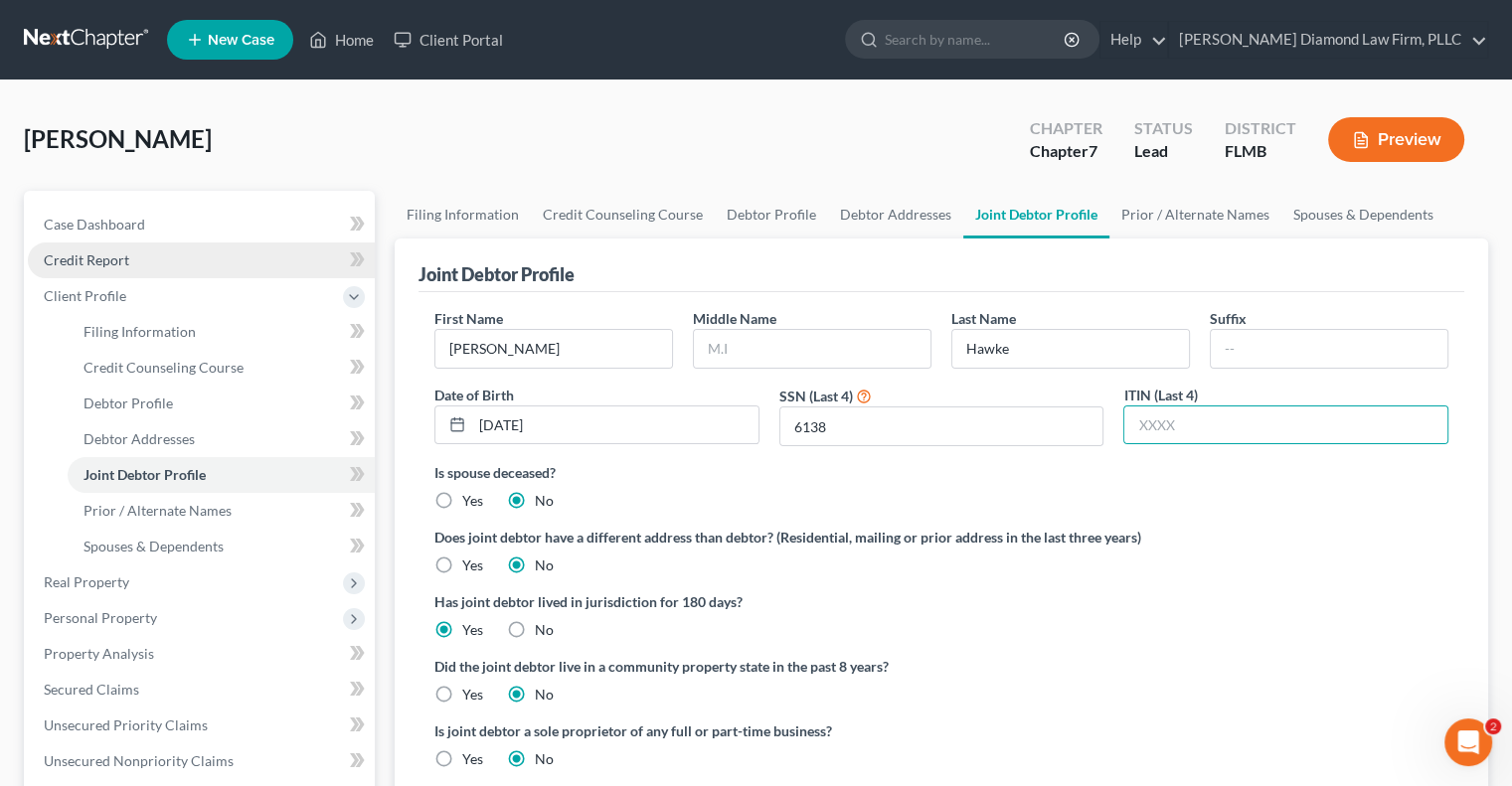 click on "Credit Report" at bounding box center (201, 260) 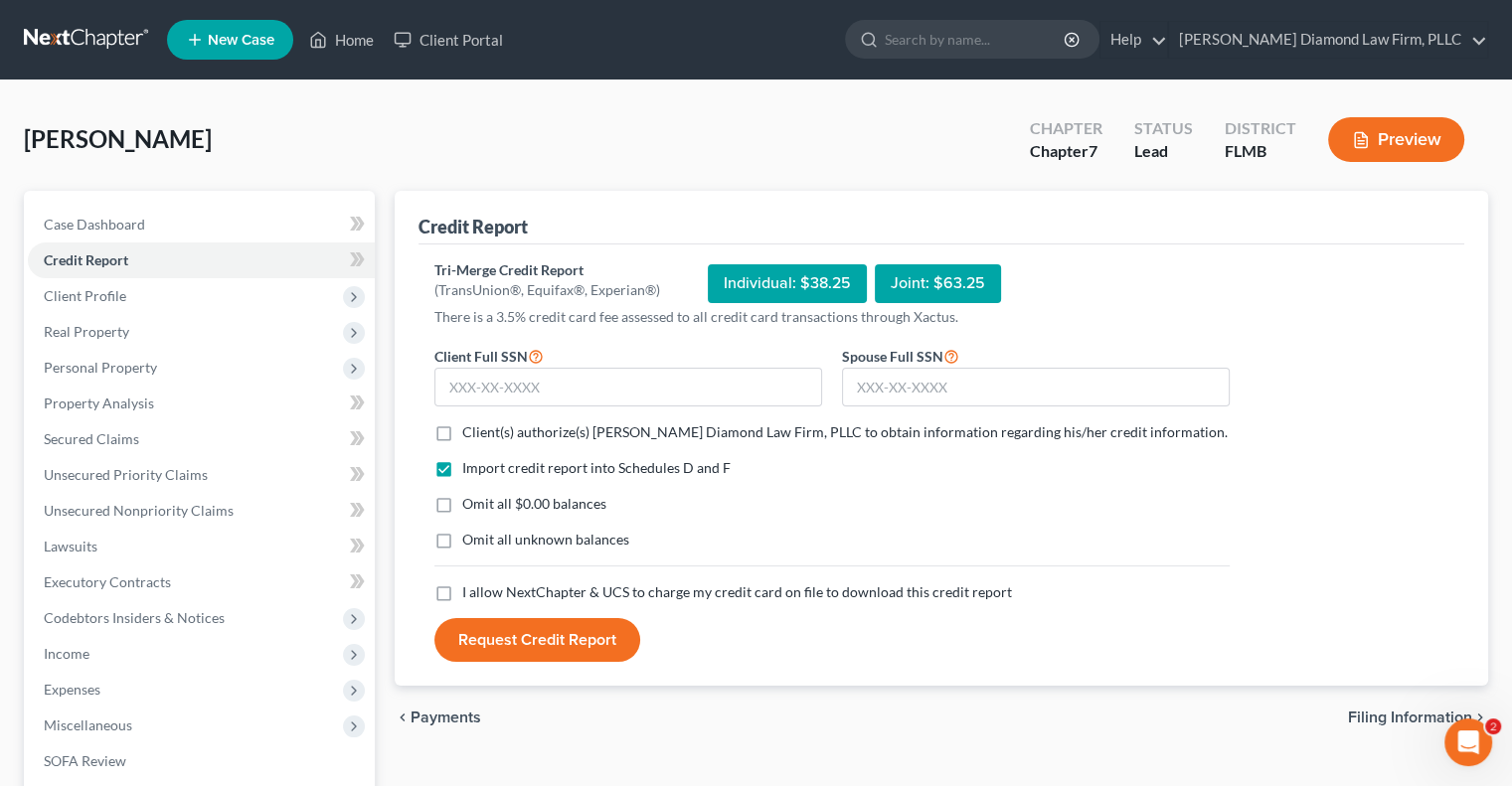 click on "Client(s) authorize(s) [PERSON_NAME] Diamond Law Firm, PLLC to obtain information regarding his/her credit information." at bounding box center [845, 431] 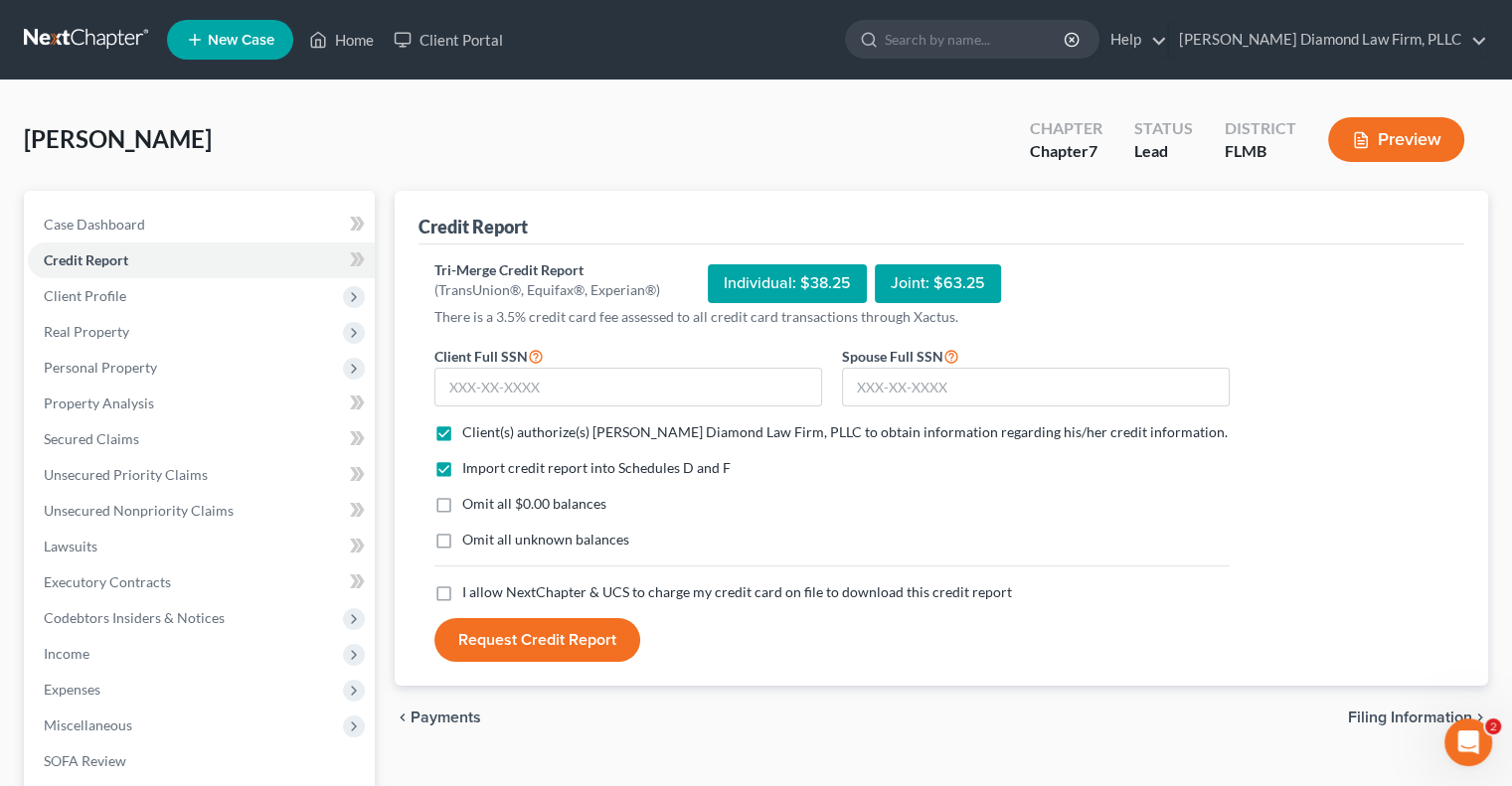 click on "I allow NextChapter & UCS to charge my credit card on file to download this credit report" at bounding box center [737, 591] 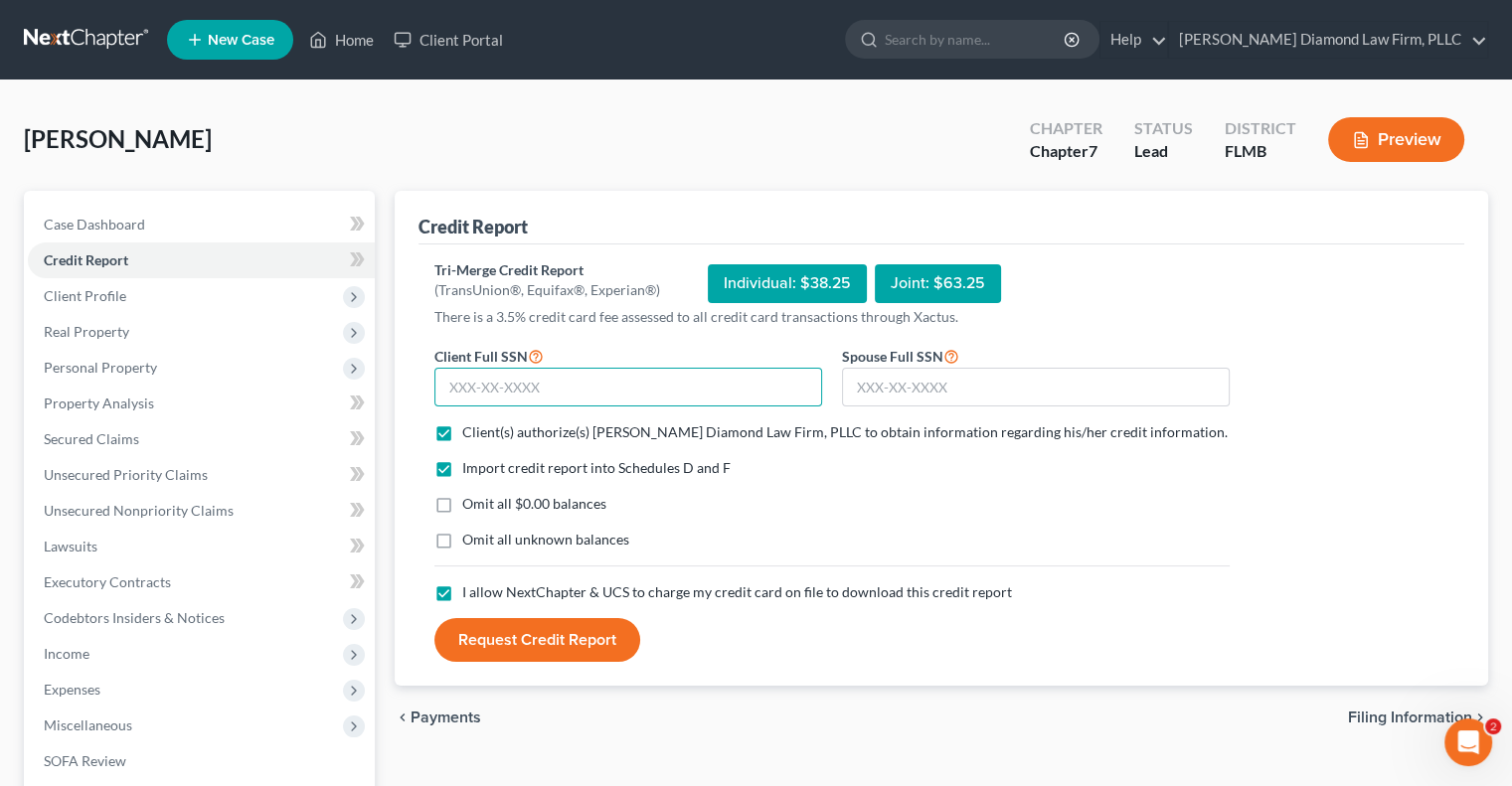 click at bounding box center [628, 388] 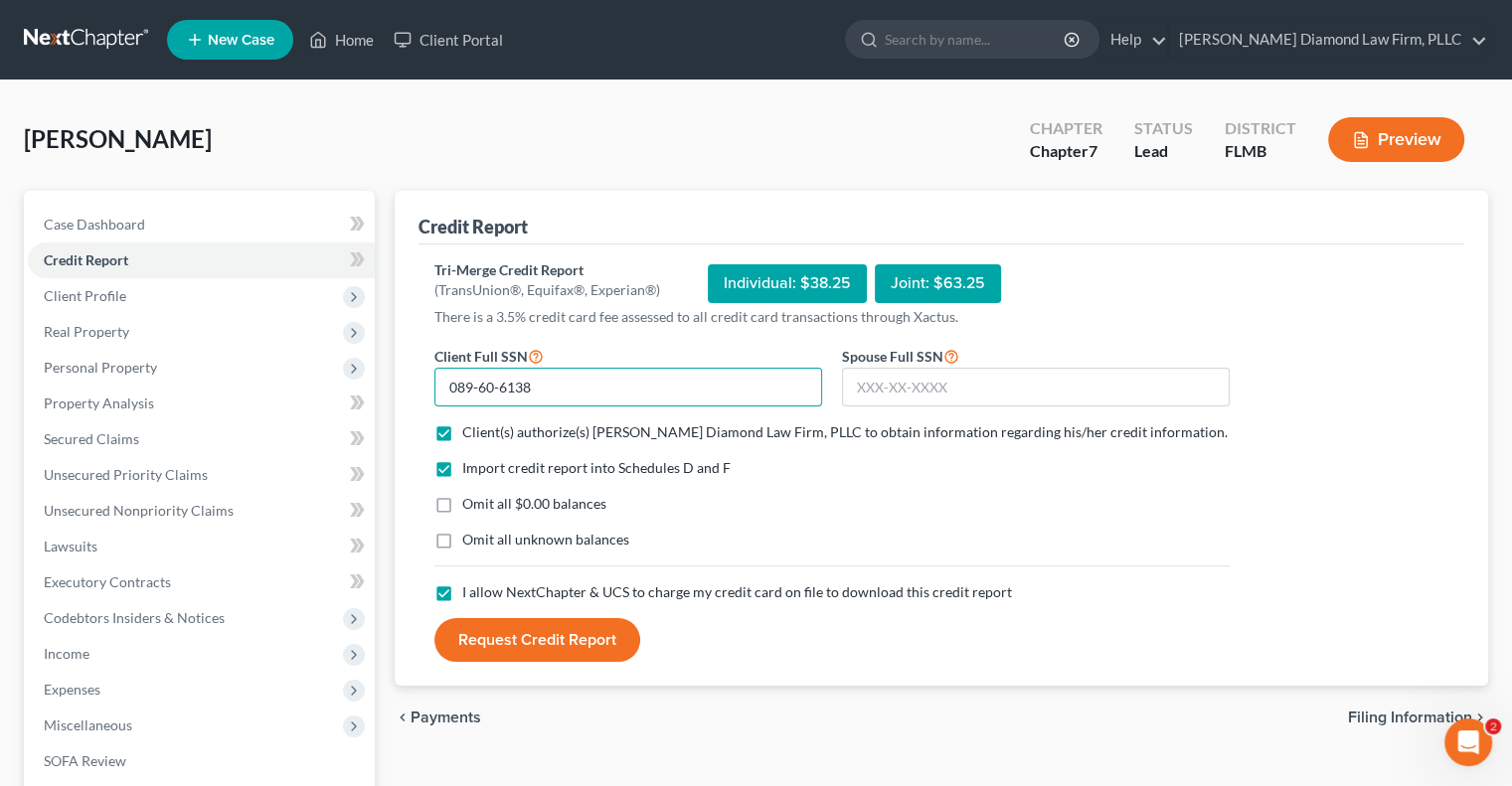 drag, startPoint x: 529, startPoint y: 384, endPoint x: 444, endPoint y: 393, distance: 85.47514 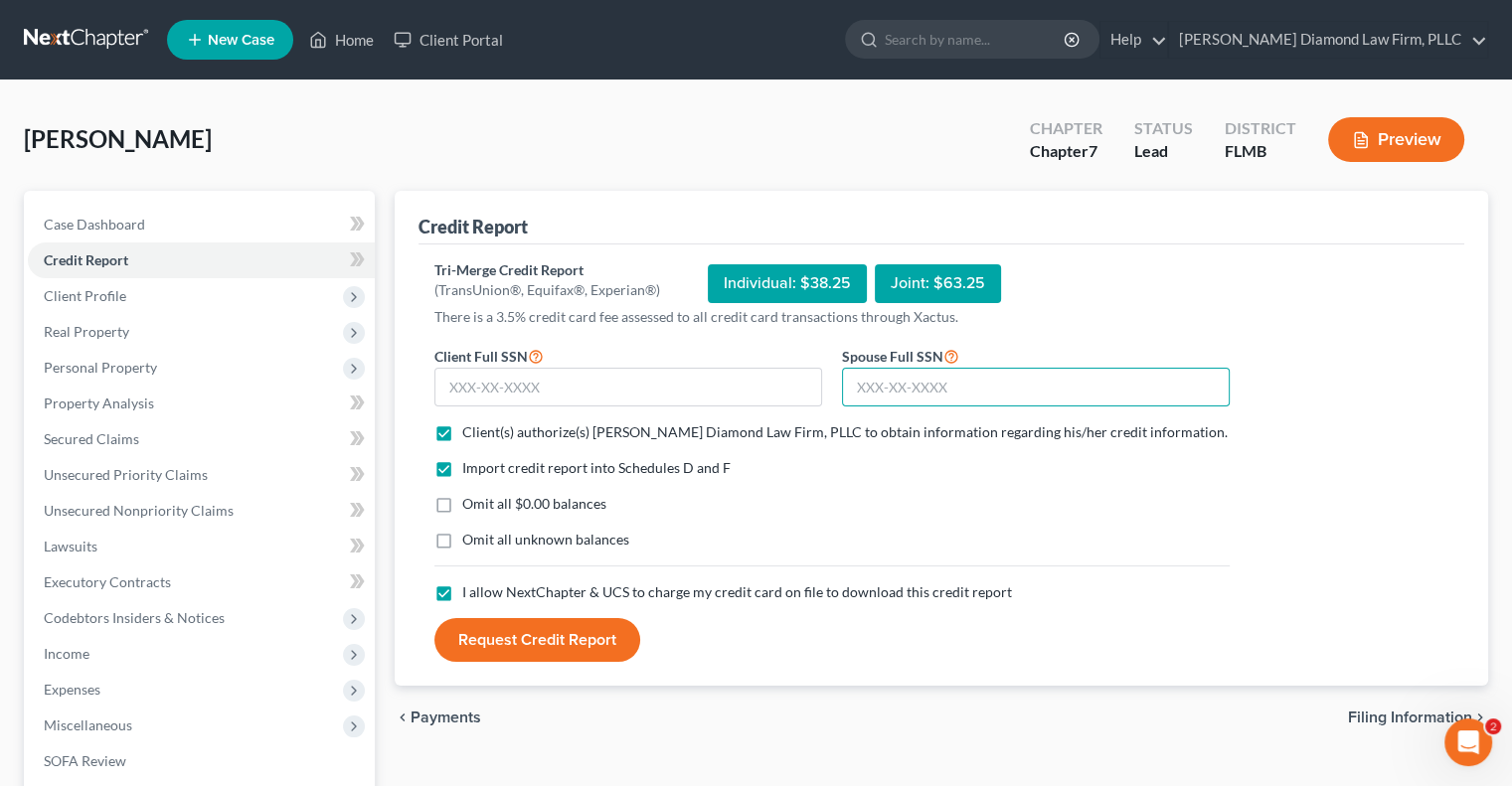 click at bounding box center (1036, 388) 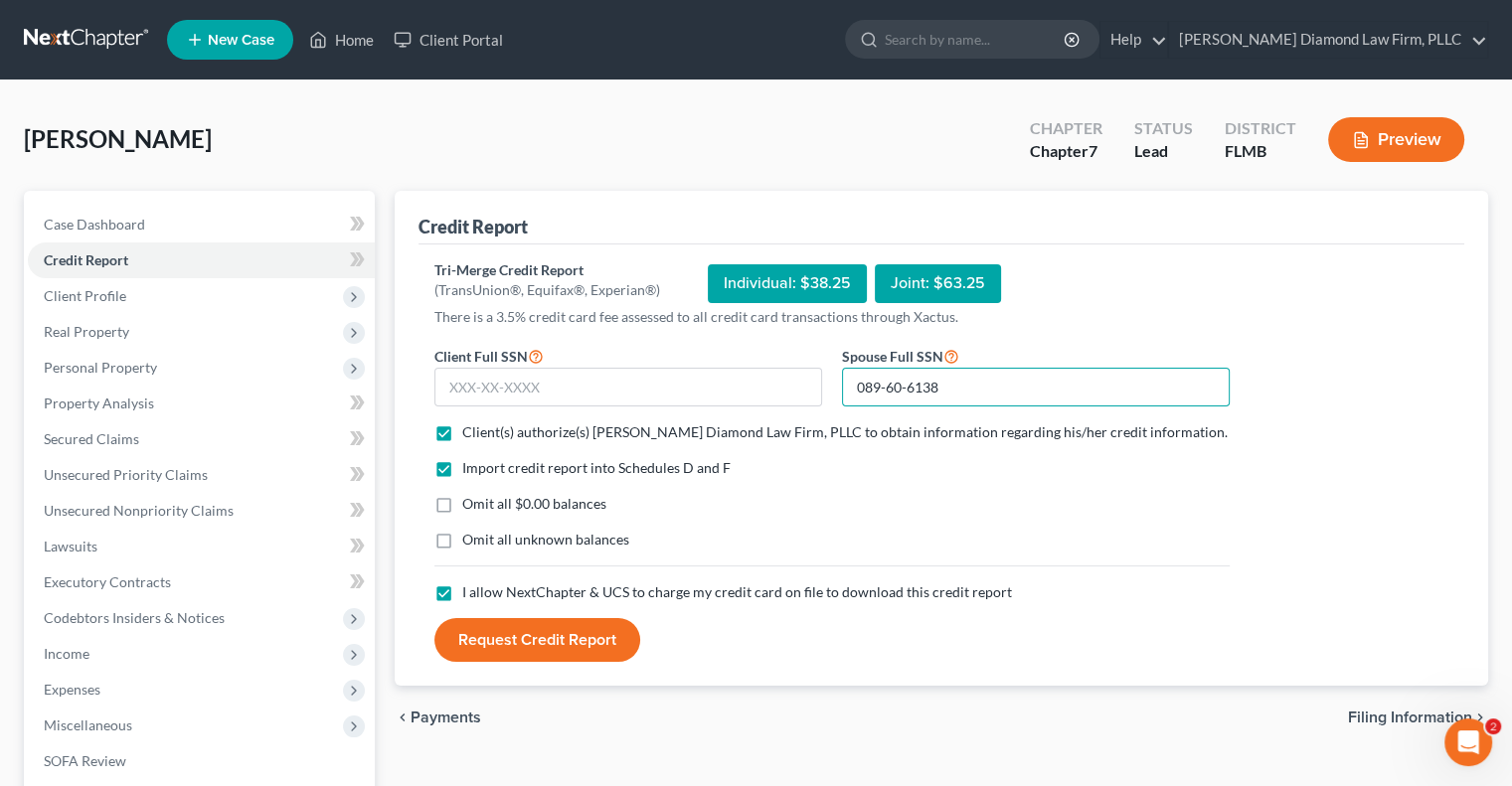 type on "089-60-6138" 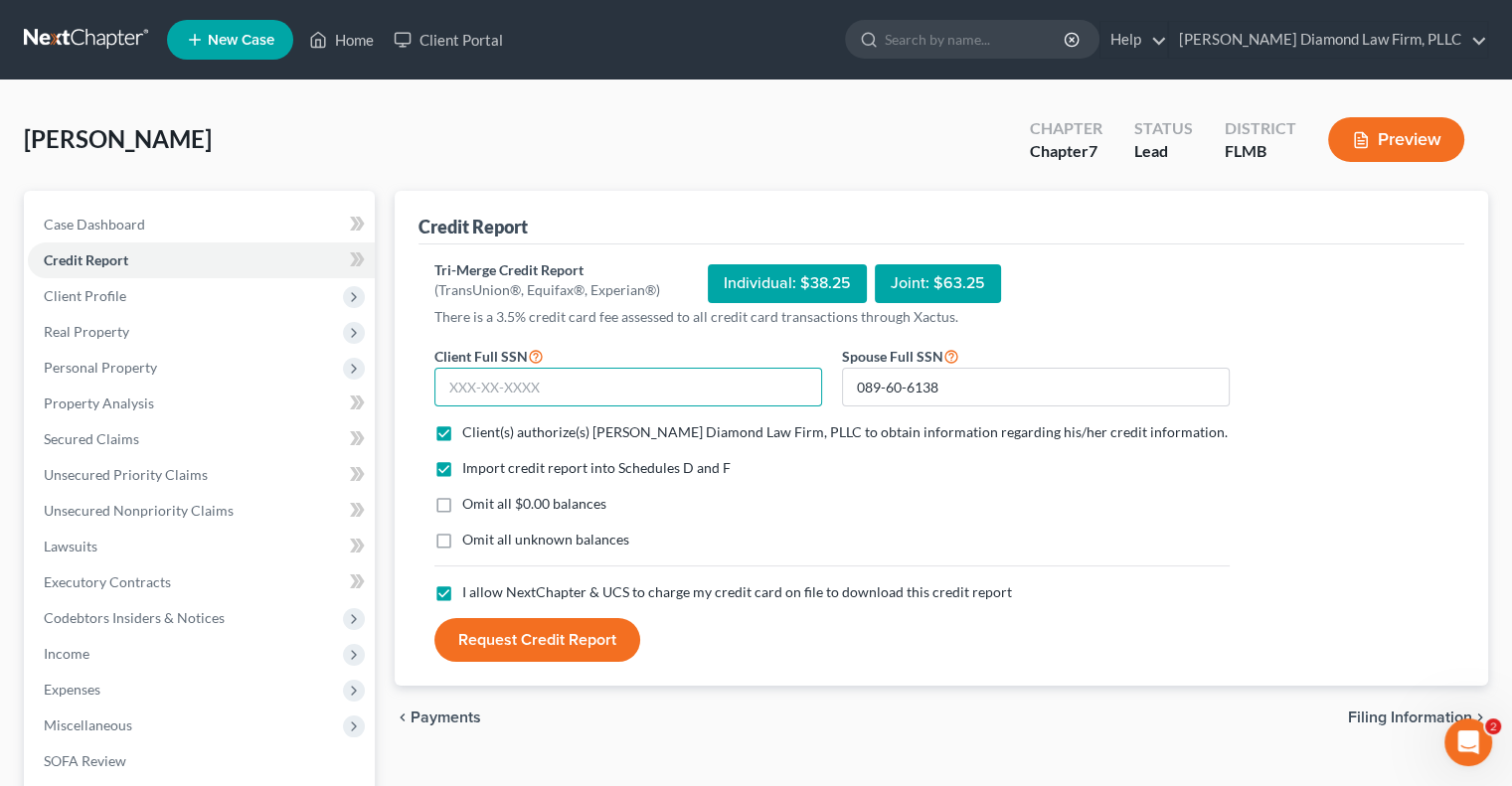 click at bounding box center [628, 388] 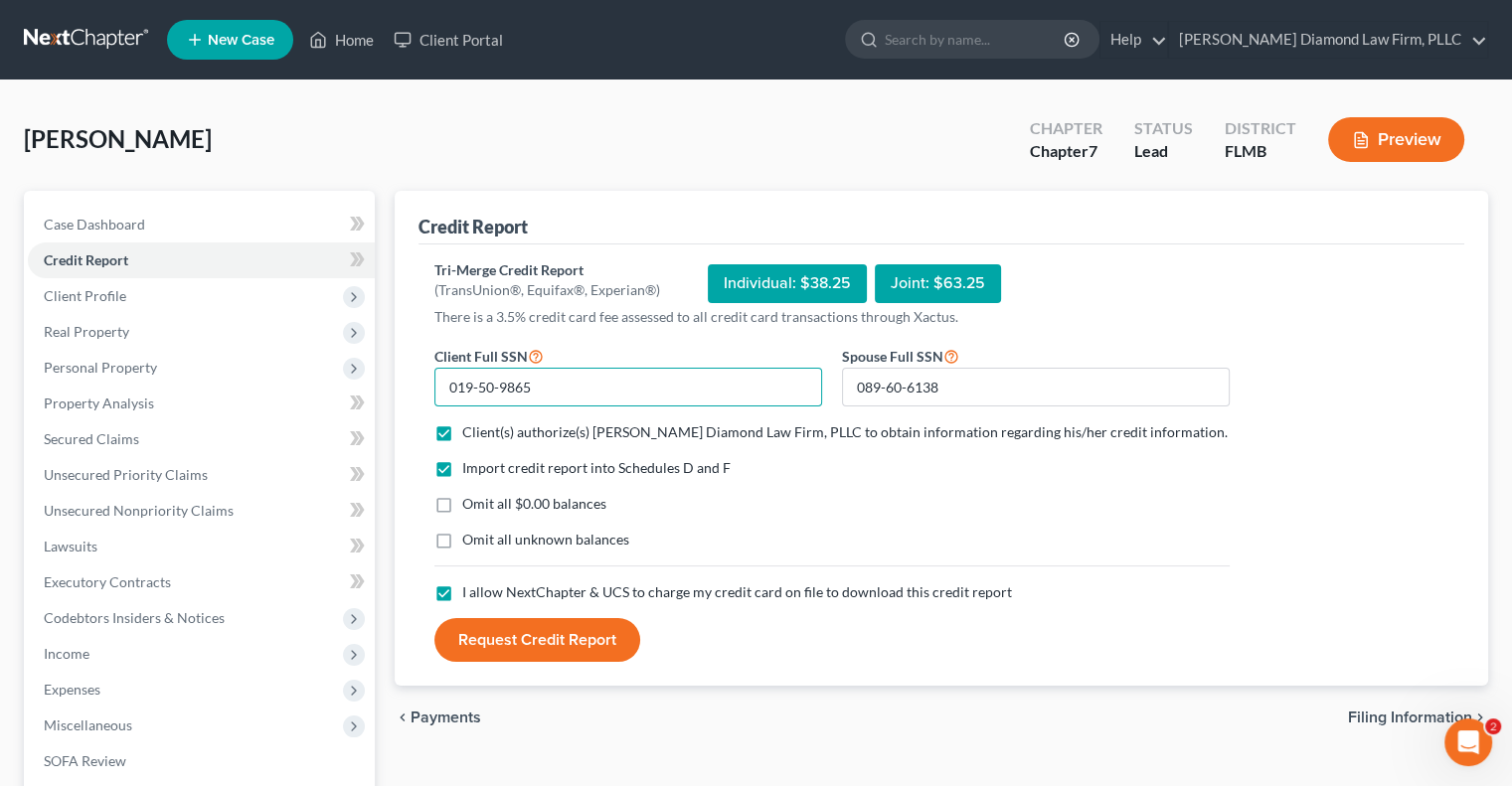 type on "019-50-9865" 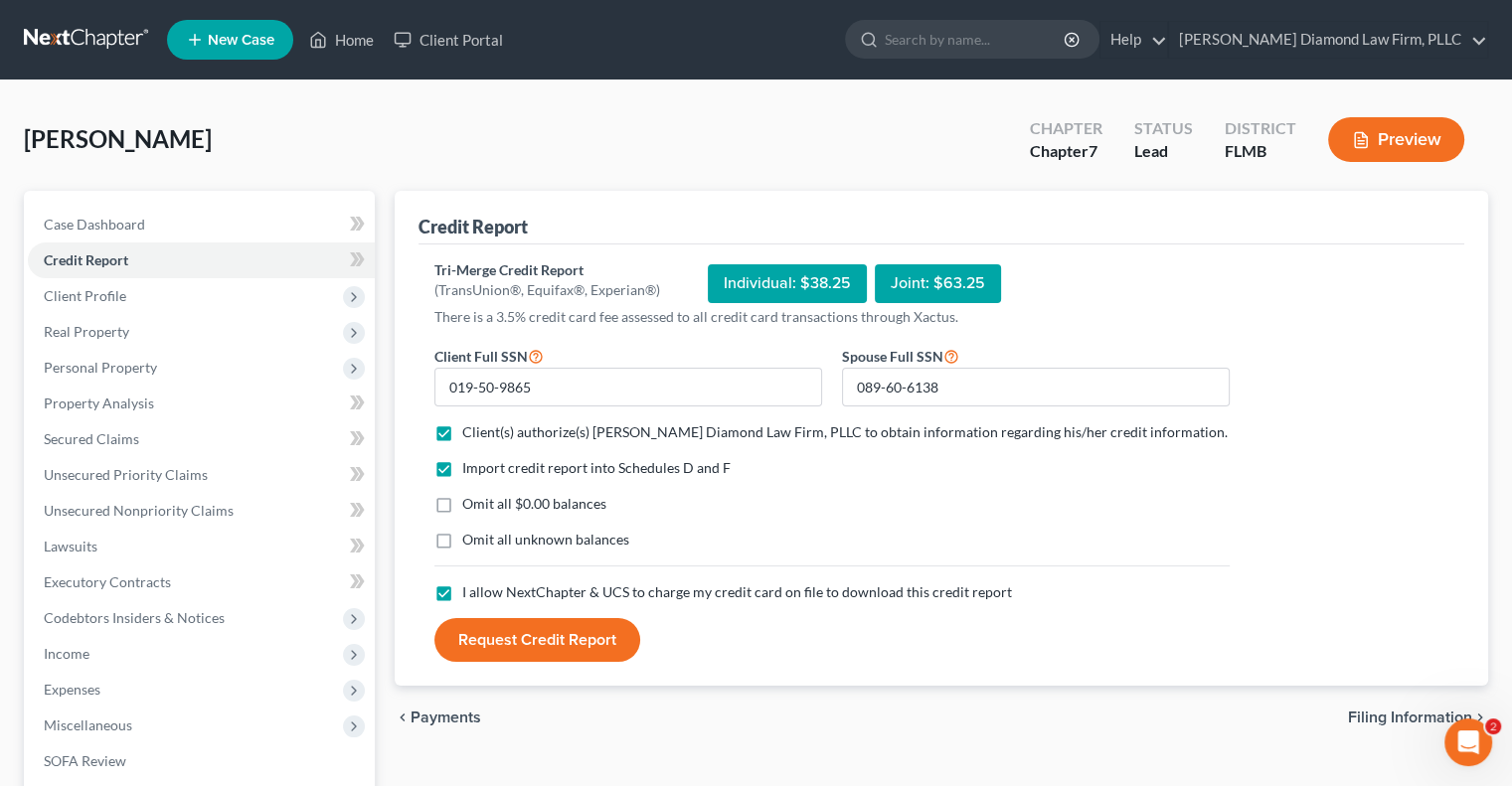 click on "Request Credit Report" at bounding box center [537, 640] 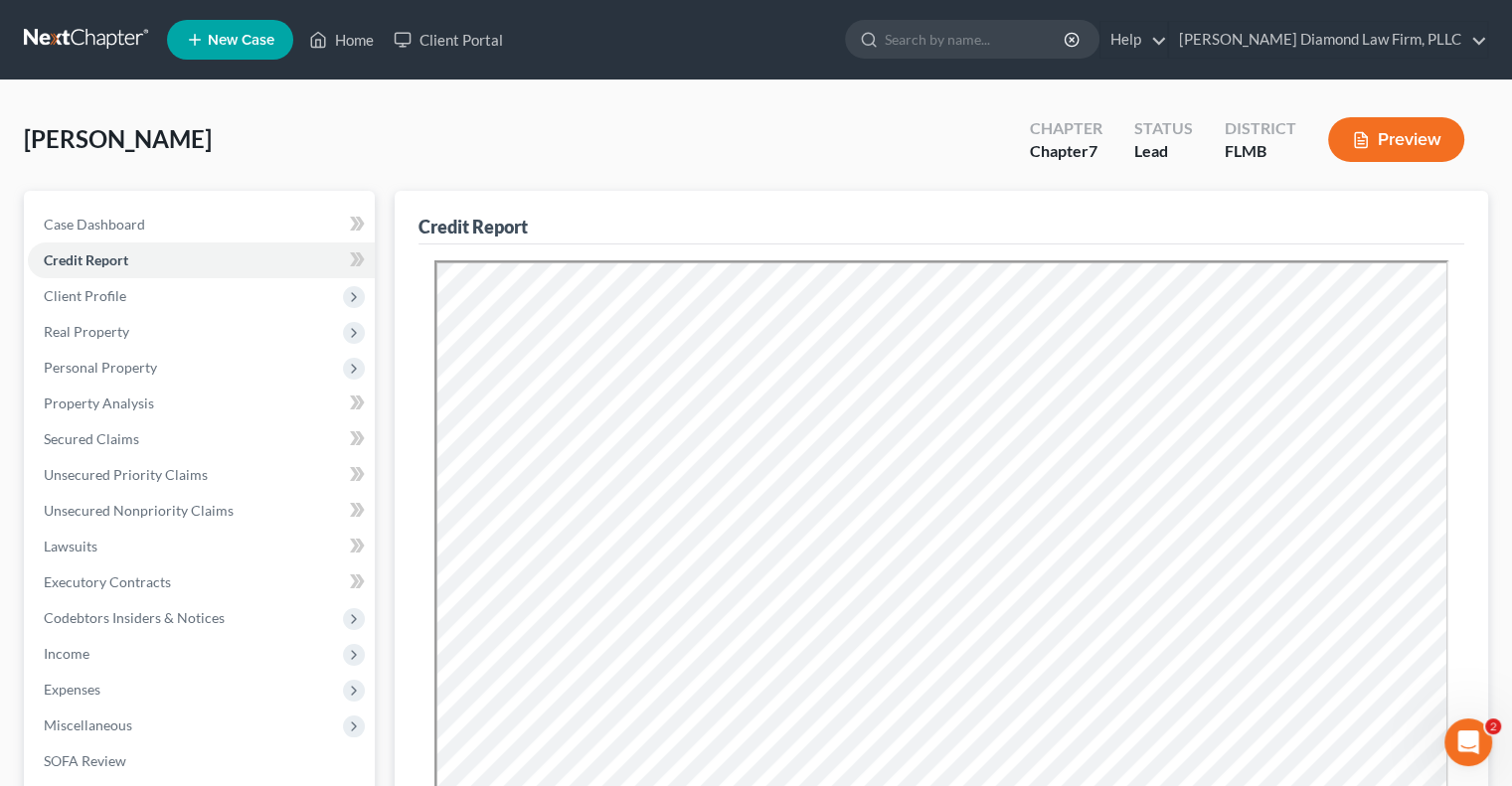 scroll, scrollTop: 0, scrollLeft: 0, axis: both 